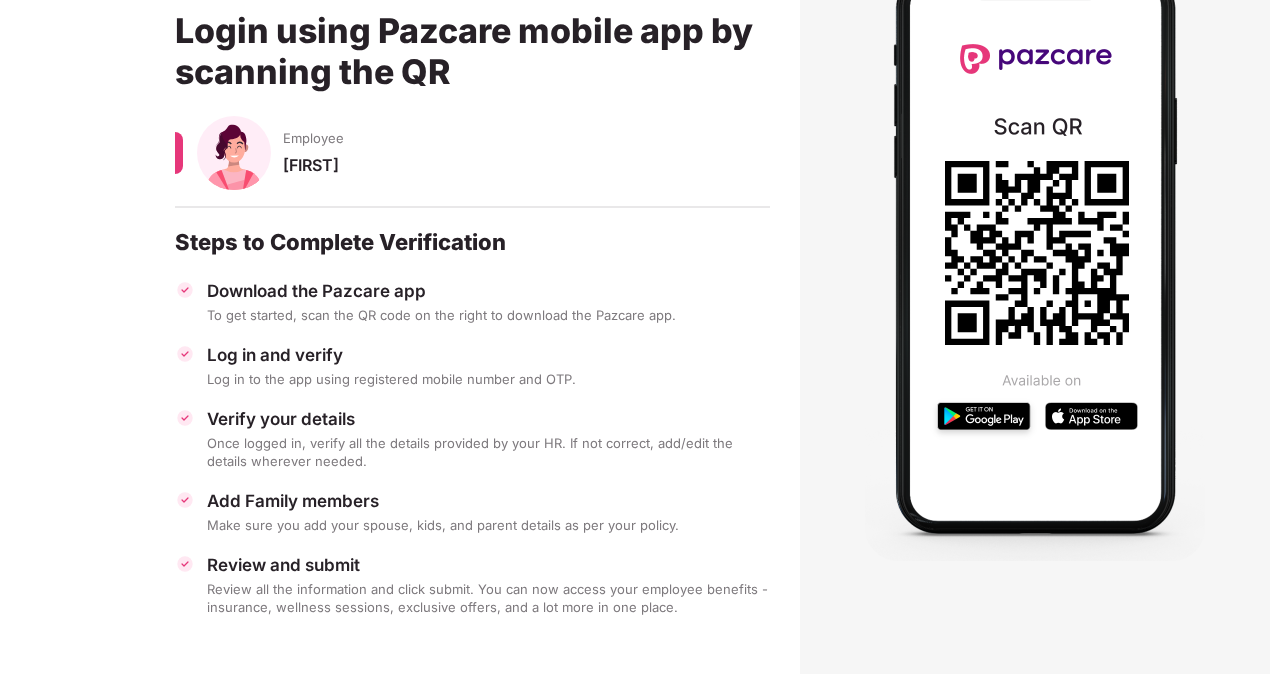 scroll, scrollTop: 0, scrollLeft: 0, axis: both 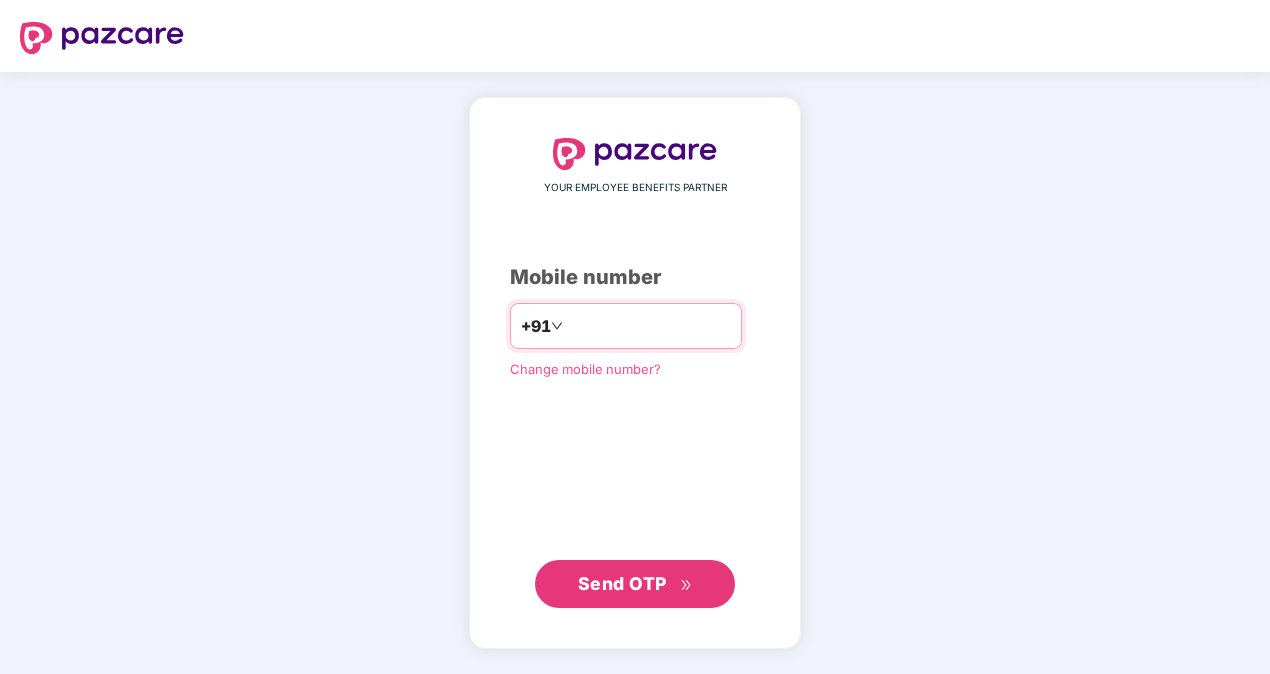 click at bounding box center (649, 326) 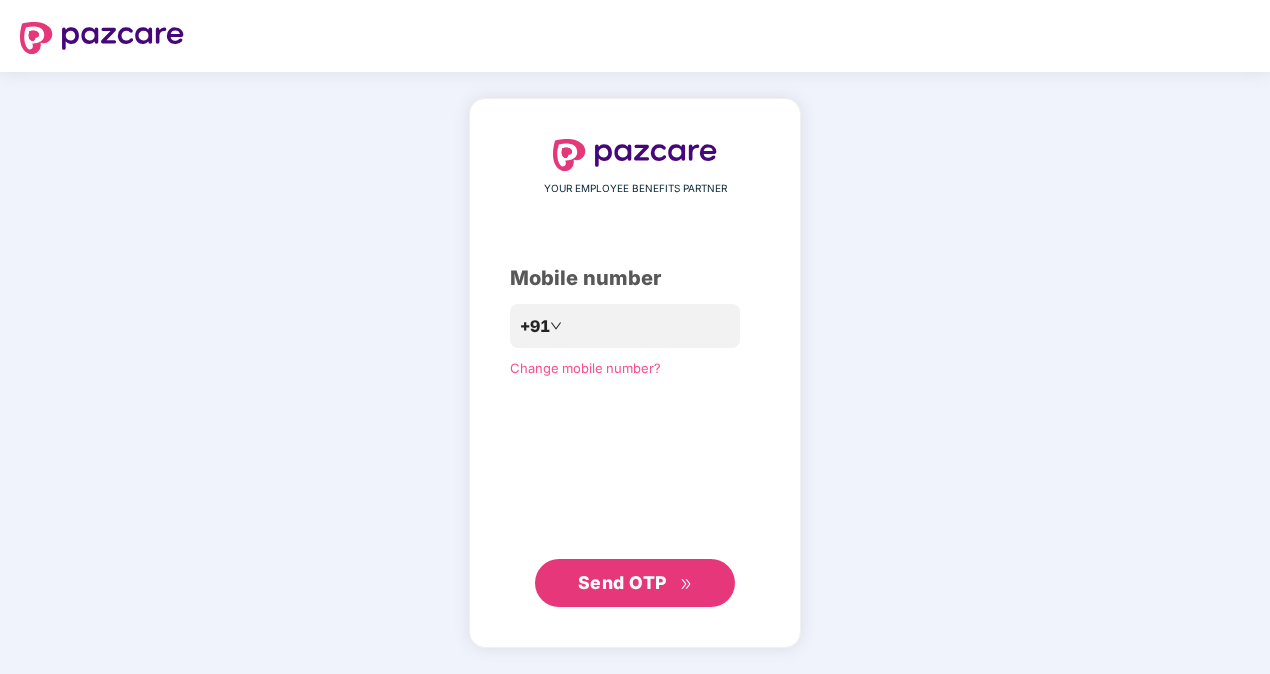 click on "Send OTP" at bounding box center (622, 582) 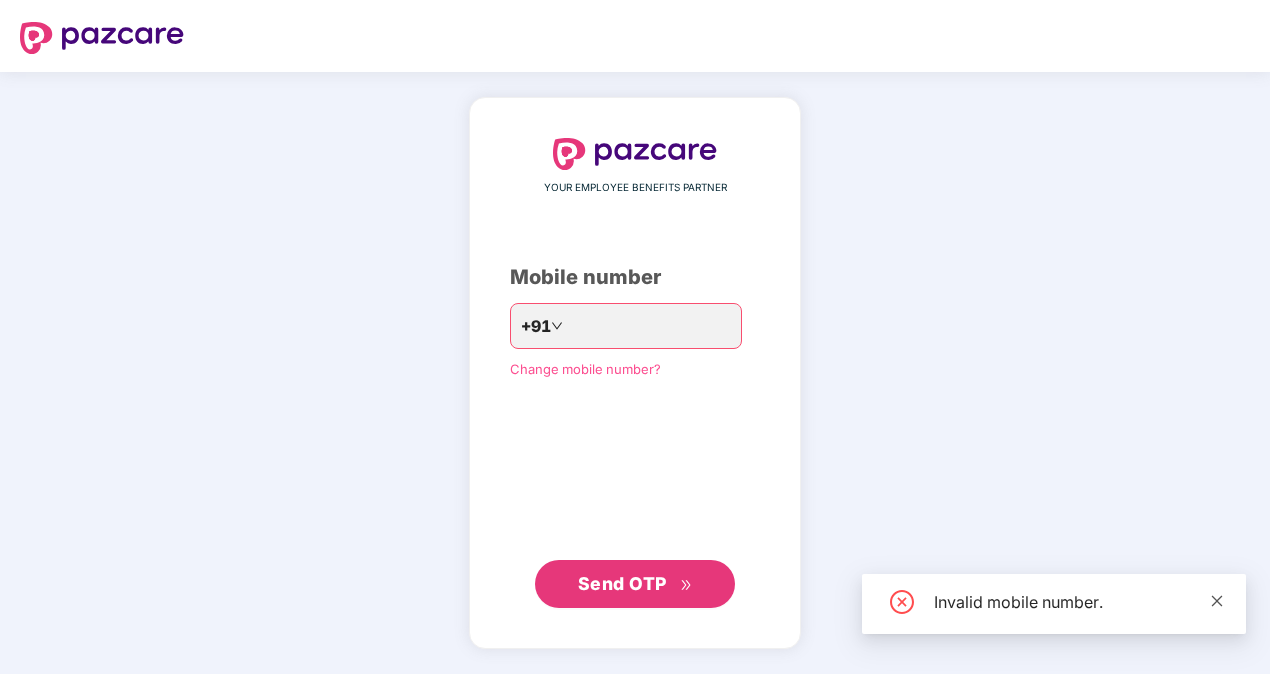 click 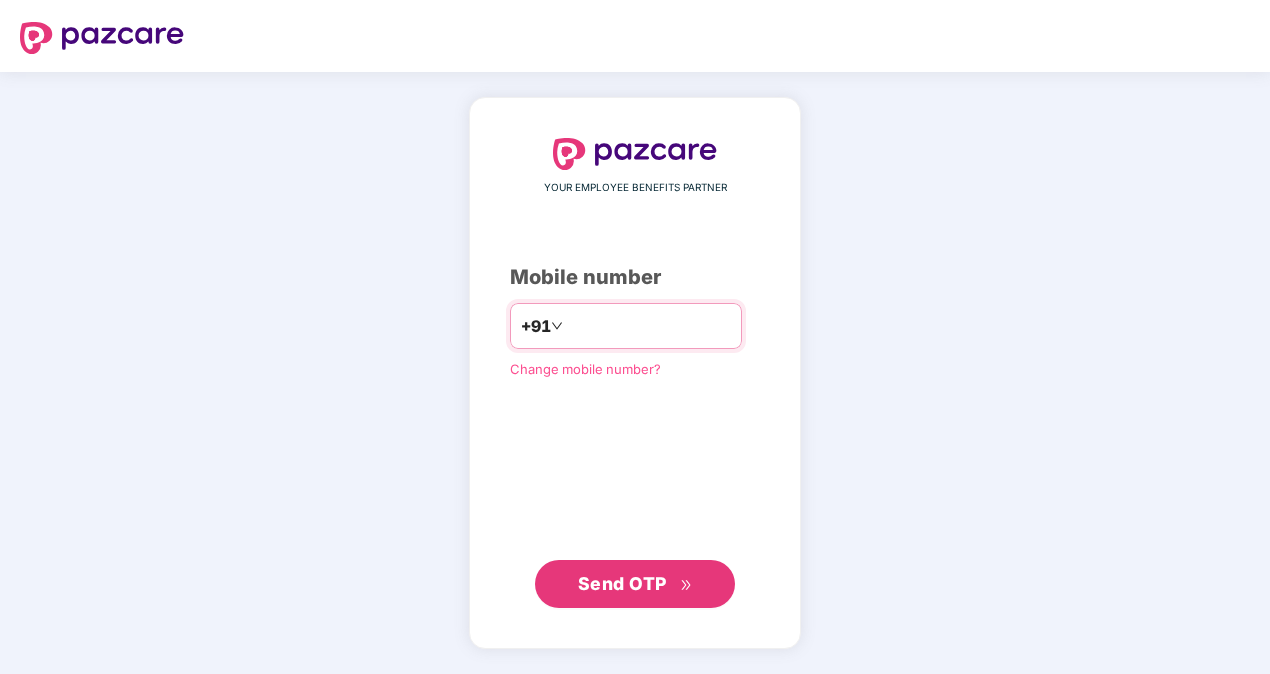 click on "**********" at bounding box center [649, 326] 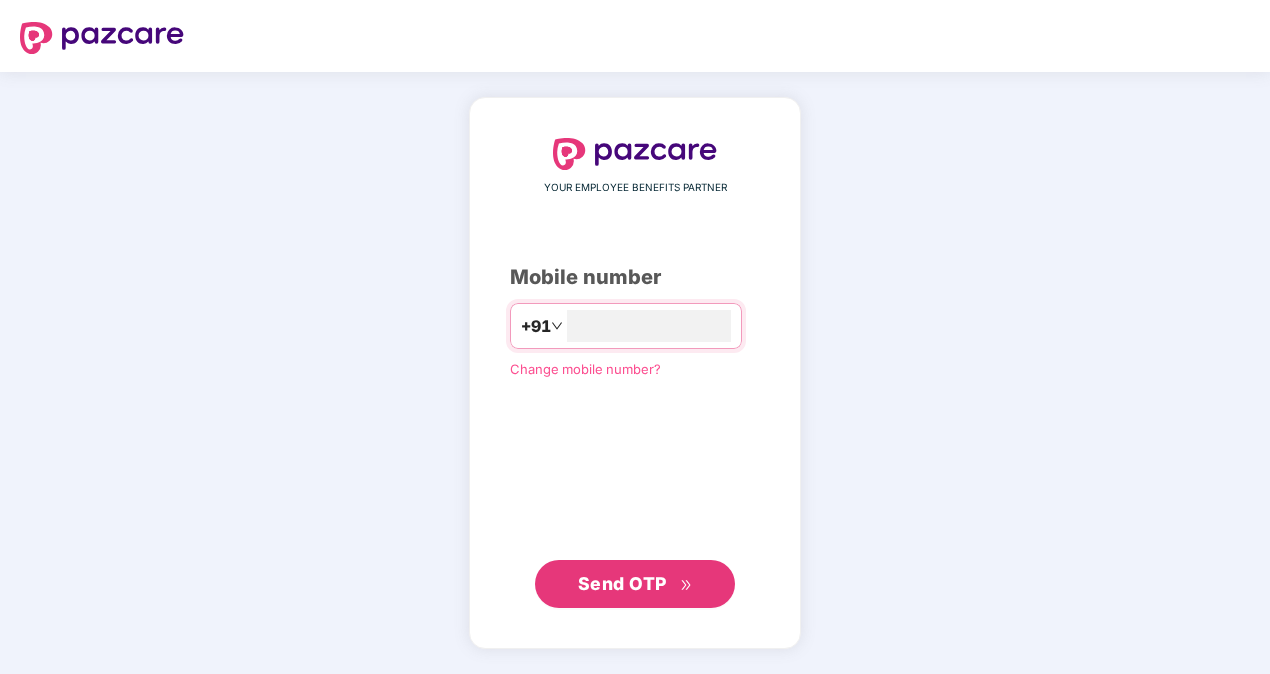 click on "Send OTP" at bounding box center (622, 583) 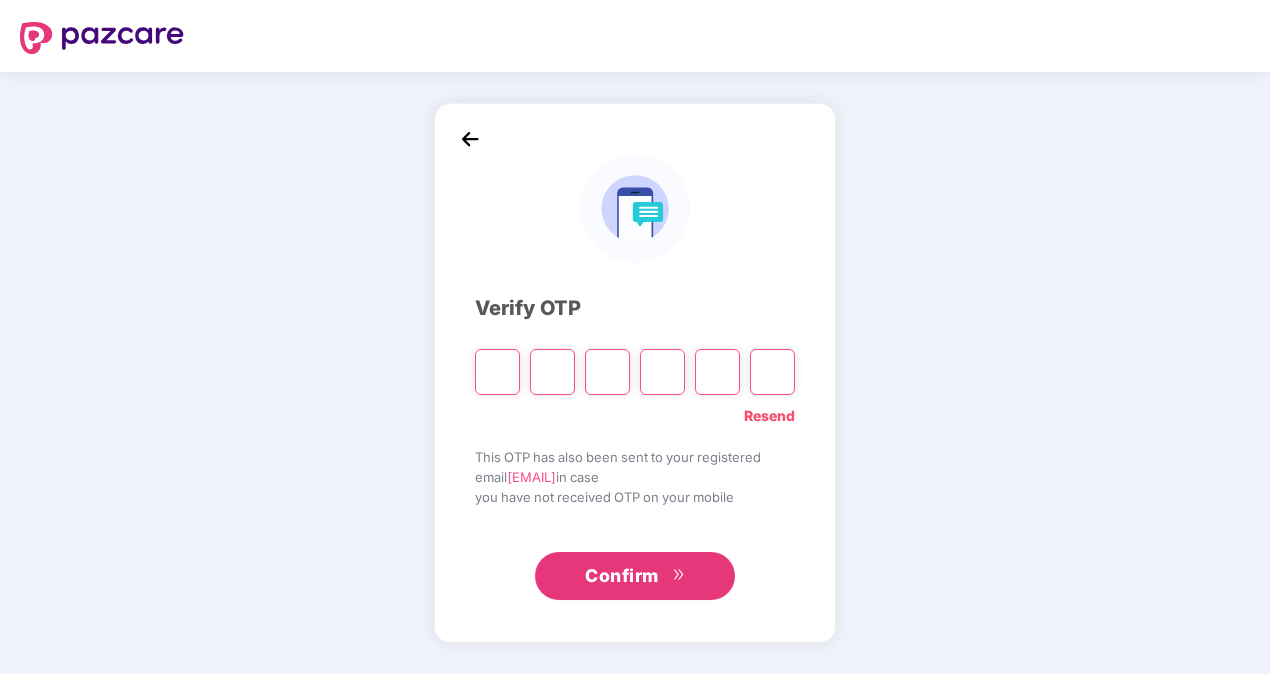 type on "*" 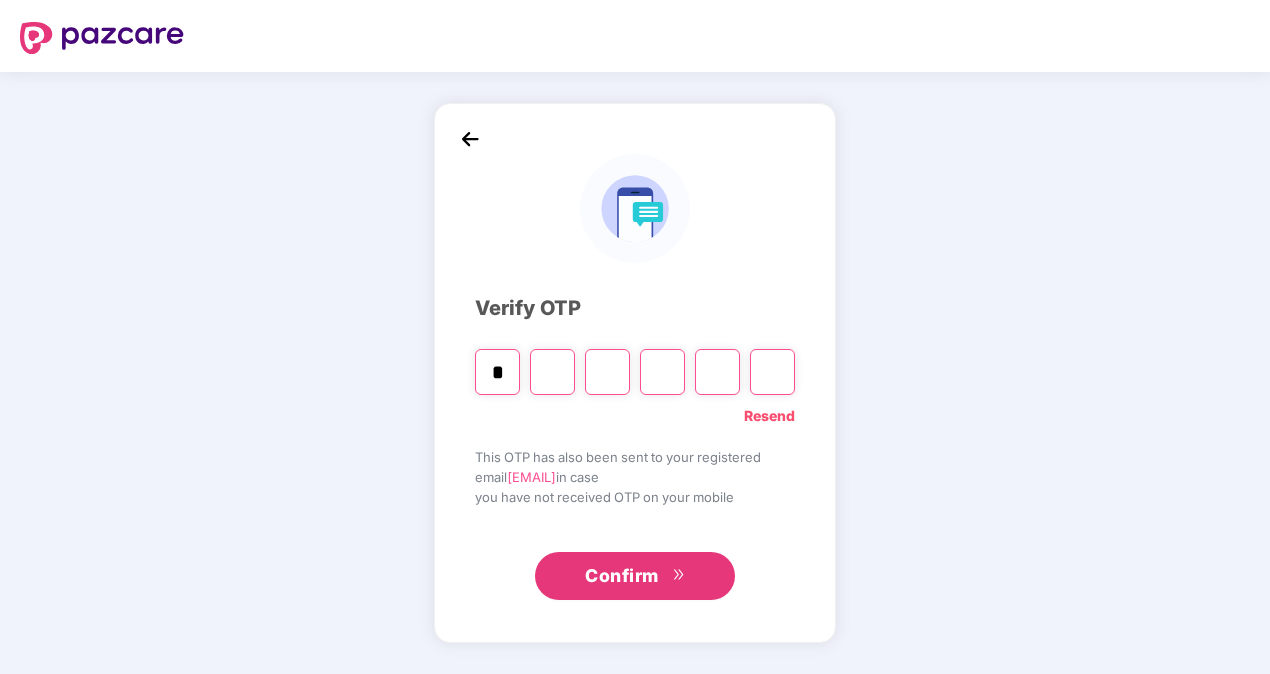 type on "*" 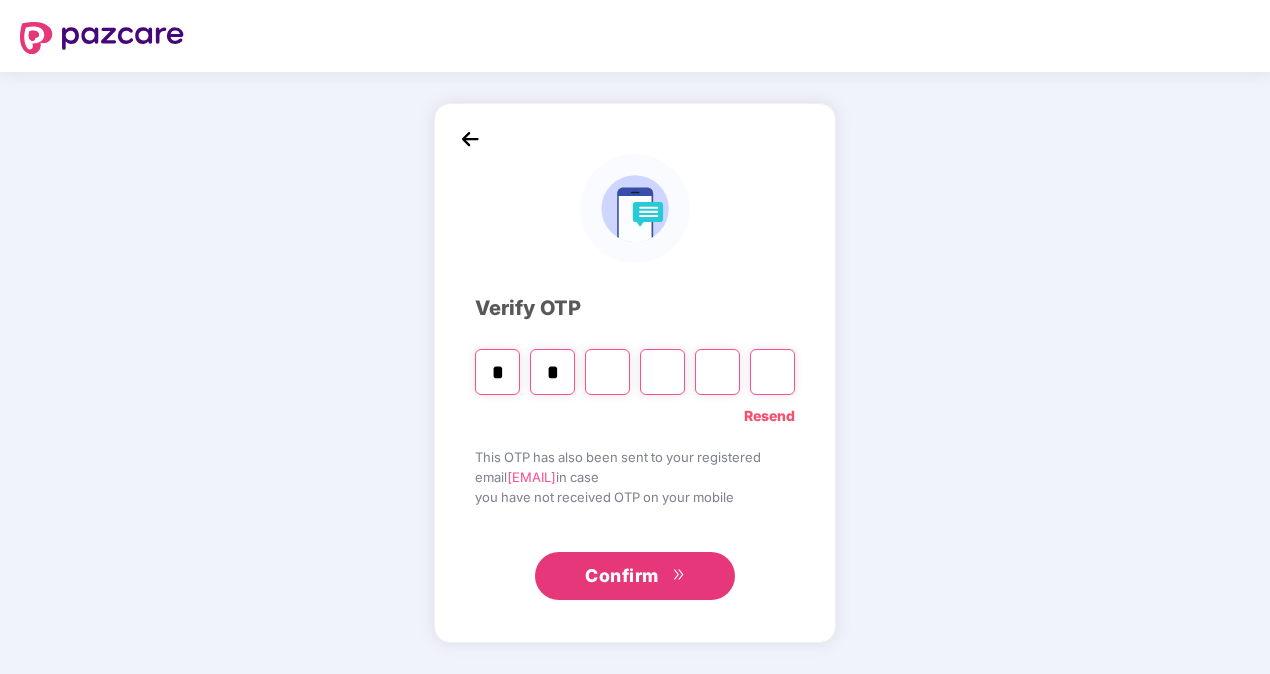 type on "*" 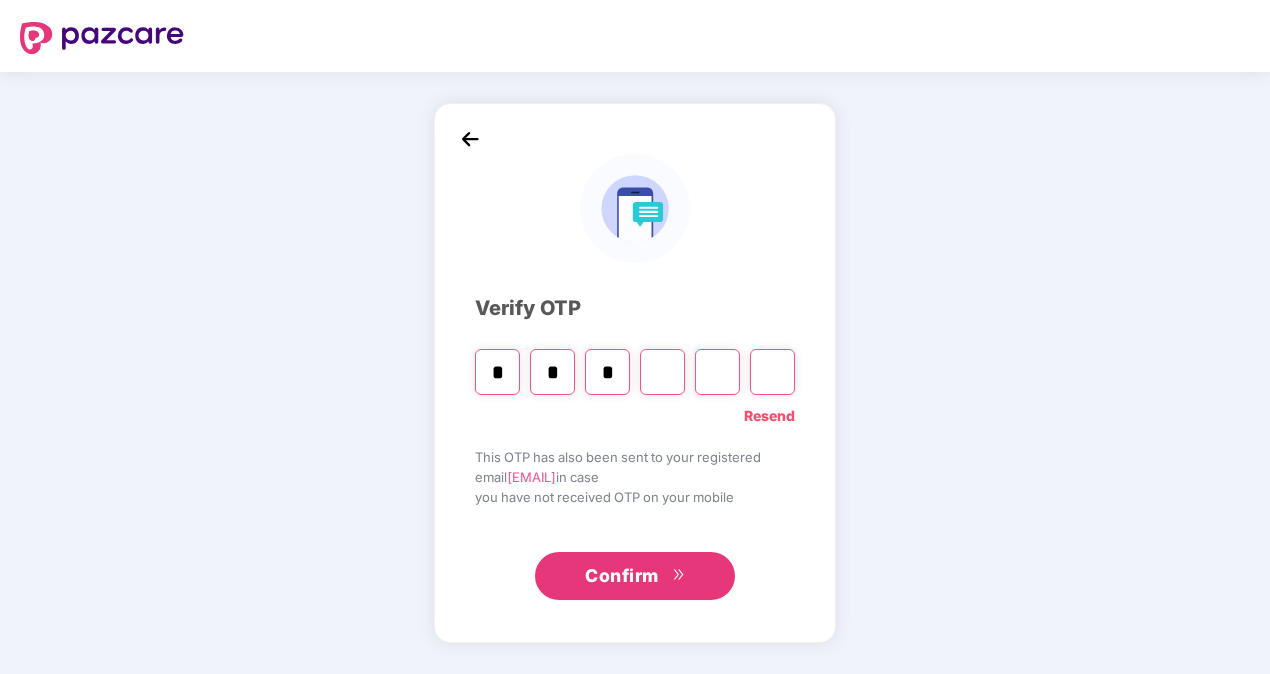 type on "*" 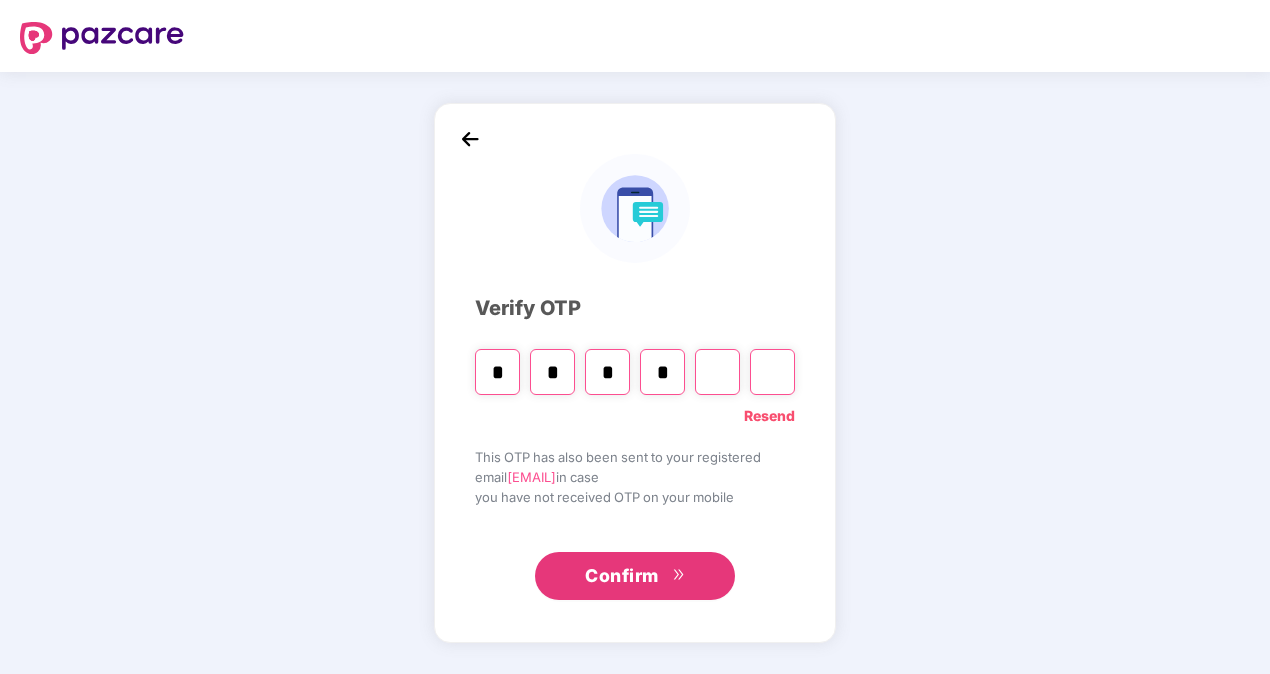 type on "*" 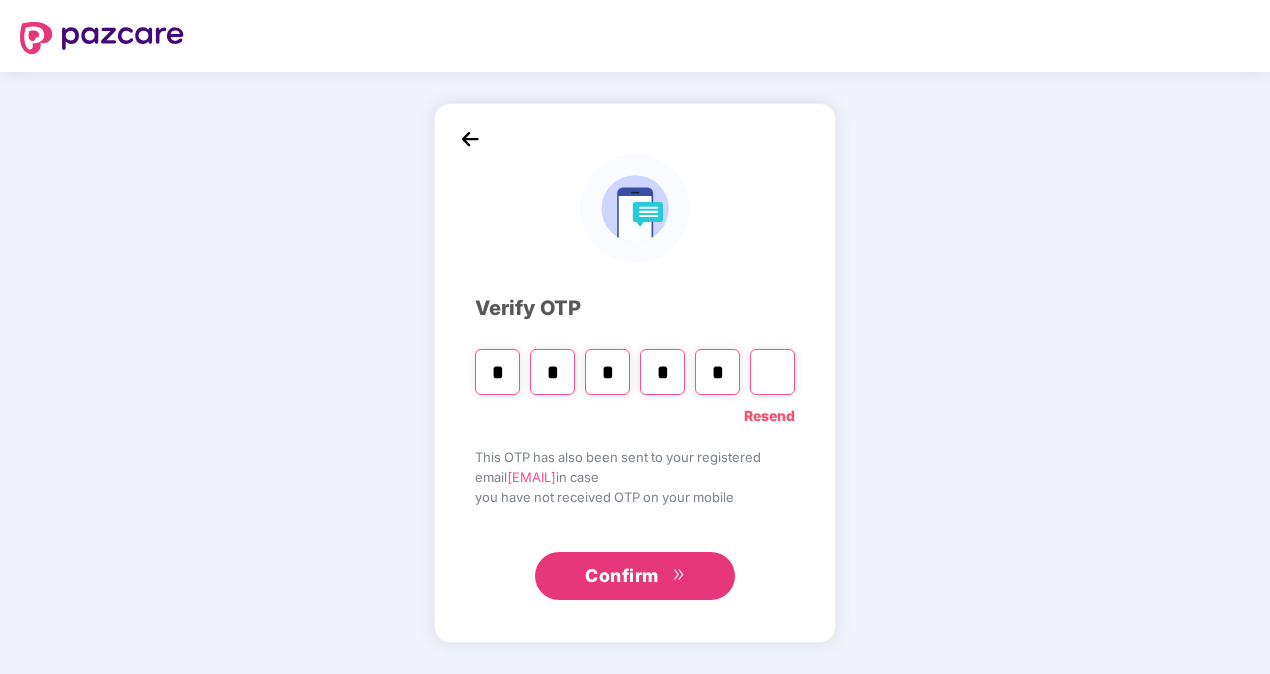 type on "*" 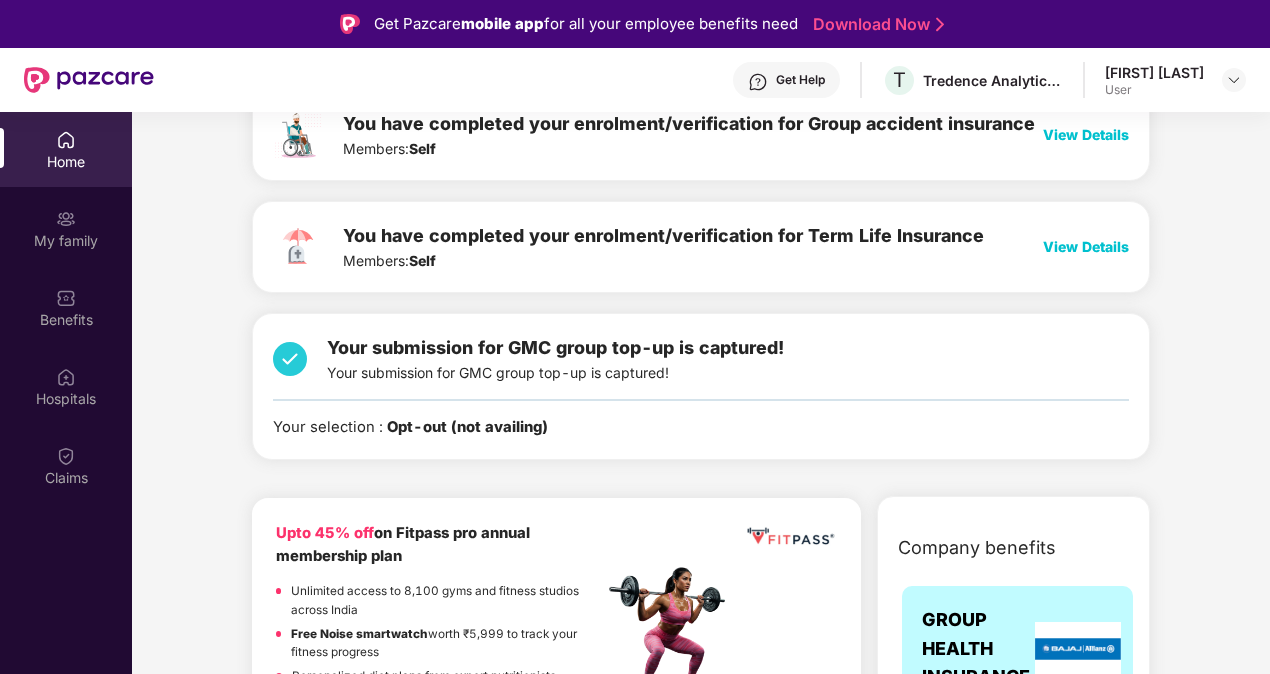 scroll, scrollTop: 300, scrollLeft: 0, axis: vertical 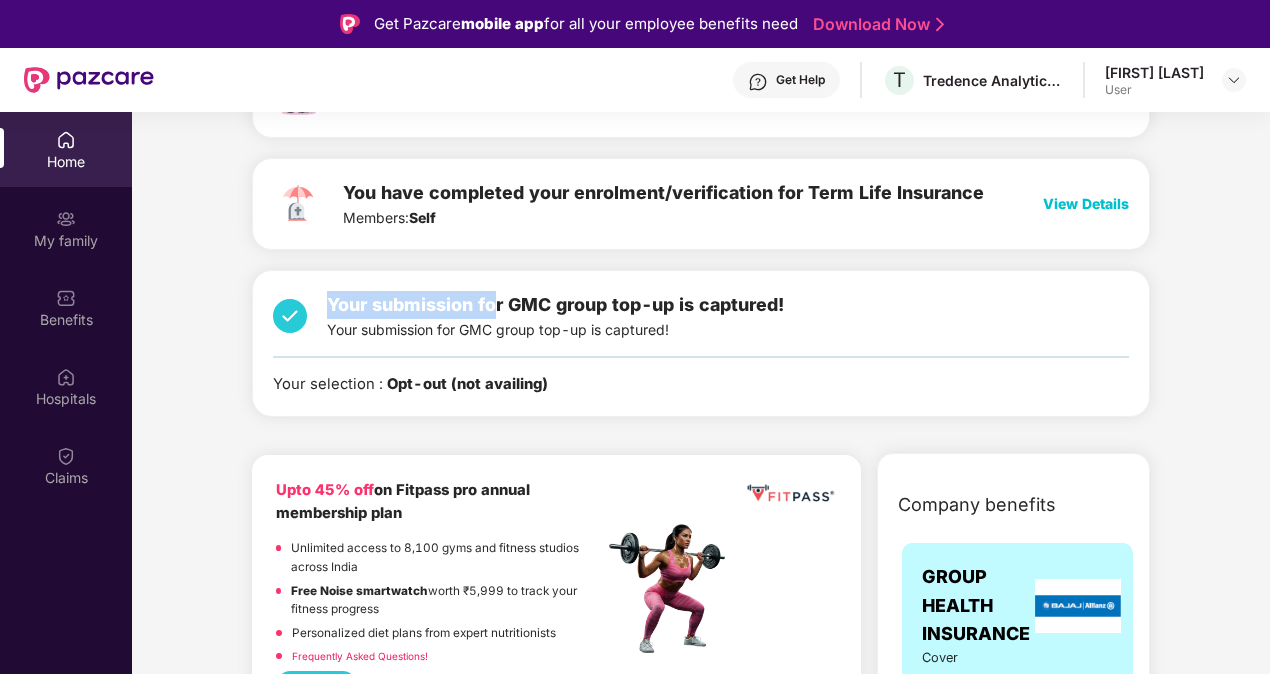 drag, startPoint x: 329, startPoint y: 301, endPoint x: 500, endPoint y: 305, distance: 171.04678 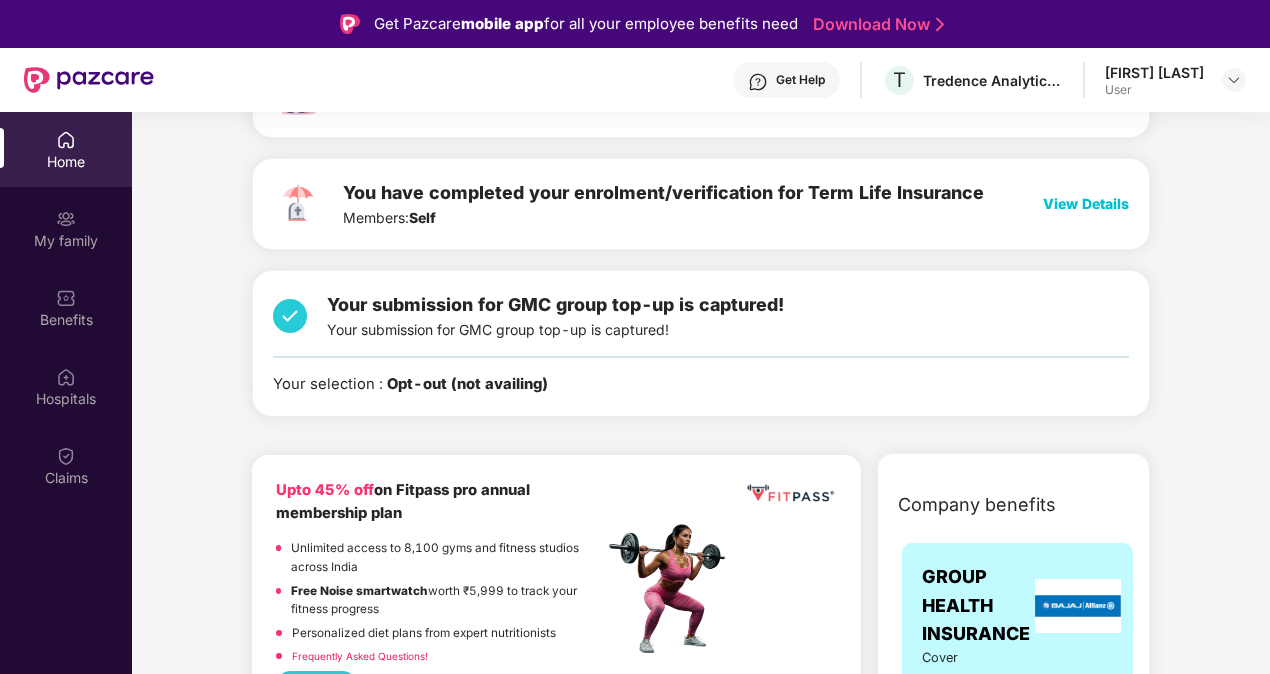 drag, startPoint x: 500, startPoint y: 305, endPoint x: 514, endPoint y: 304, distance: 14.035668 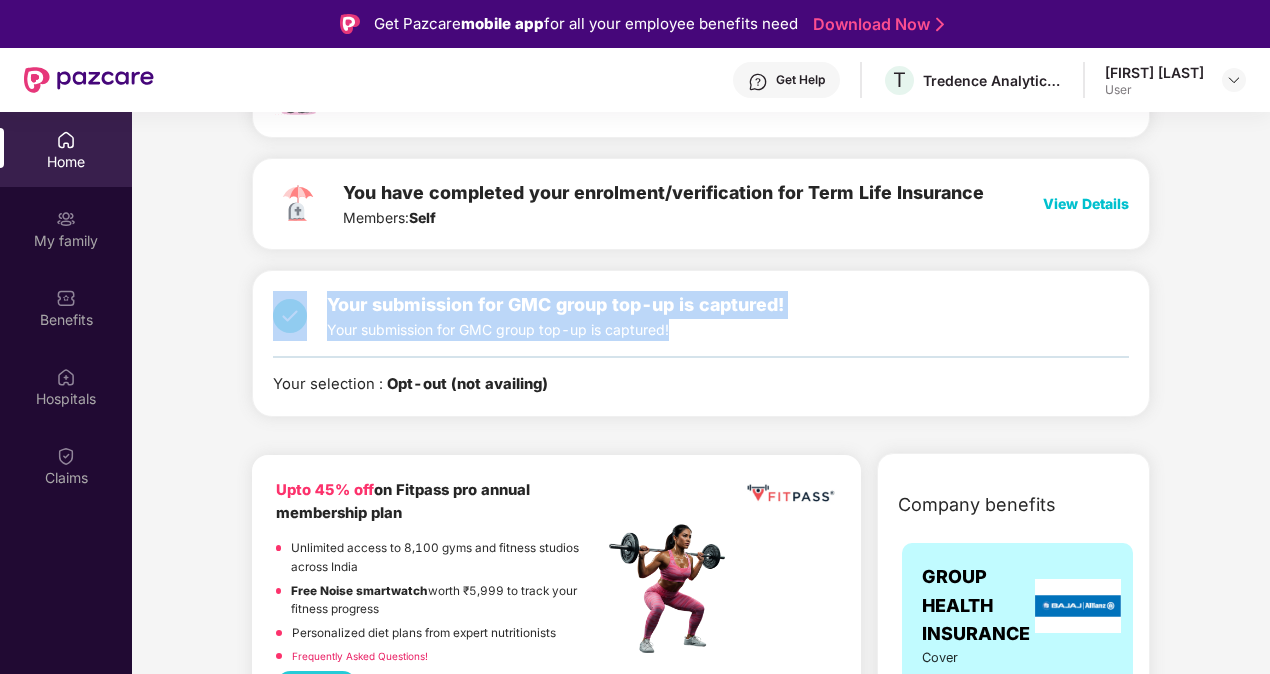 drag, startPoint x: 685, startPoint y: 326, endPoint x: 304, endPoint y: 334, distance: 381.08398 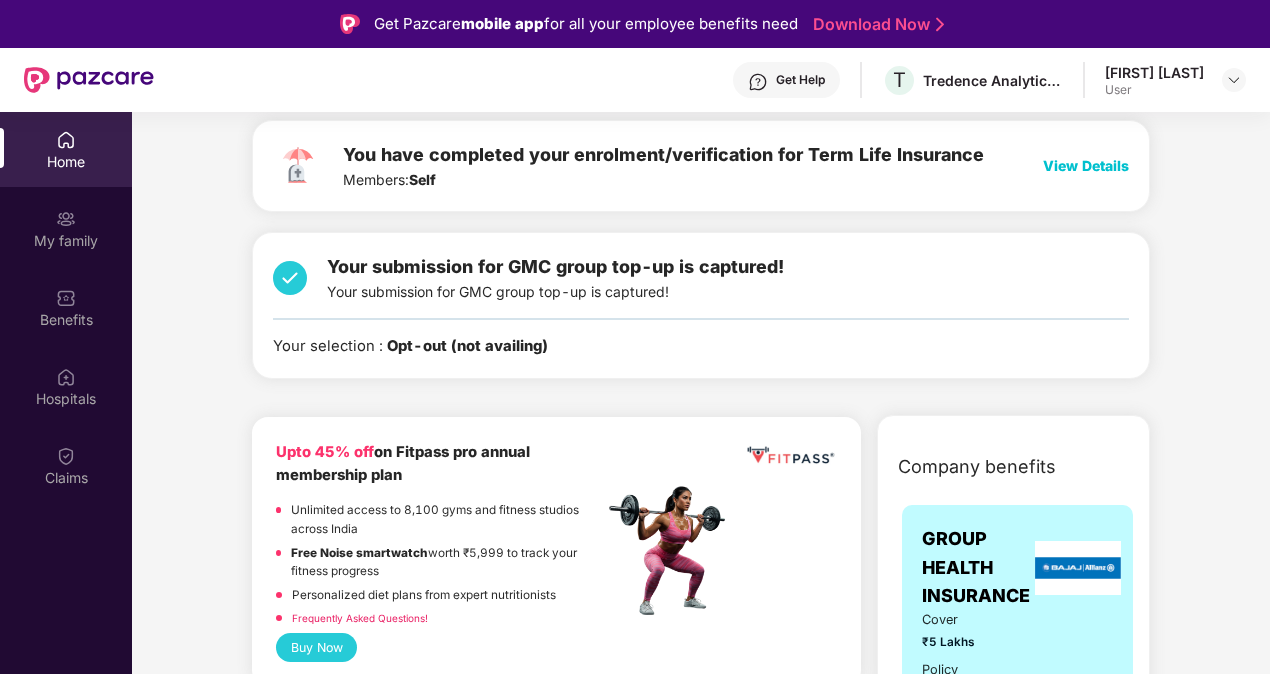 scroll, scrollTop: 300, scrollLeft: 0, axis: vertical 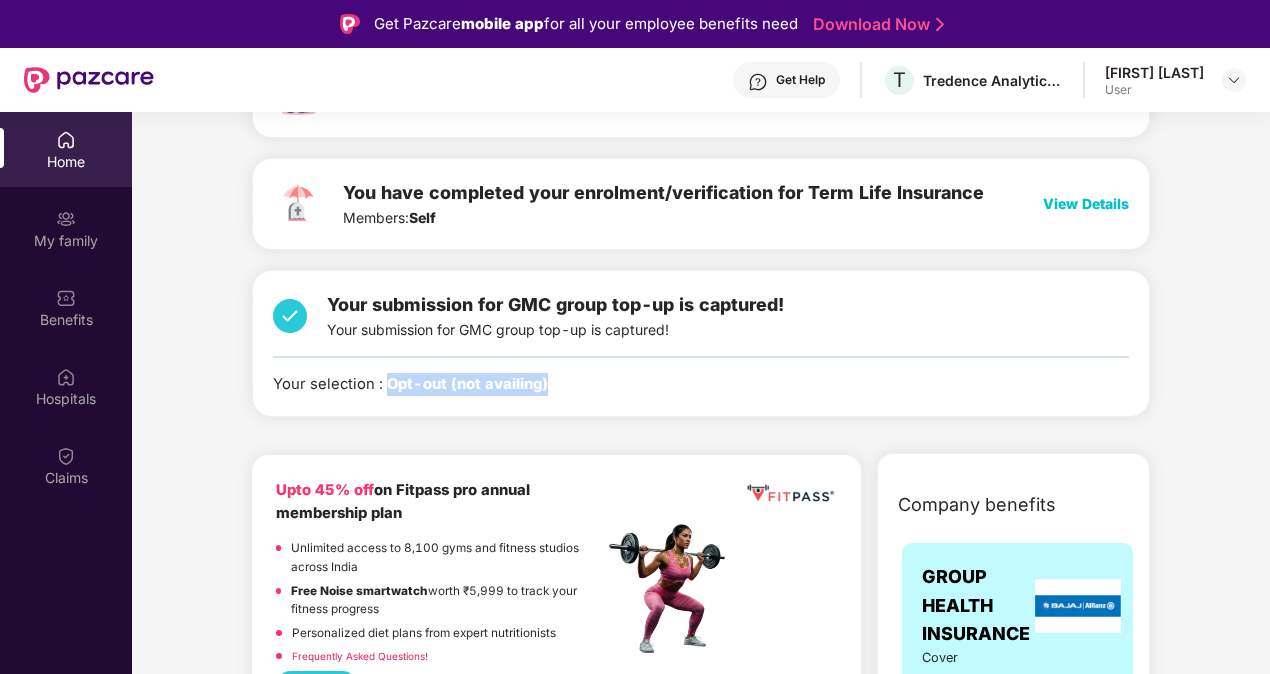 drag, startPoint x: 546, startPoint y: 380, endPoint x: 388, endPoint y: 382, distance: 158.01266 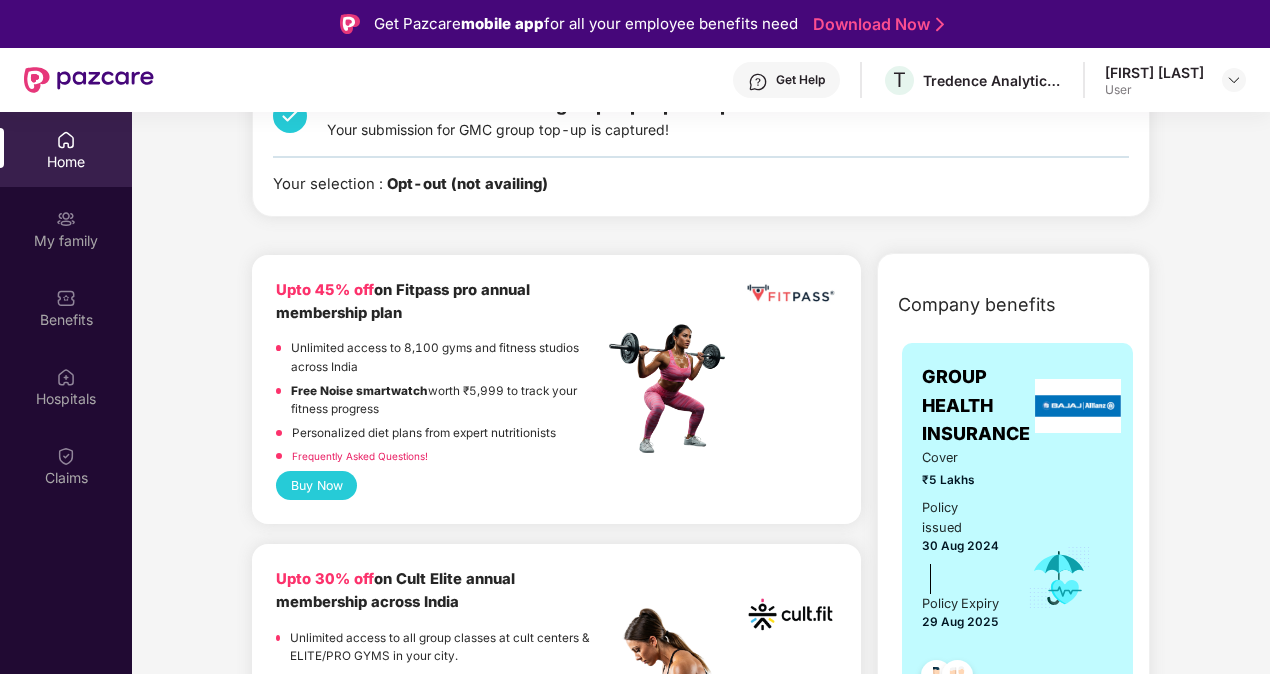 scroll, scrollTop: 700, scrollLeft: 0, axis: vertical 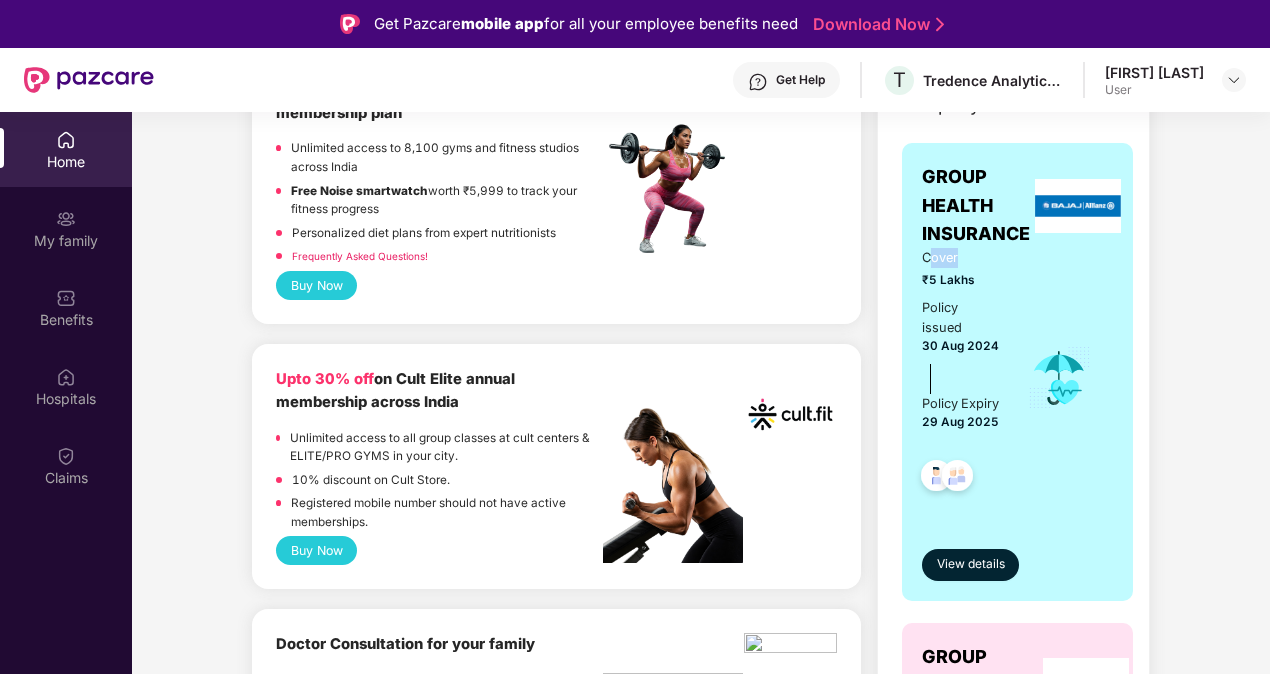 click on "Cover" at bounding box center [960, 258] 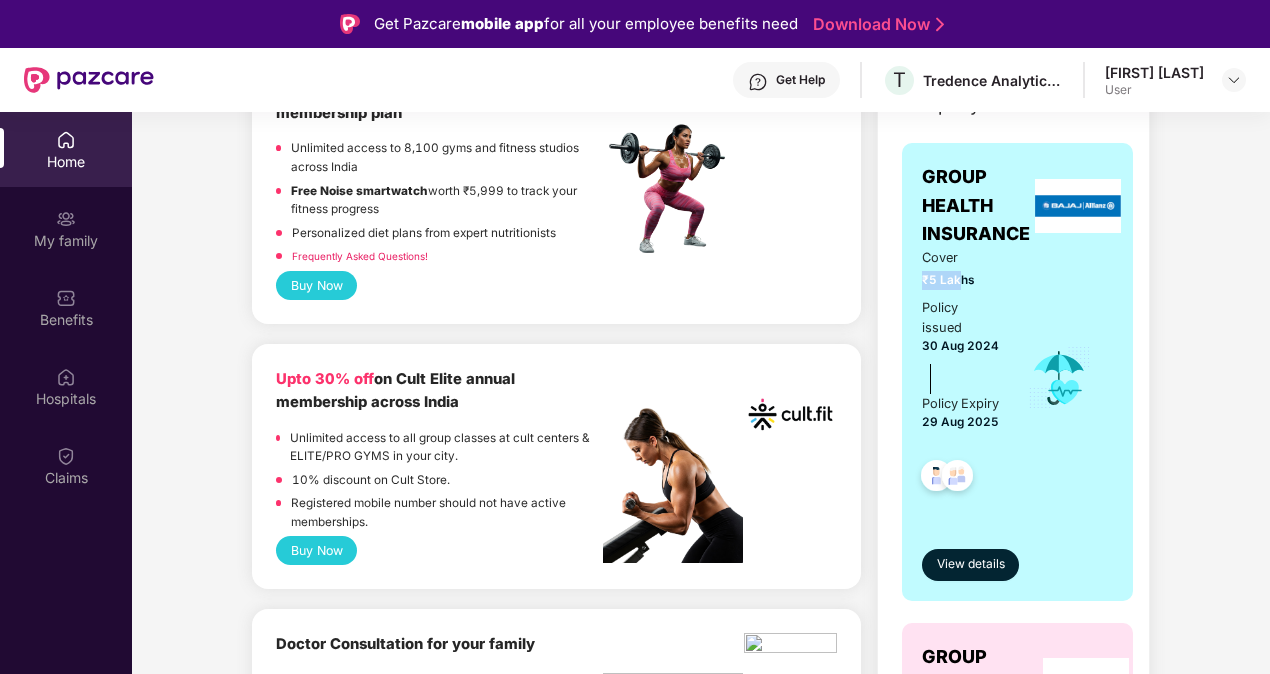 drag, startPoint x: 955, startPoint y: 255, endPoint x: 959, endPoint y: 274, distance: 19.416489 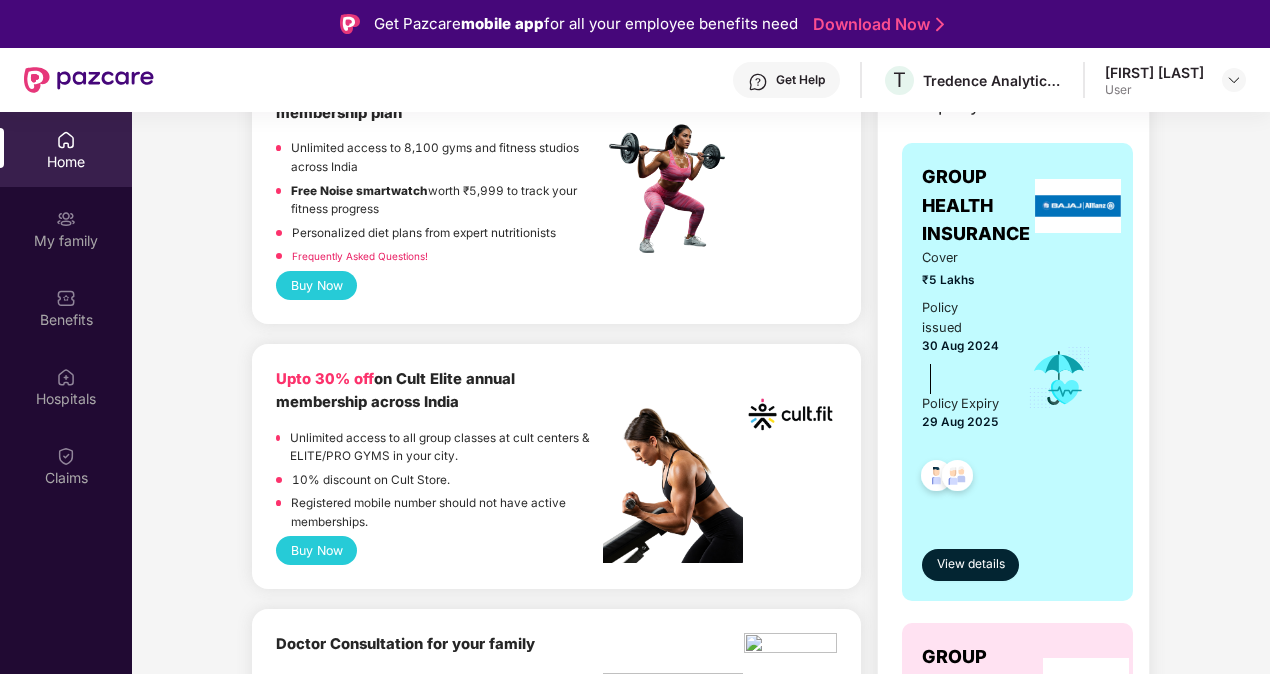 drag, startPoint x: 959, startPoint y: 274, endPoint x: 942, endPoint y: 308, distance: 38.013157 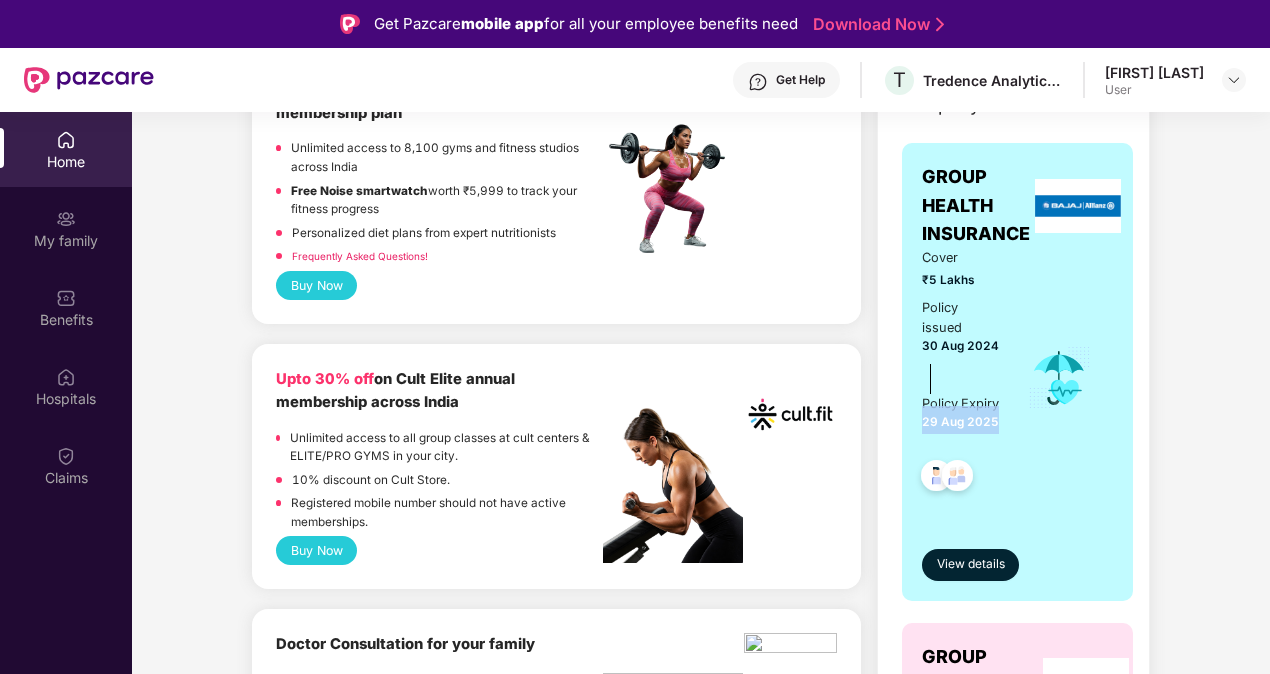 drag, startPoint x: 922, startPoint y: 440, endPoint x: 996, endPoint y: 438, distance: 74.02702 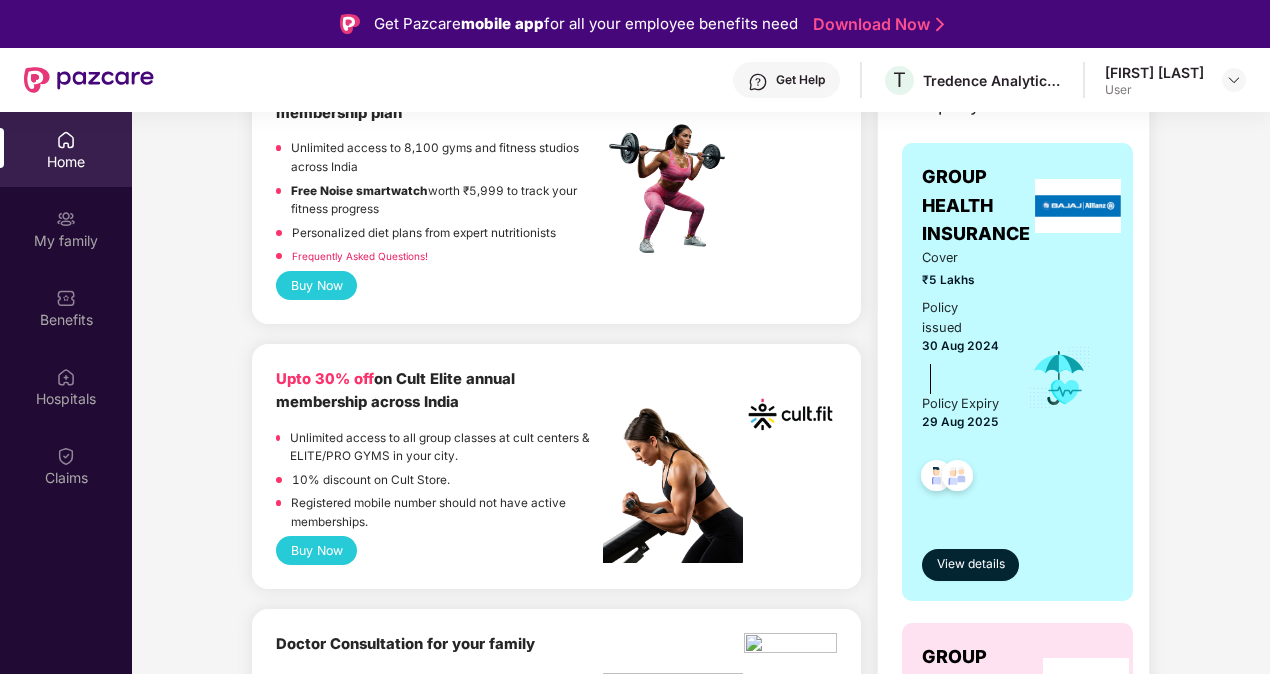 click on "₹5 Lakhs" at bounding box center [960, 280] 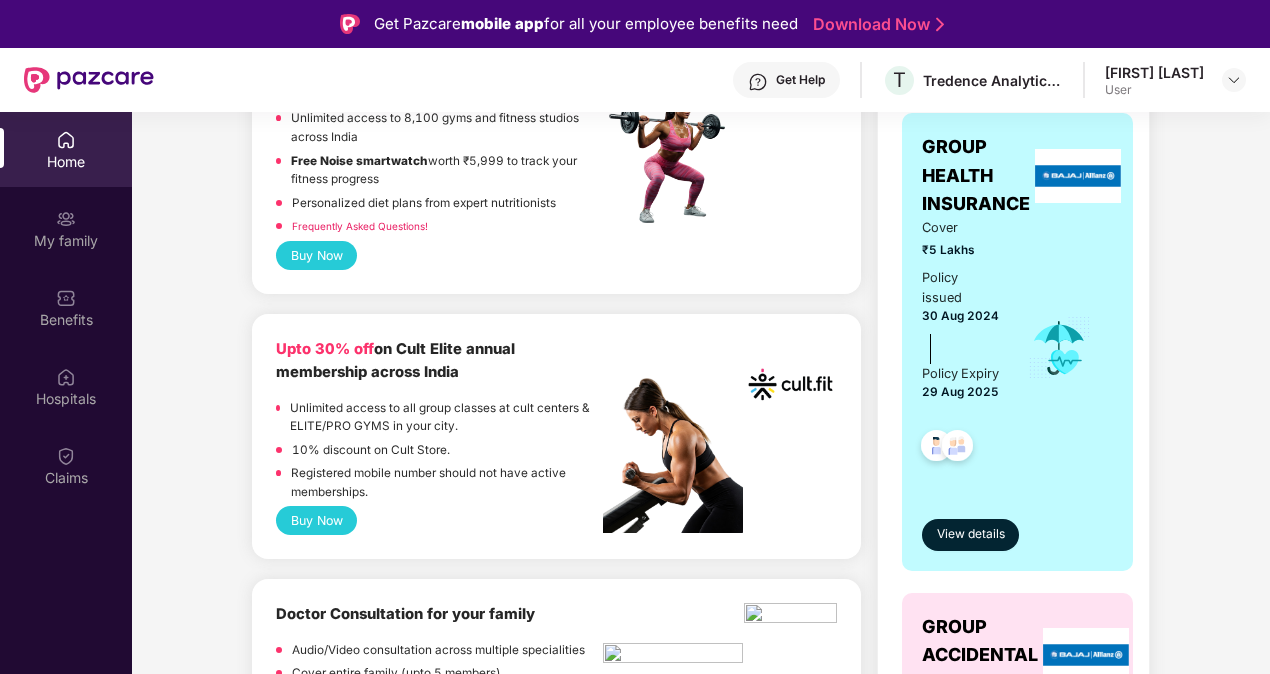 scroll, scrollTop: 700, scrollLeft: 0, axis: vertical 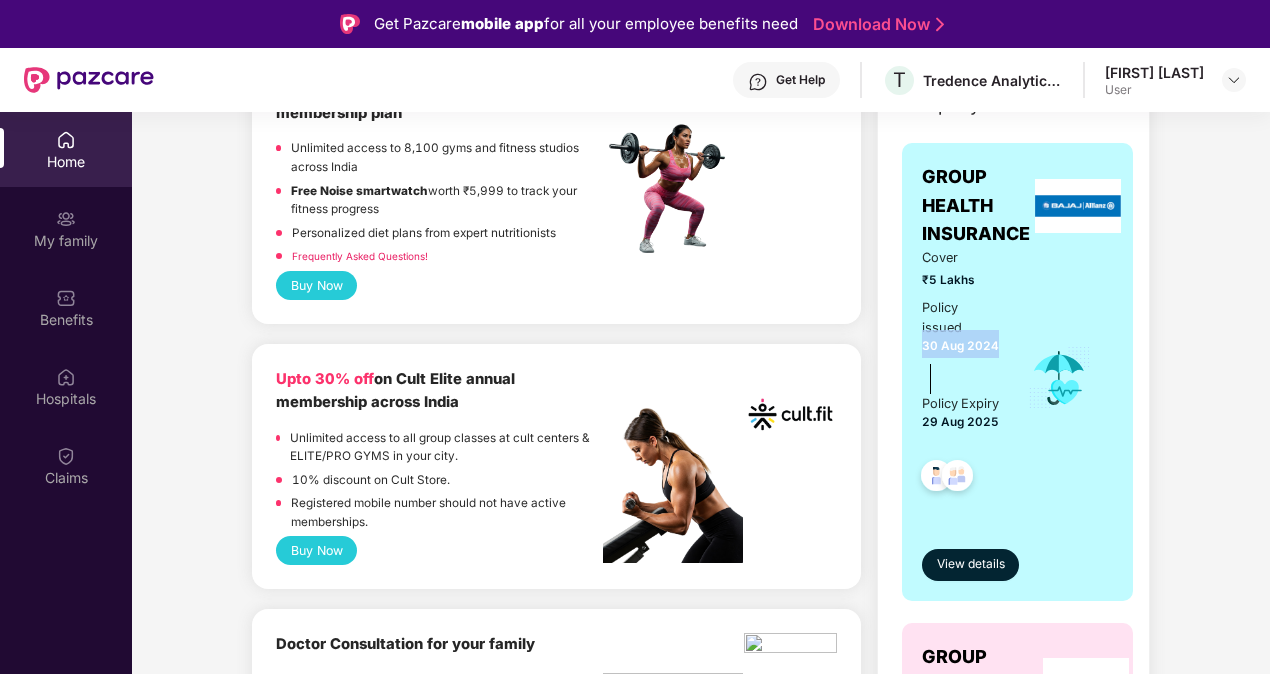 drag, startPoint x: 922, startPoint y: 346, endPoint x: 996, endPoint y: 349, distance: 74.06078 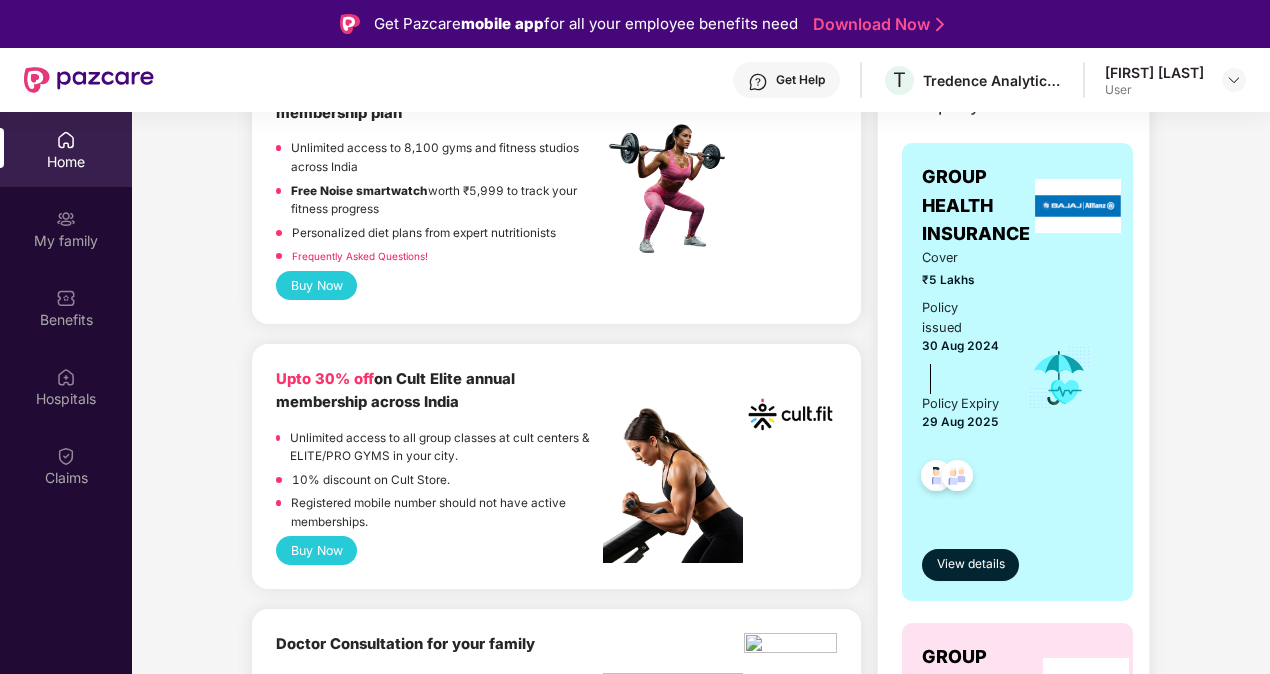 drag, startPoint x: 996, startPoint y: 349, endPoint x: 924, endPoint y: 401, distance: 88.814415 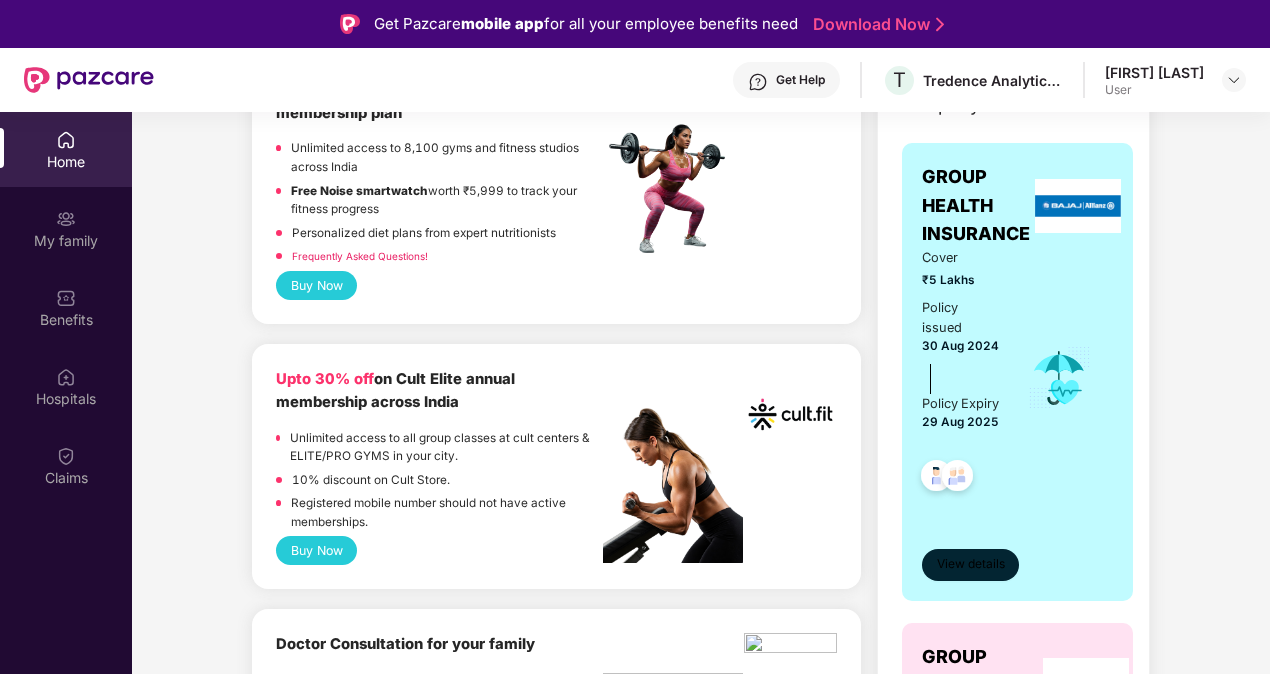 click on "View details" at bounding box center (970, 565) 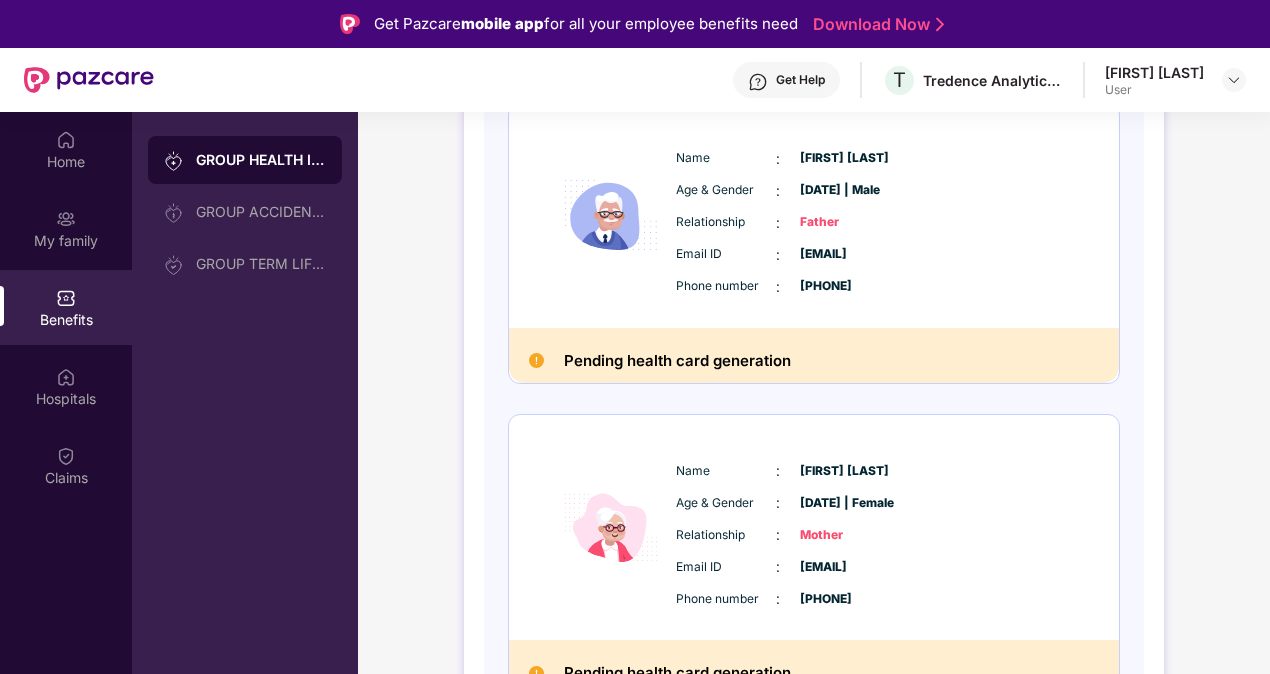 scroll, scrollTop: 632, scrollLeft: 0, axis: vertical 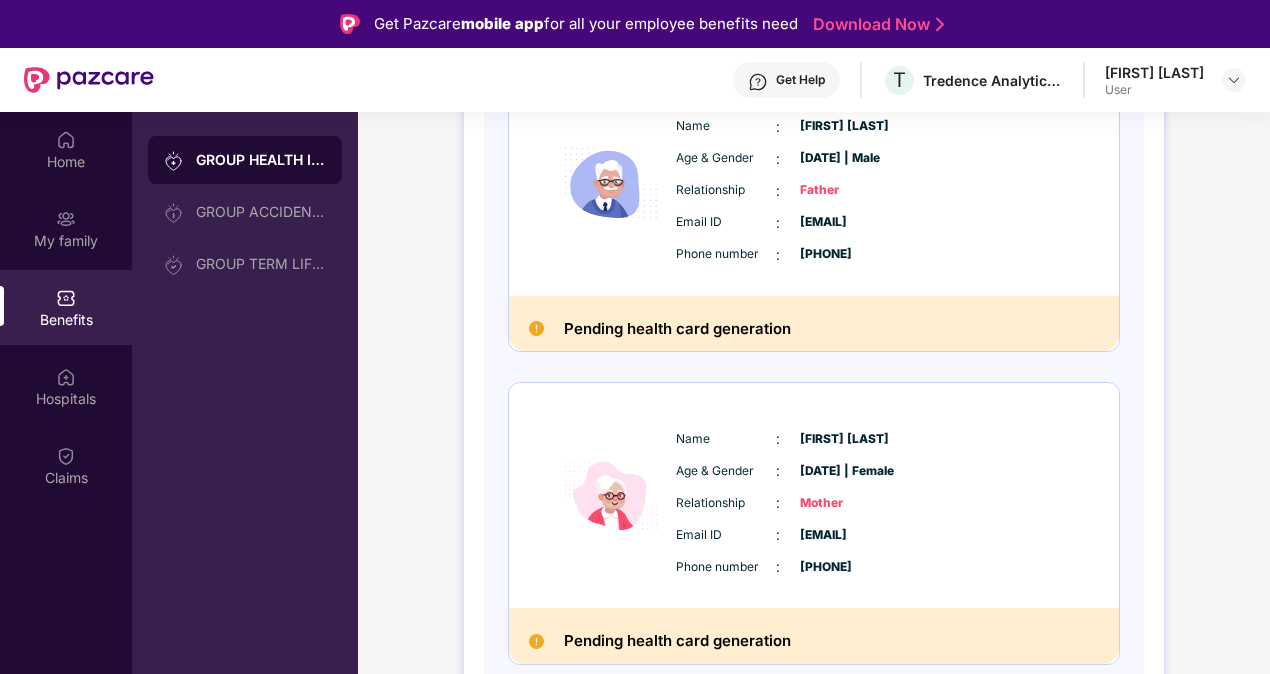 click at bounding box center [536, 641] 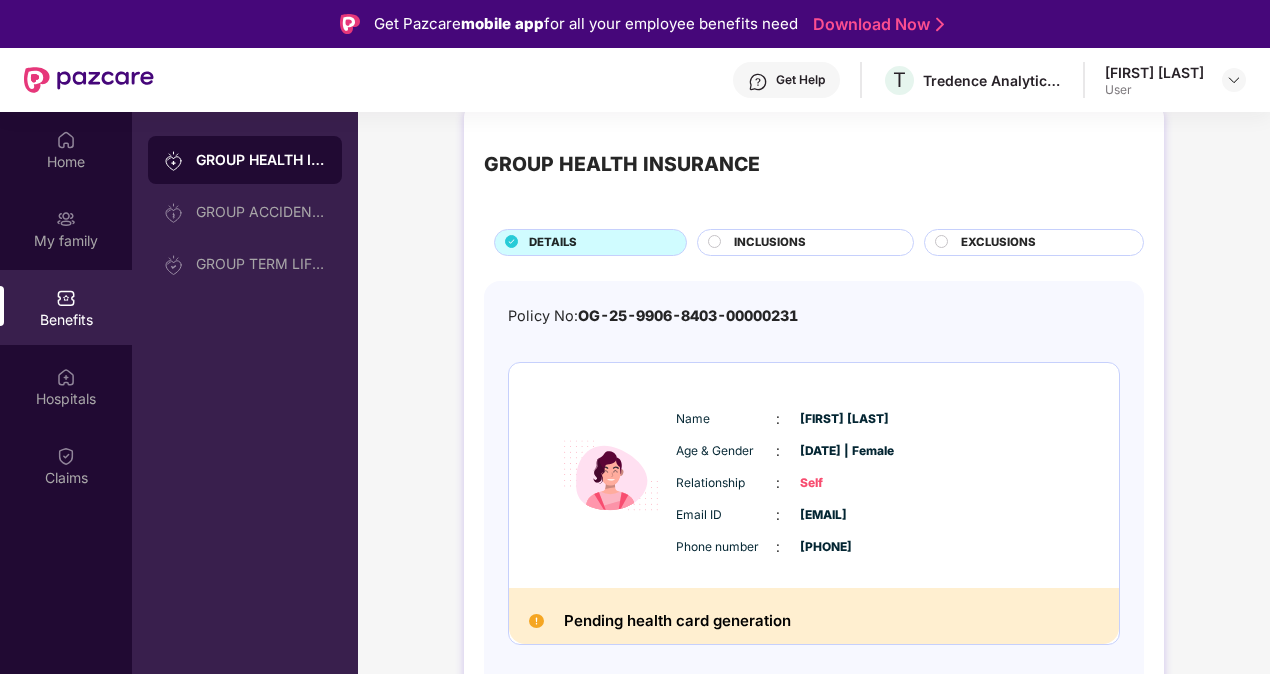 scroll, scrollTop: 0, scrollLeft: 0, axis: both 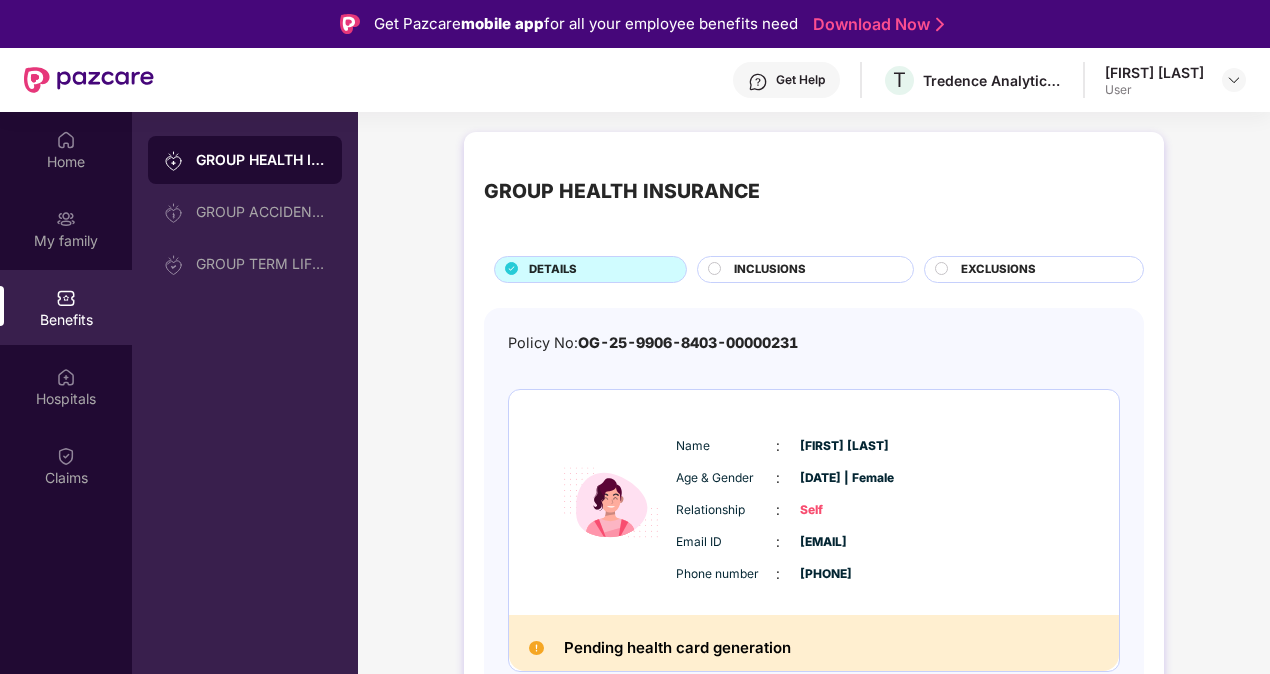 click on "INCLUSIONS" at bounding box center [813, 271] 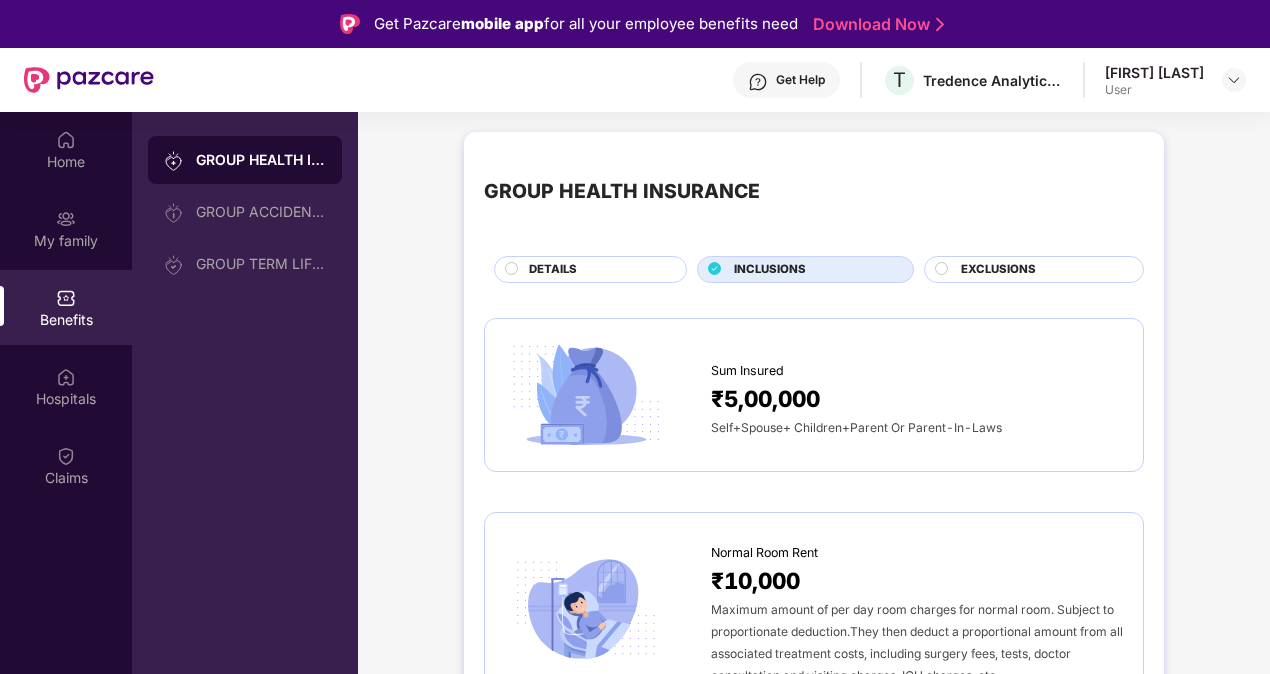 click on "EXCLUSIONS" at bounding box center [998, 270] 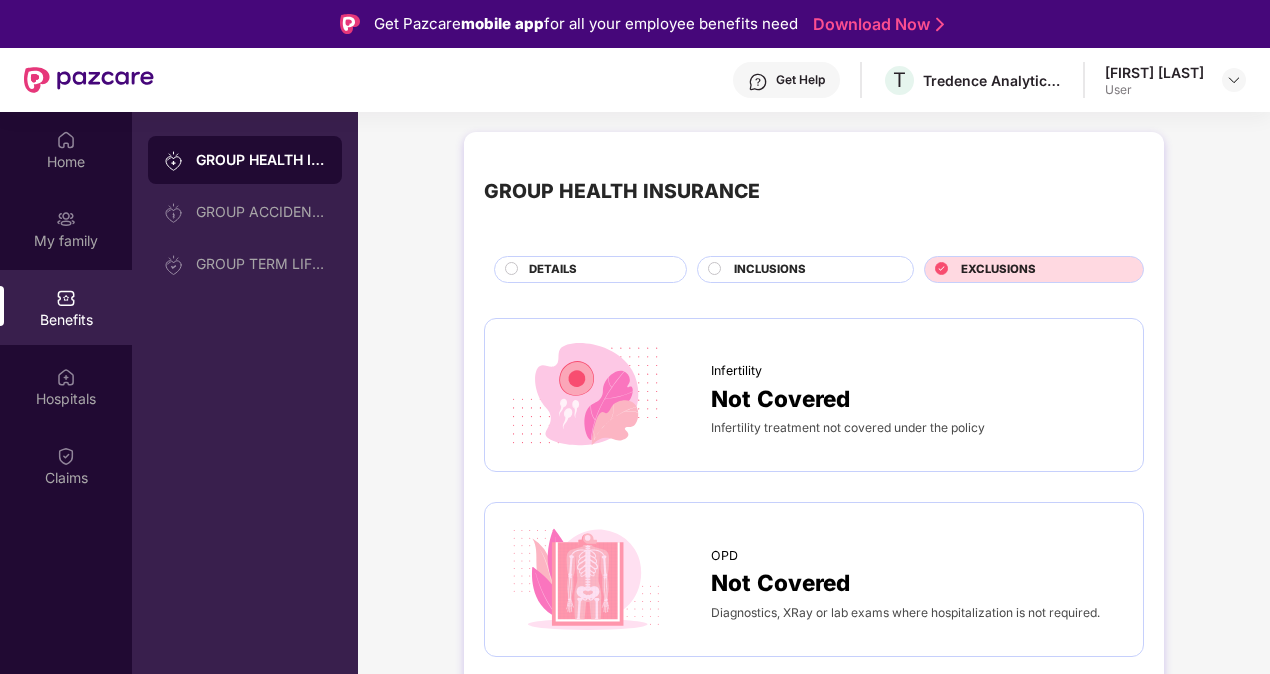 click on "INCLUSIONS" at bounding box center [770, 270] 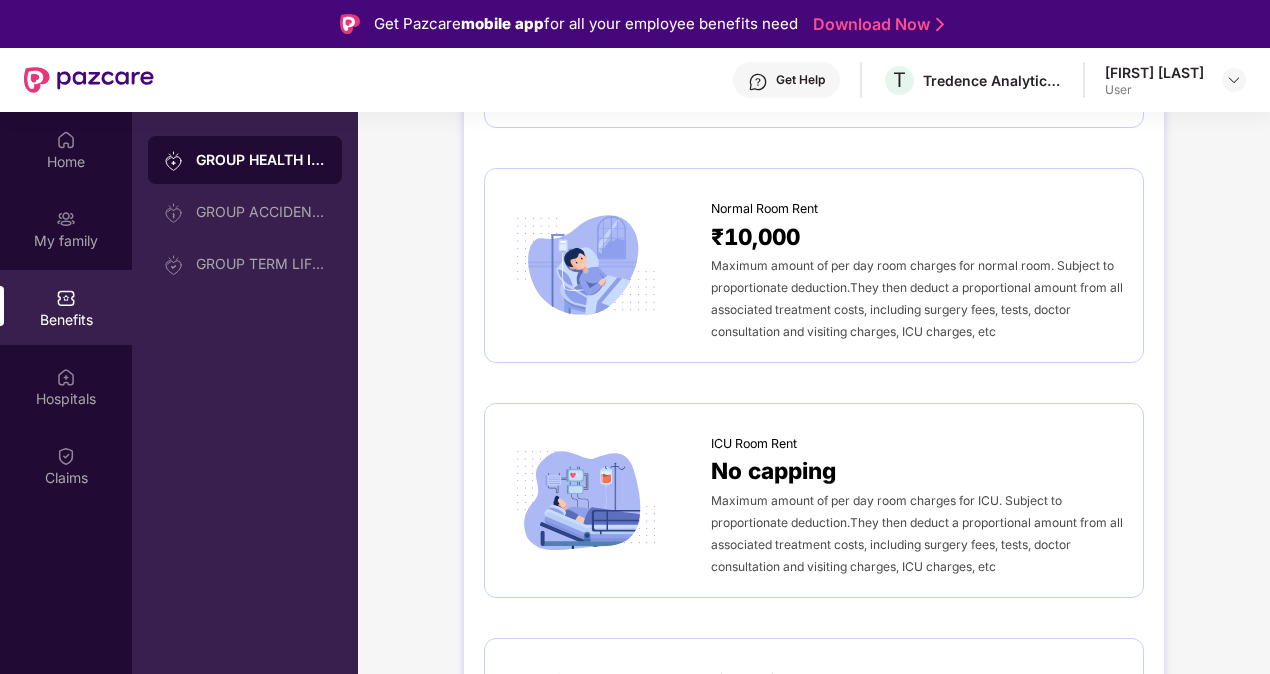 scroll, scrollTop: 300, scrollLeft: 0, axis: vertical 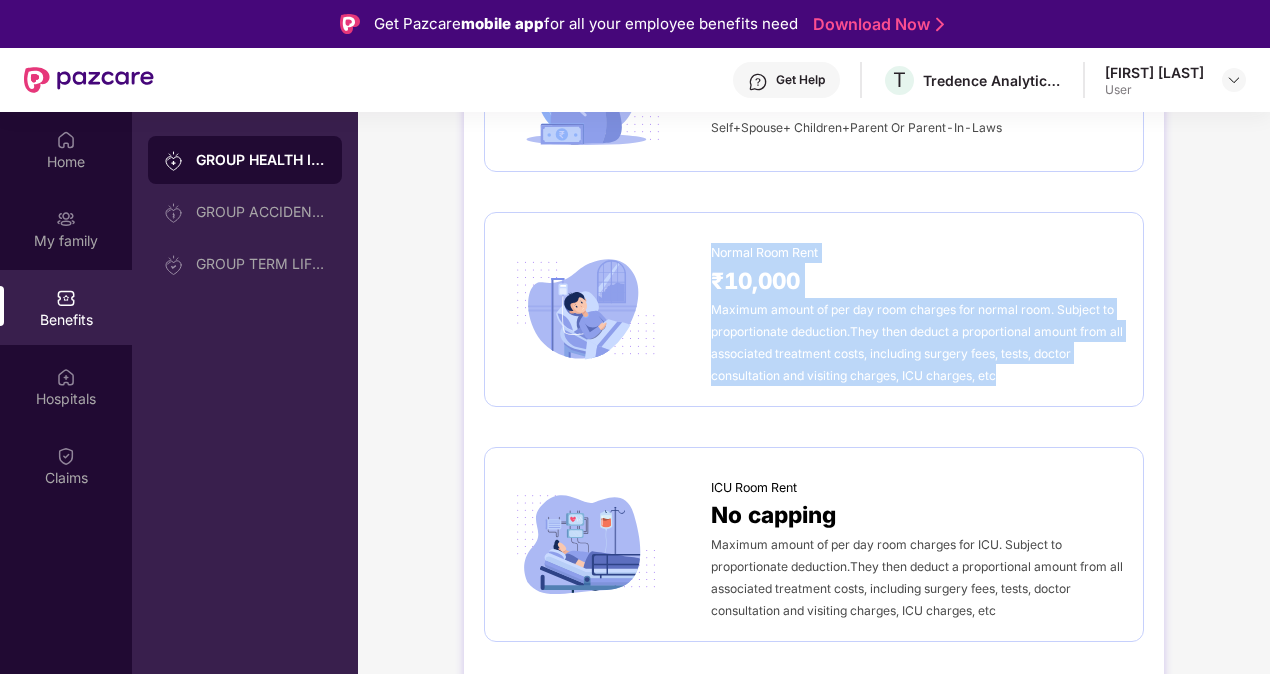 drag, startPoint x: 1004, startPoint y: 372, endPoint x: 718, endPoint y: 250, distance: 310.93408 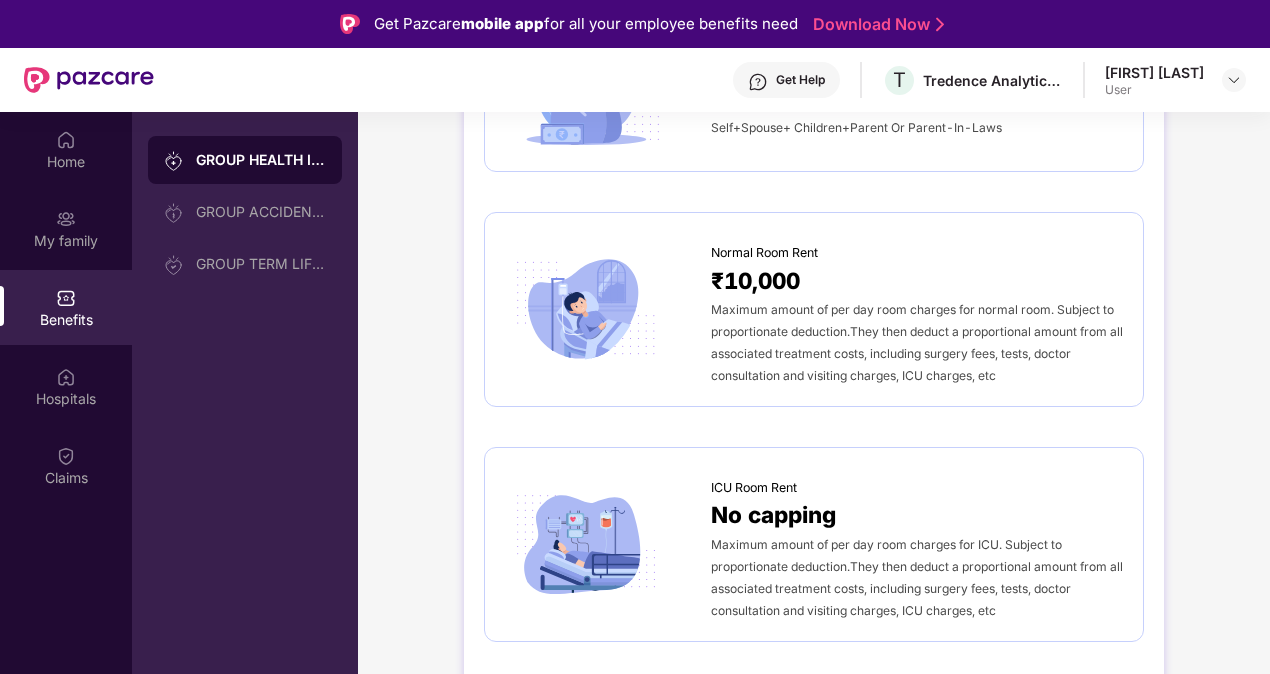 drag, startPoint x: 718, startPoint y: 250, endPoint x: 702, endPoint y: 251, distance: 16.03122 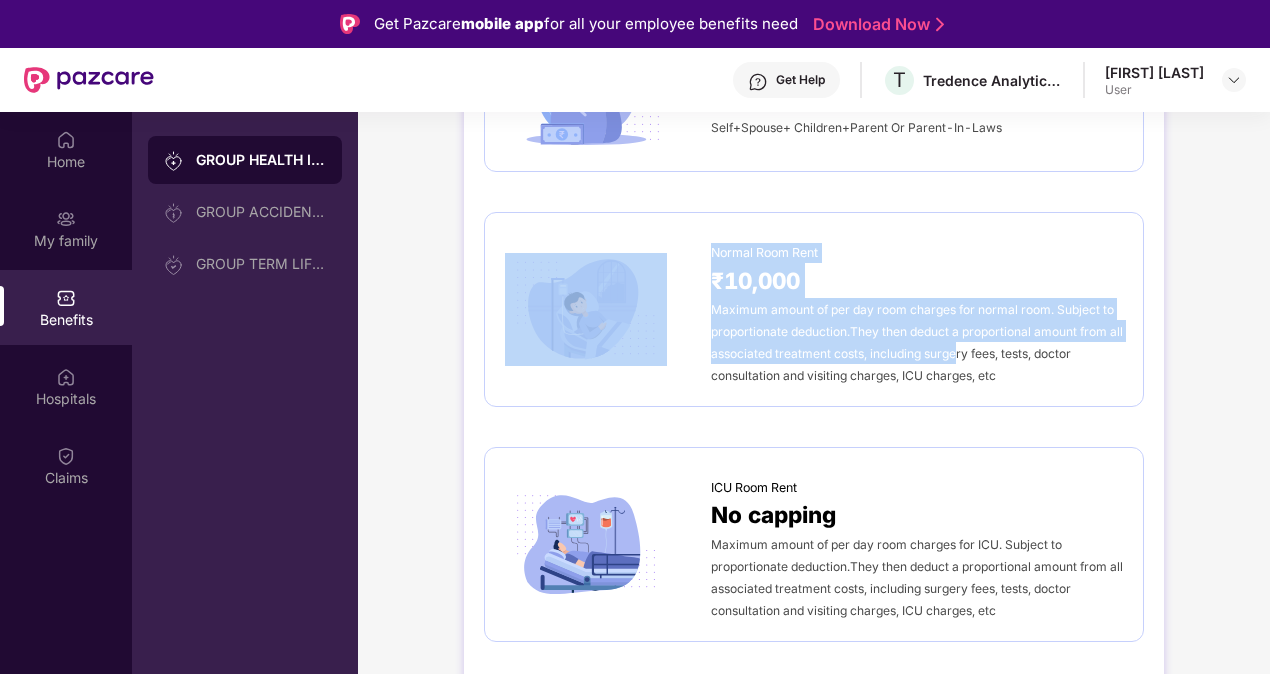 drag, startPoint x: 702, startPoint y: 248, endPoint x: 976, endPoint y: 362, distance: 296.76926 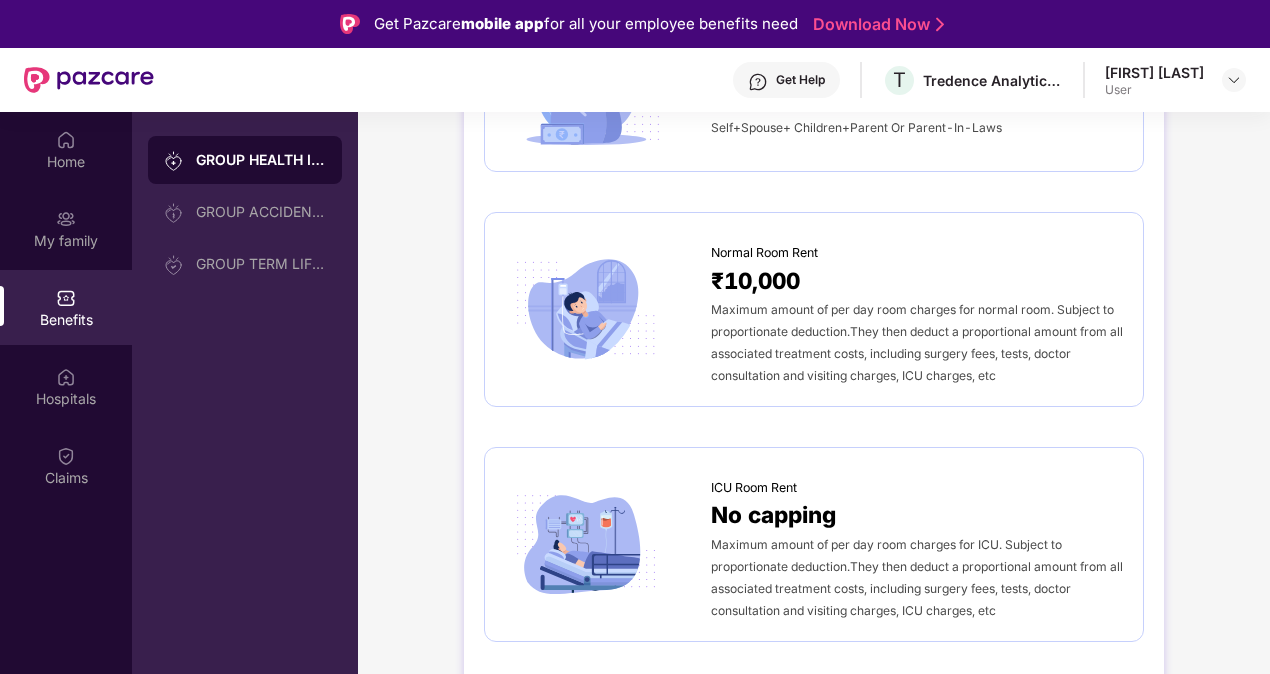 drag, startPoint x: 976, startPoint y: 362, endPoint x: 1016, endPoint y: 380, distance: 43.863426 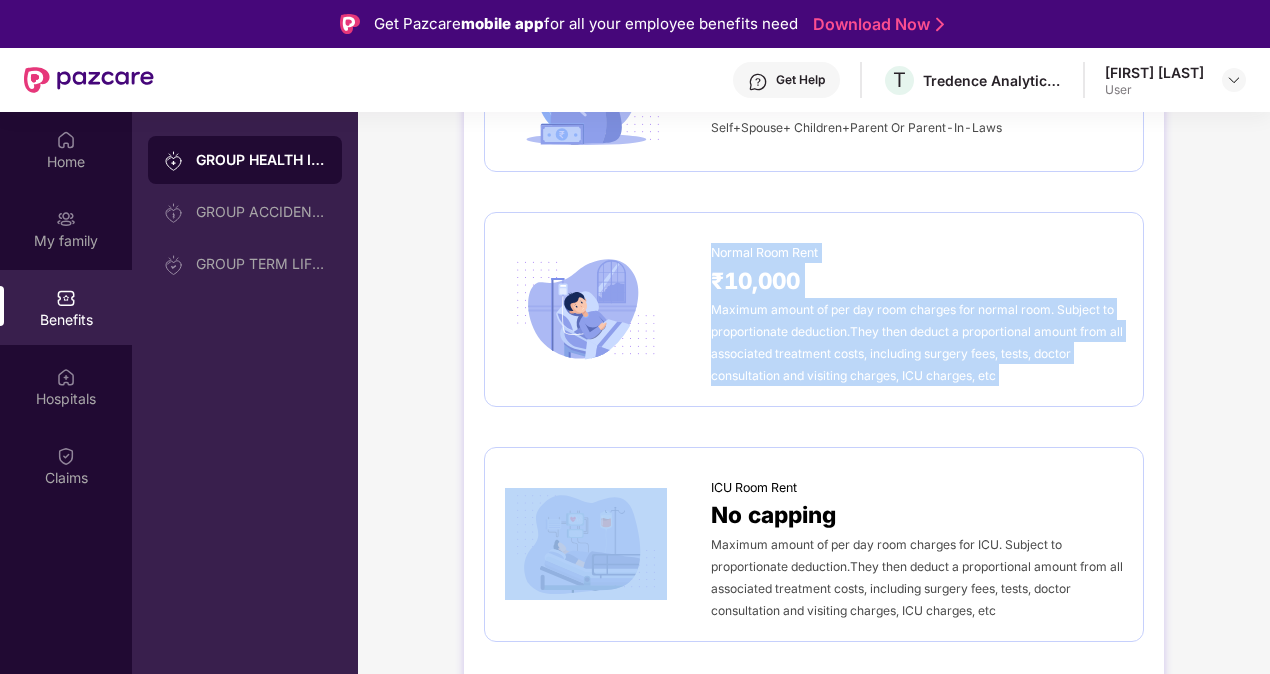 drag, startPoint x: 1016, startPoint y: 380, endPoint x: 715, endPoint y: 254, distance: 326.30814 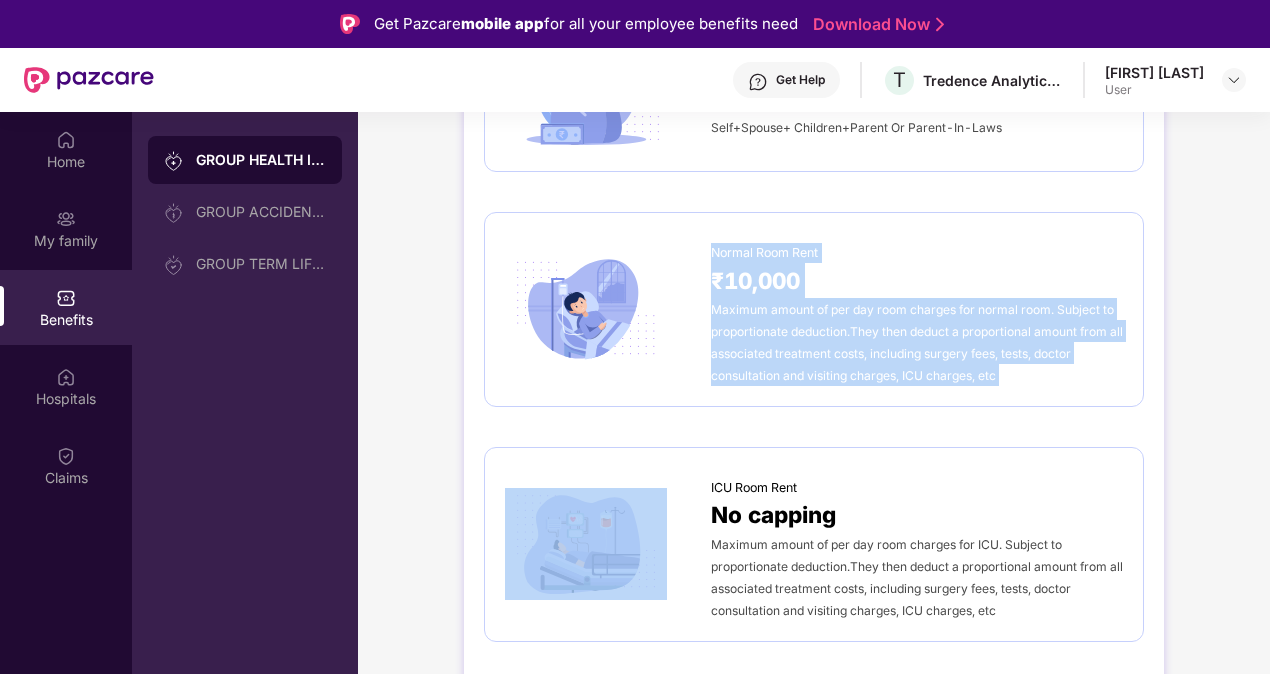 copy on "Normal Room Rent ₹10,000 Maximum amount of per day room charges for normal room. Subject to proportionate deduction.They then deduct a proportional amount from all associated treatment costs, including surgery fees, tests, doctor consultation and visiting charges, ICU charges, etc" 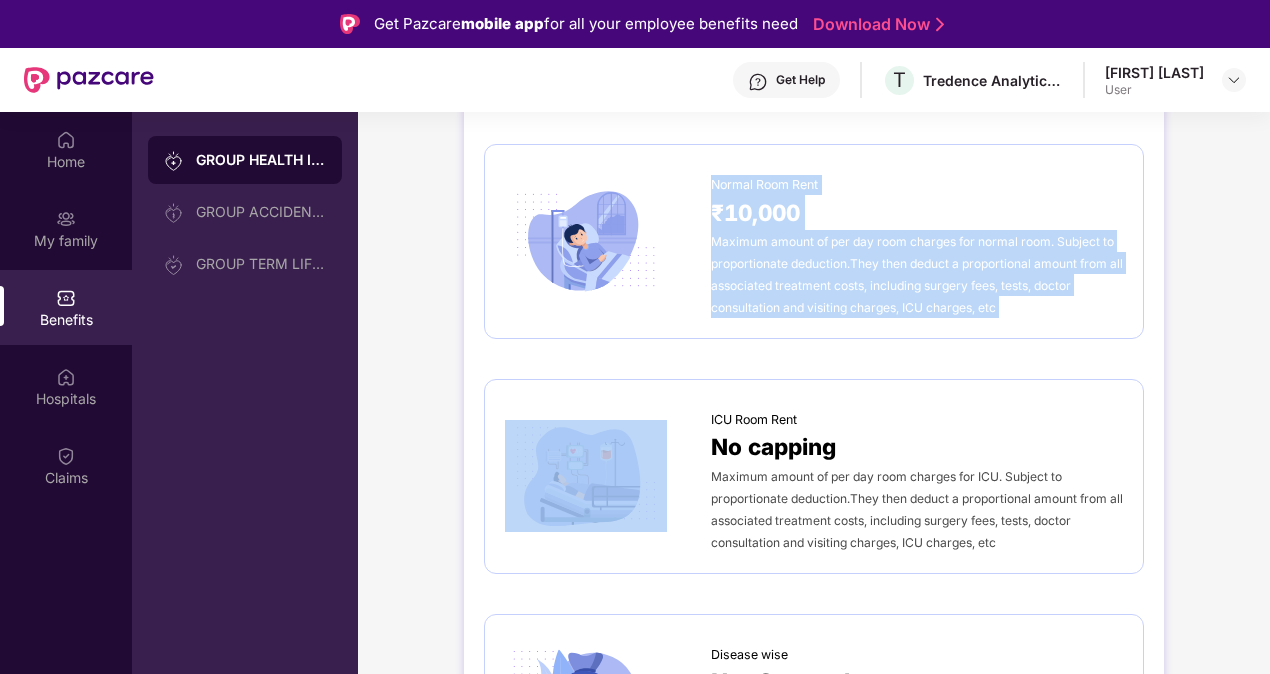 scroll, scrollTop: 400, scrollLeft: 0, axis: vertical 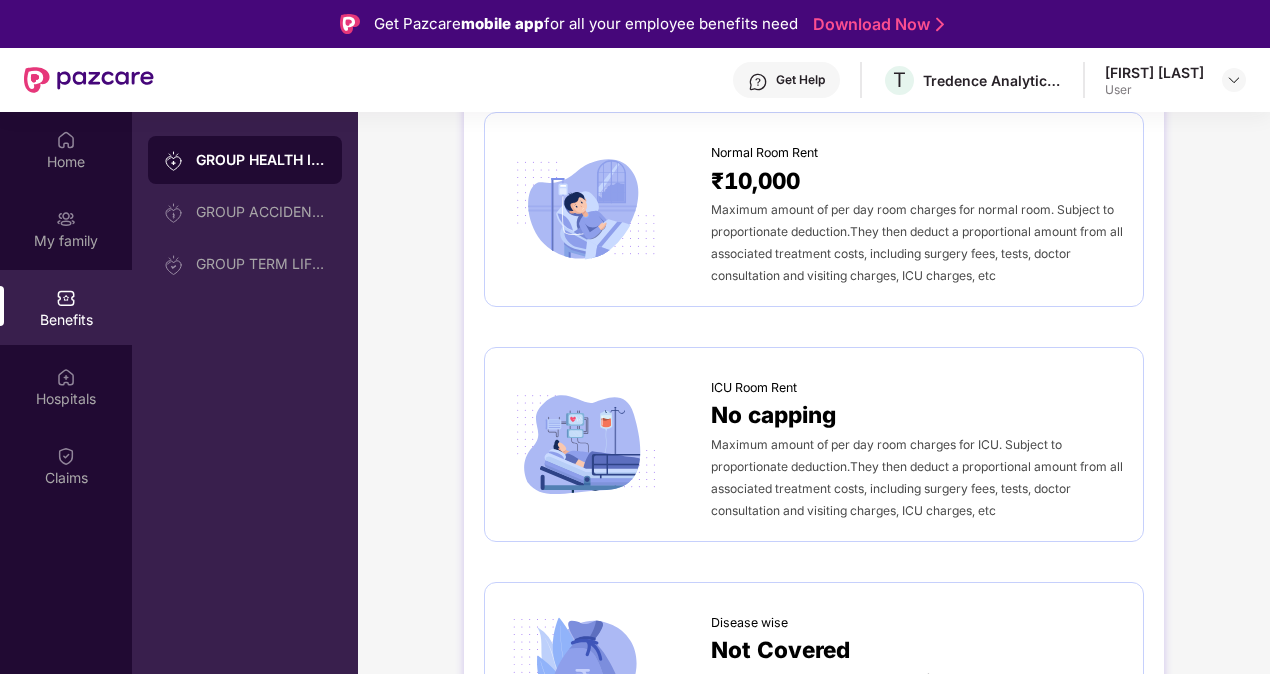 click on "Maximum amount of per day room charges for ICU. Subject to proportionate deduction.They then deduct a proportional amount from all associated treatment costs, including surgery fees, tests, doctor consultation and visiting charges, ICU charges, etc" at bounding box center [917, 477] 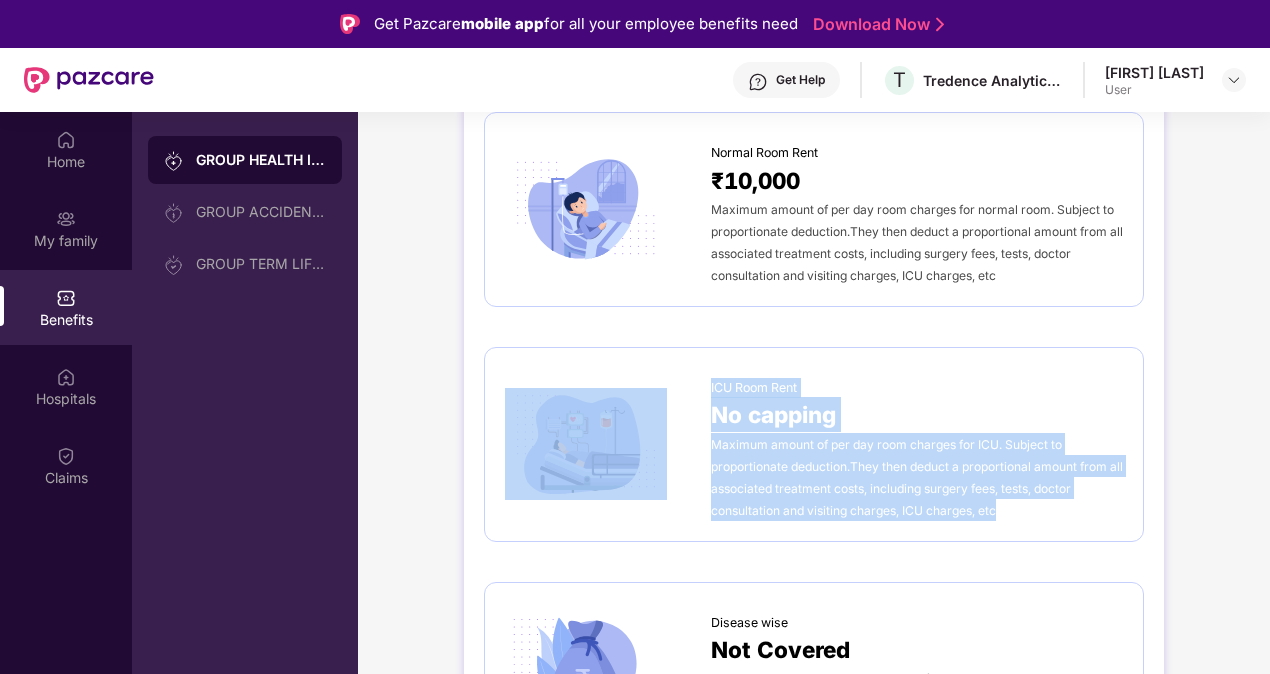 drag, startPoint x: 1017, startPoint y: 510, endPoint x: 703, endPoint y: 392, distance: 335.44 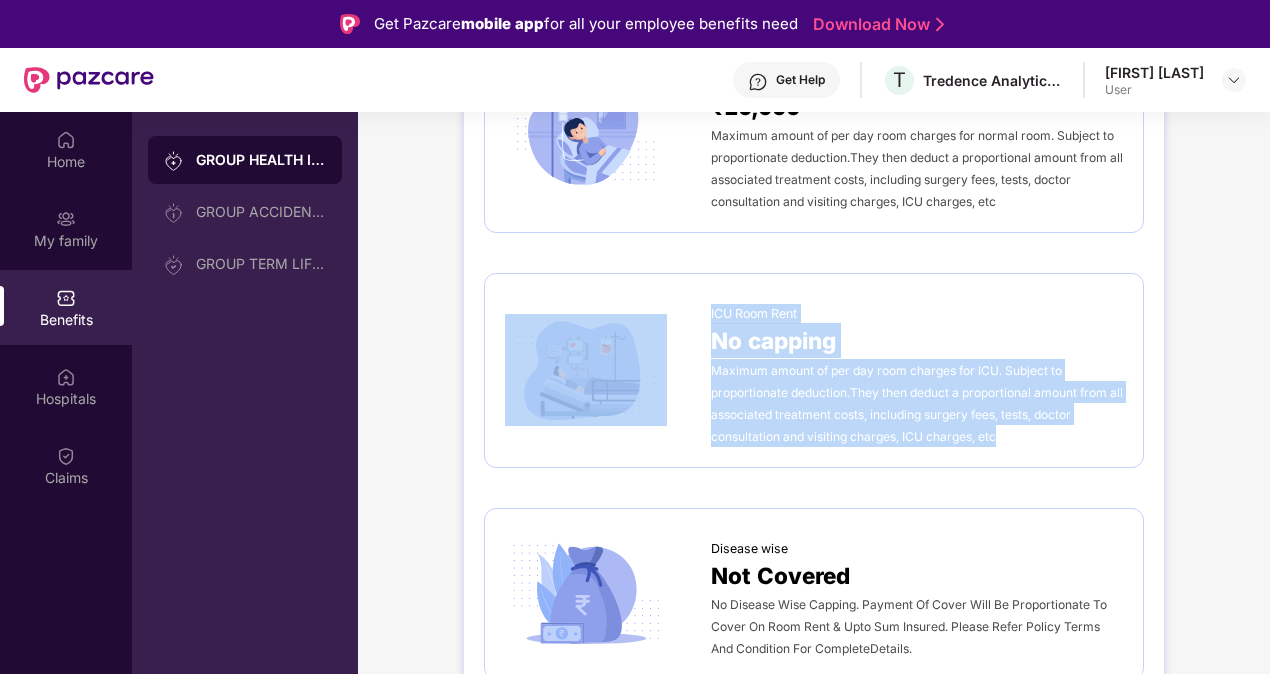 scroll, scrollTop: 500, scrollLeft: 0, axis: vertical 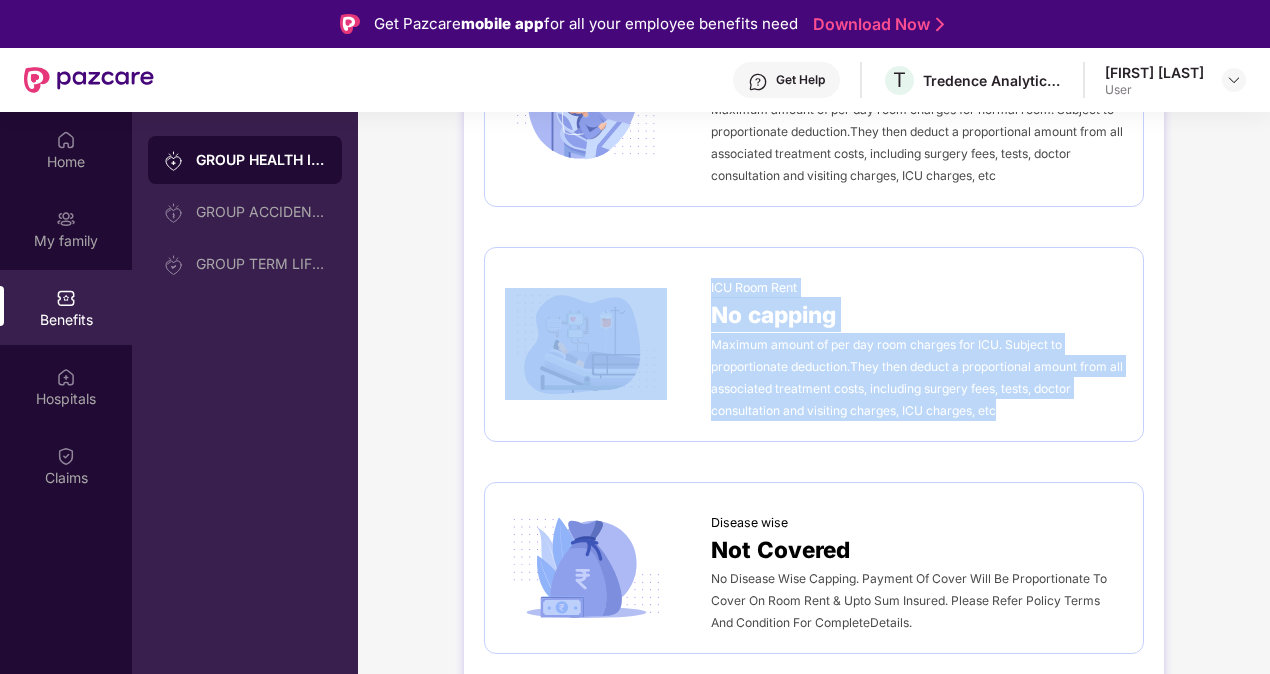 click on "Maximum amount of per day room charges for ICU. Subject to proportionate deduction.They then deduct a proportional amount from all associated treatment costs, including surgery fees, tests, doctor consultation and visiting charges, ICU charges, etc" at bounding box center (917, 377) 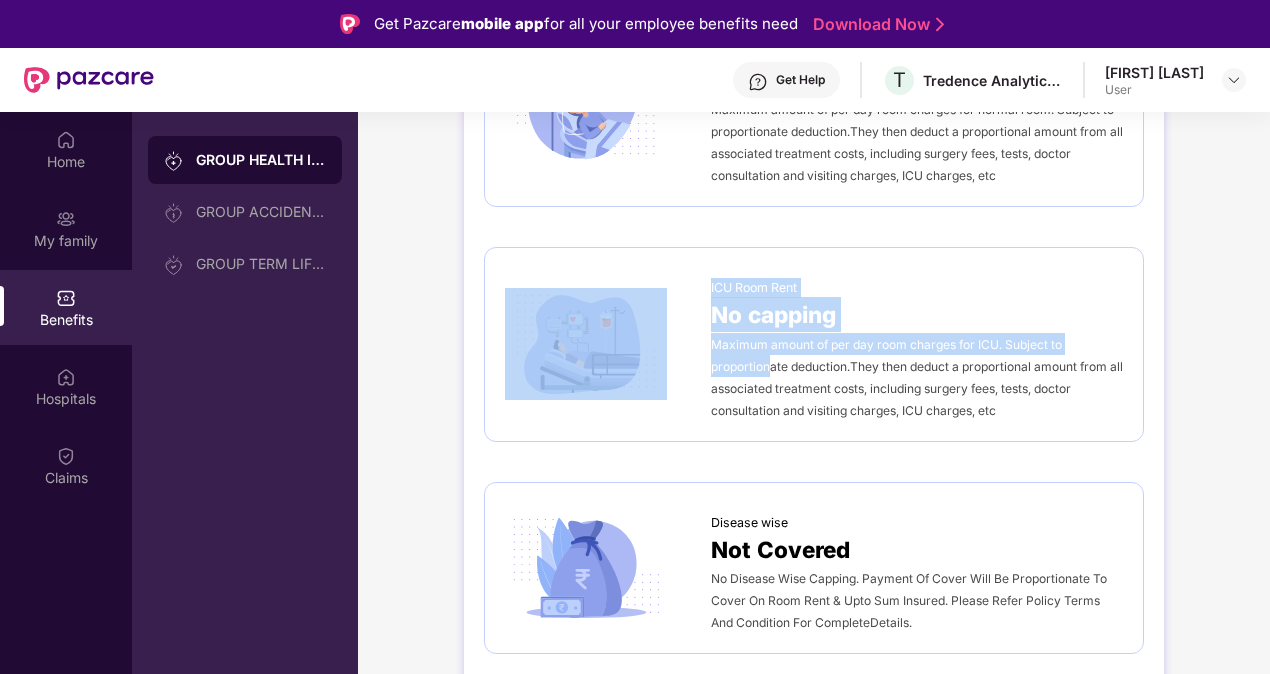 drag, startPoint x: 704, startPoint y: 365, endPoint x: 772, endPoint y: 368, distance: 68.06615 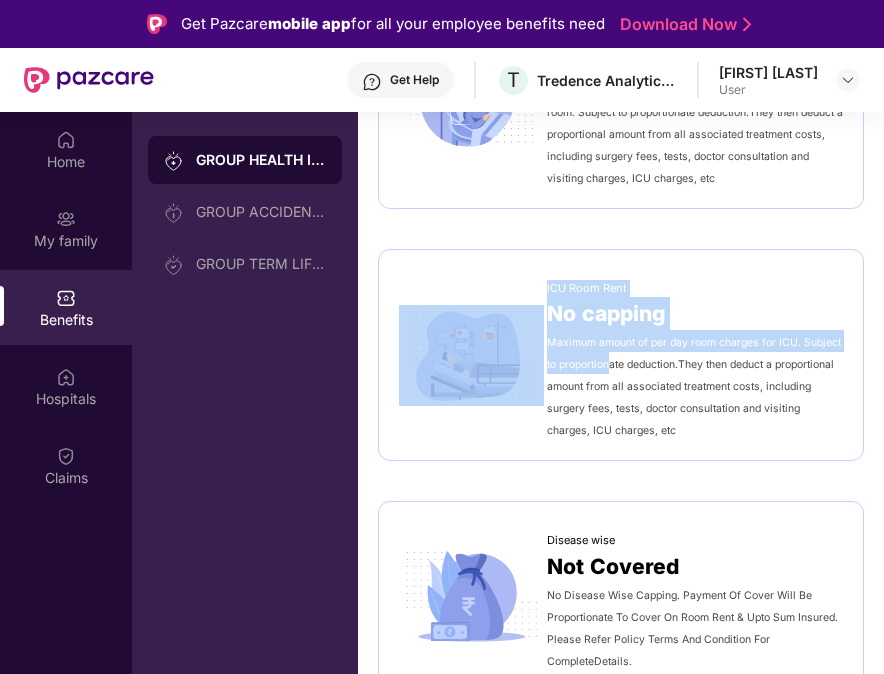 click on "Maximum amount of per day room charges for ICU. Subject to proportionate deduction.They then deduct a proportional amount from all associated treatment costs, including surgery fees, tests, doctor consultation and visiting charges, ICU charges, etc" at bounding box center (695, 385) 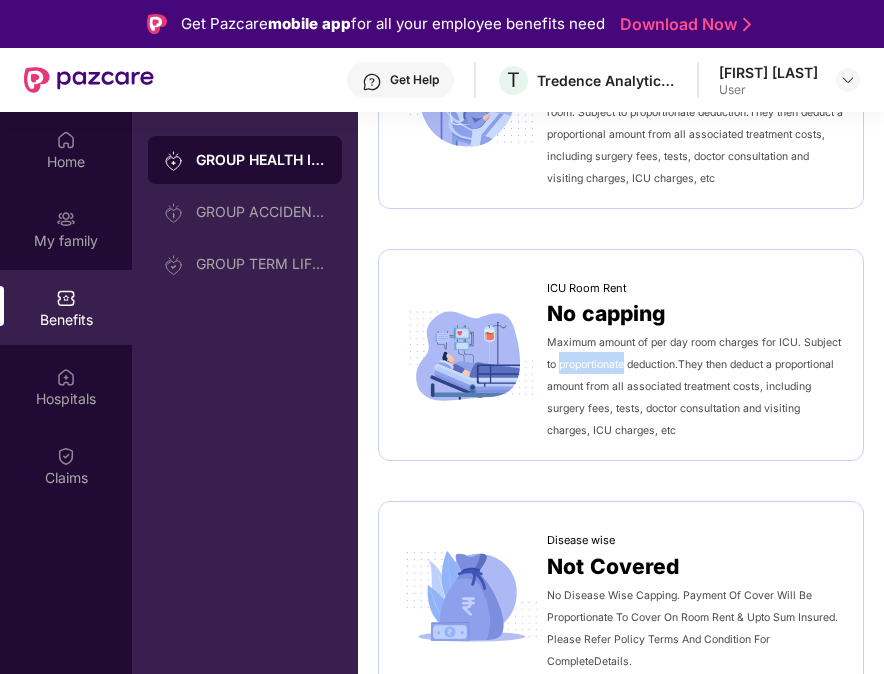 drag, startPoint x: 626, startPoint y: 366, endPoint x: 558, endPoint y: 364, distance: 68.0294 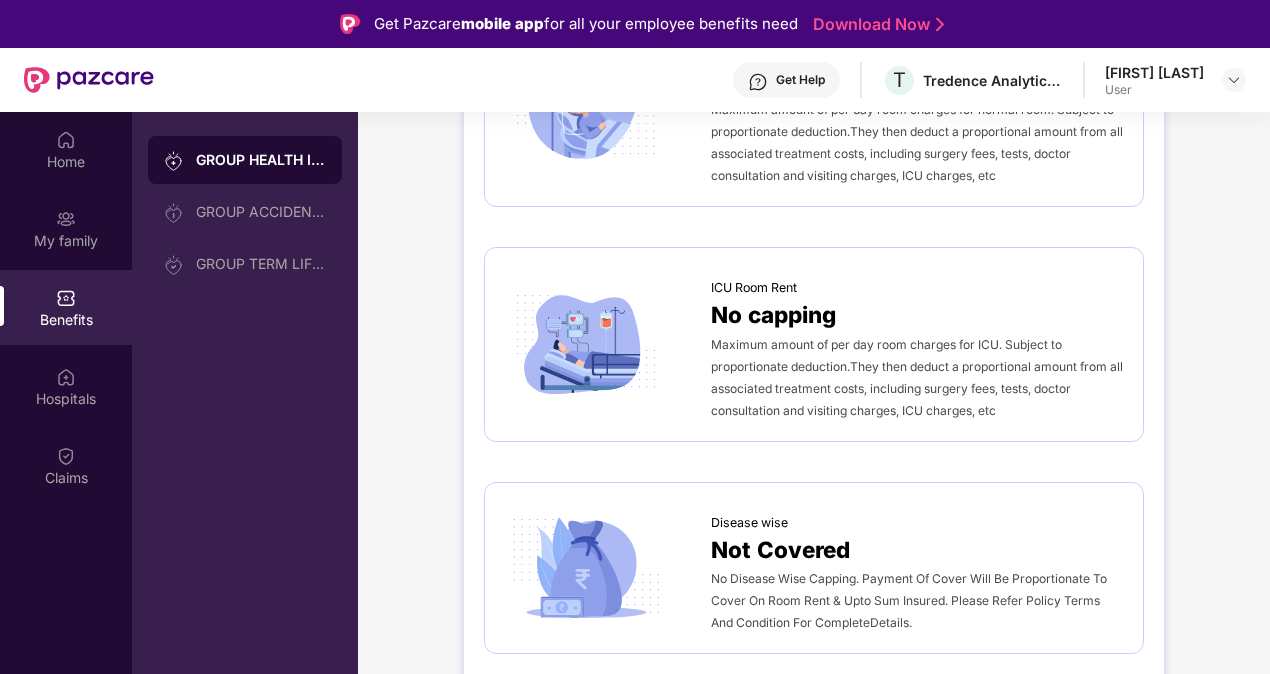click on "Maximum amount of per day room charges for ICU. Subject to proportionate deduction.They then deduct a proportional amount from all associated treatment costs, including surgery fees, tests, doctor consultation and visiting charges, ICU charges, etc" at bounding box center [917, 377] 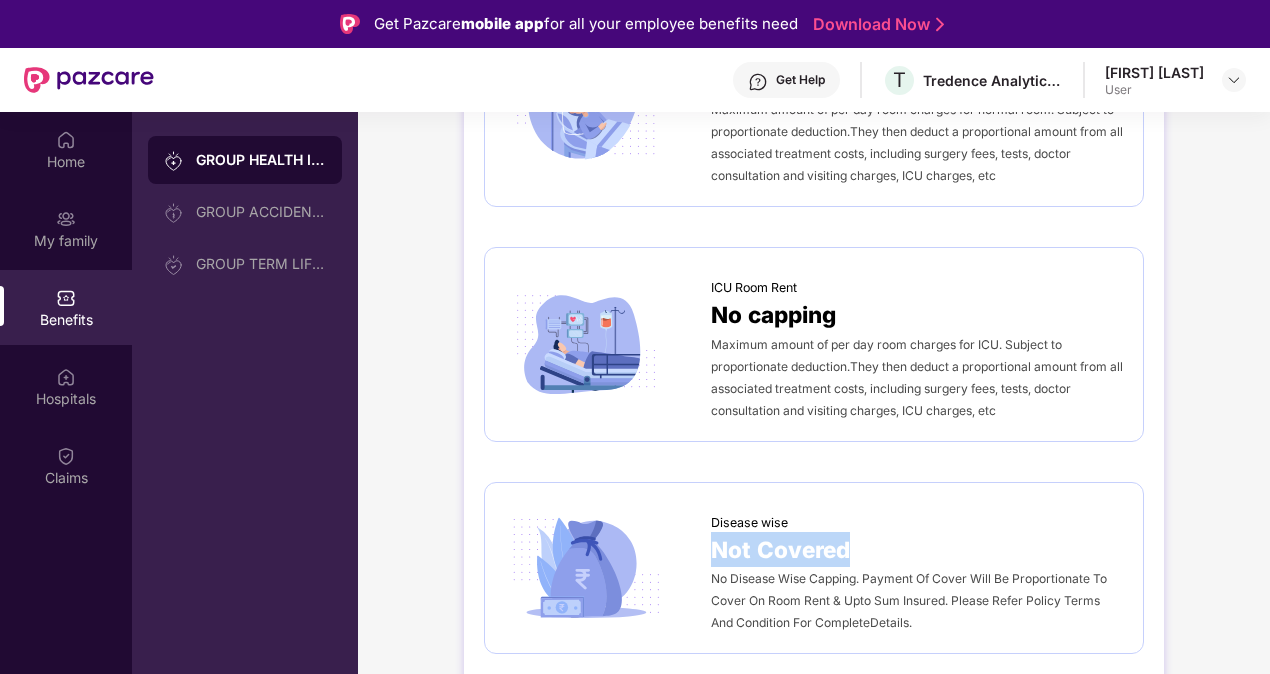 drag, startPoint x: 714, startPoint y: 552, endPoint x: 864, endPoint y: 556, distance: 150.05333 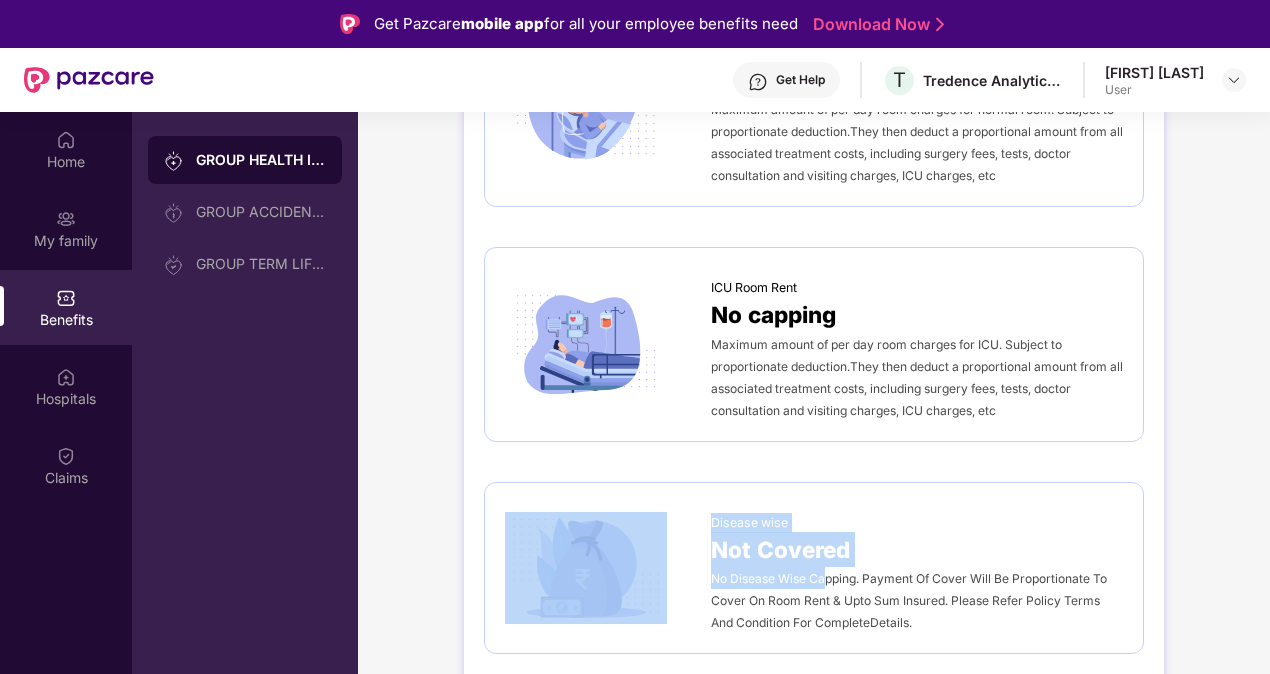 drag, startPoint x: 864, startPoint y: 556, endPoint x: 822, endPoint y: 584, distance: 50.47772 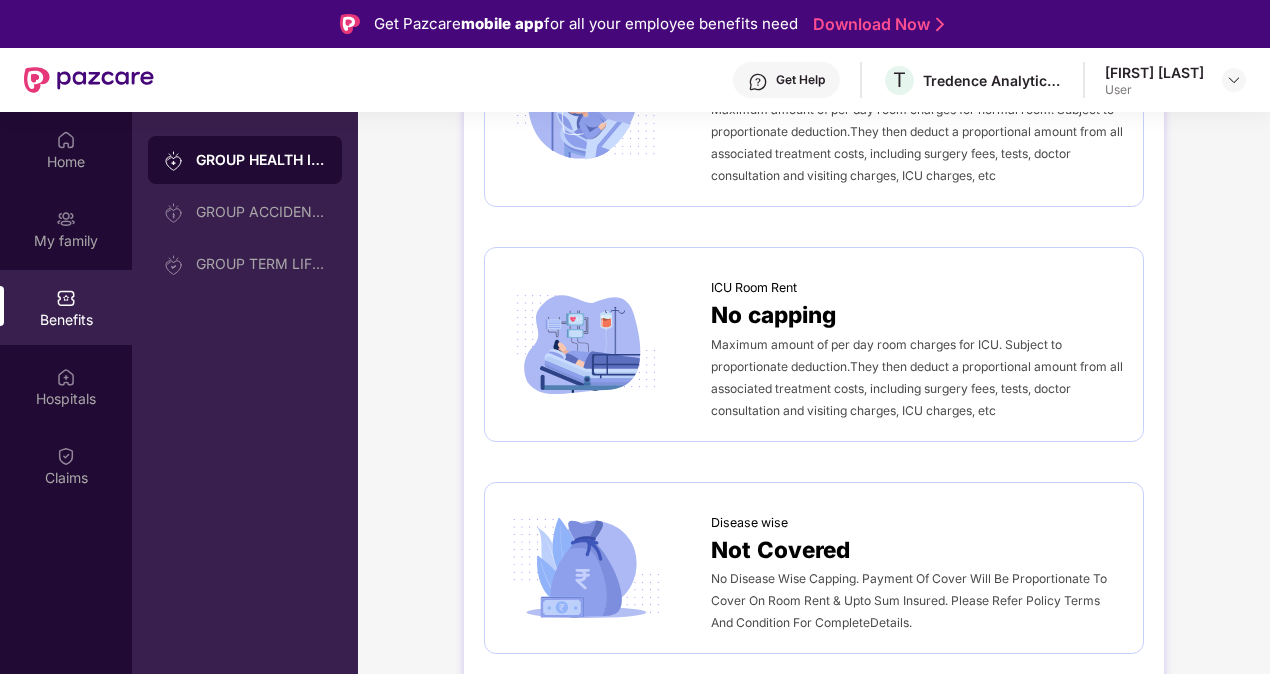 drag, startPoint x: 822, startPoint y: 584, endPoint x: 878, endPoint y: 612, distance: 62.609905 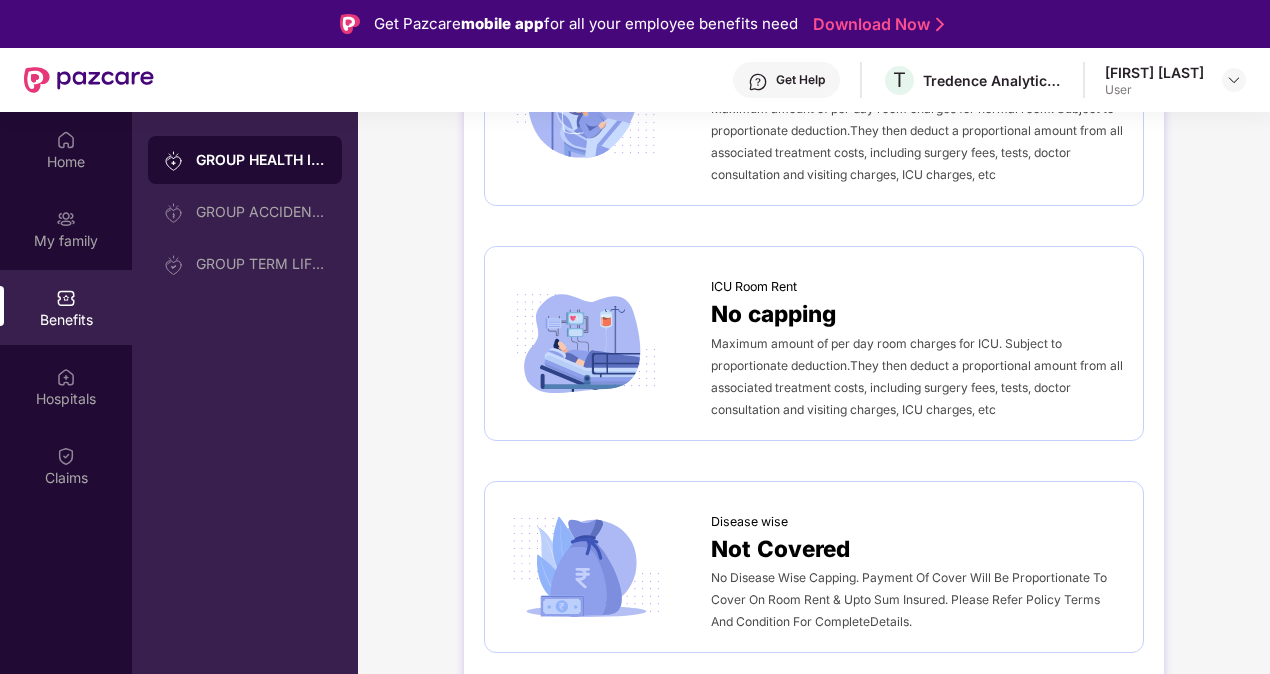scroll, scrollTop: 600, scrollLeft: 0, axis: vertical 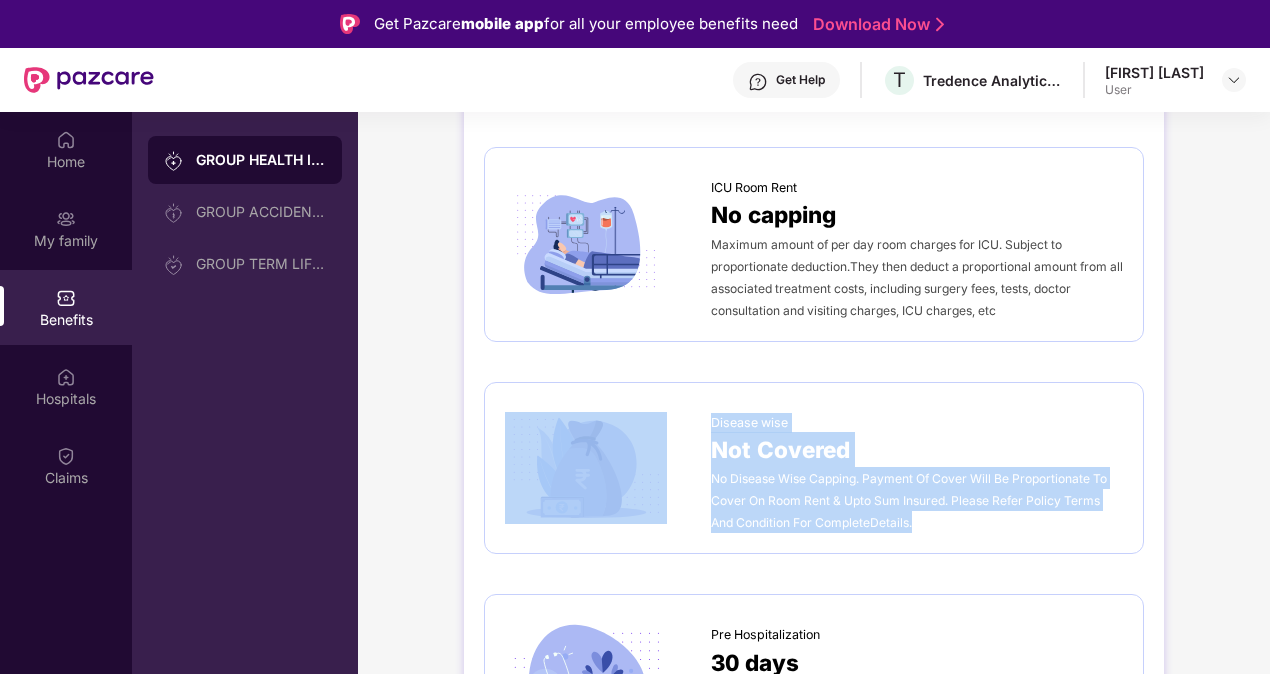drag, startPoint x: 704, startPoint y: 418, endPoint x: 917, endPoint y: 524, distance: 237.91806 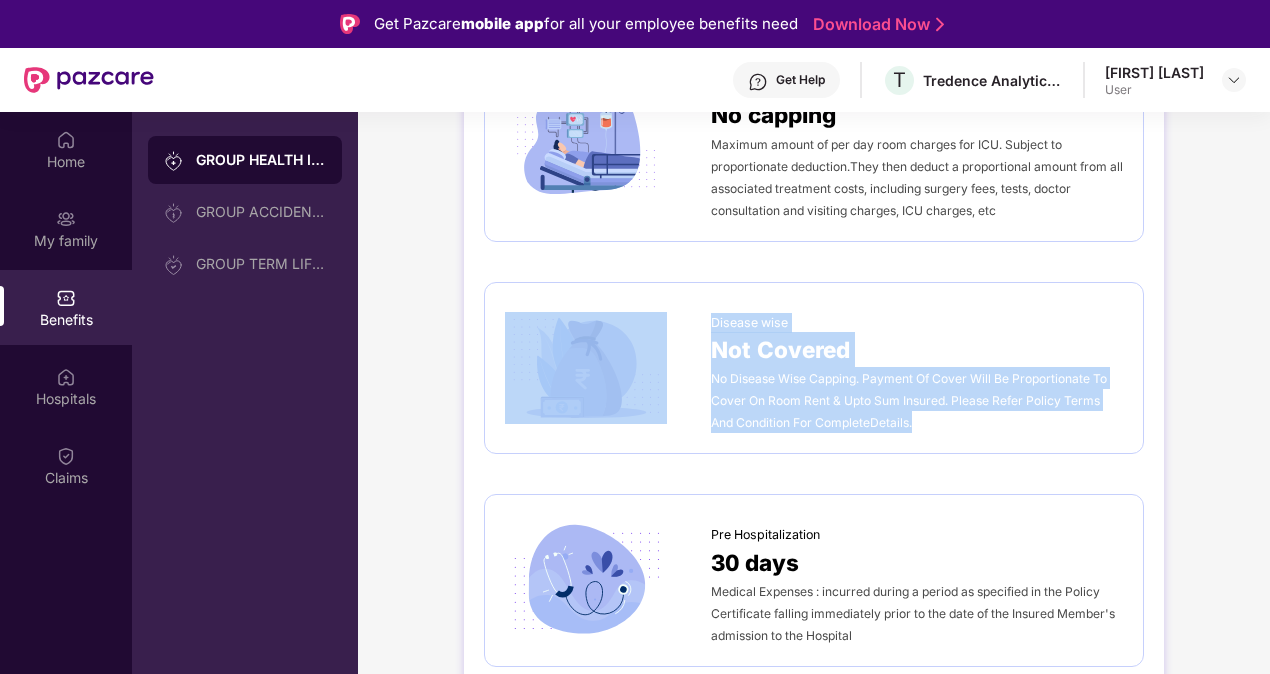 scroll, scrollTop: 800, scrollLeft: 0, axis: vertical 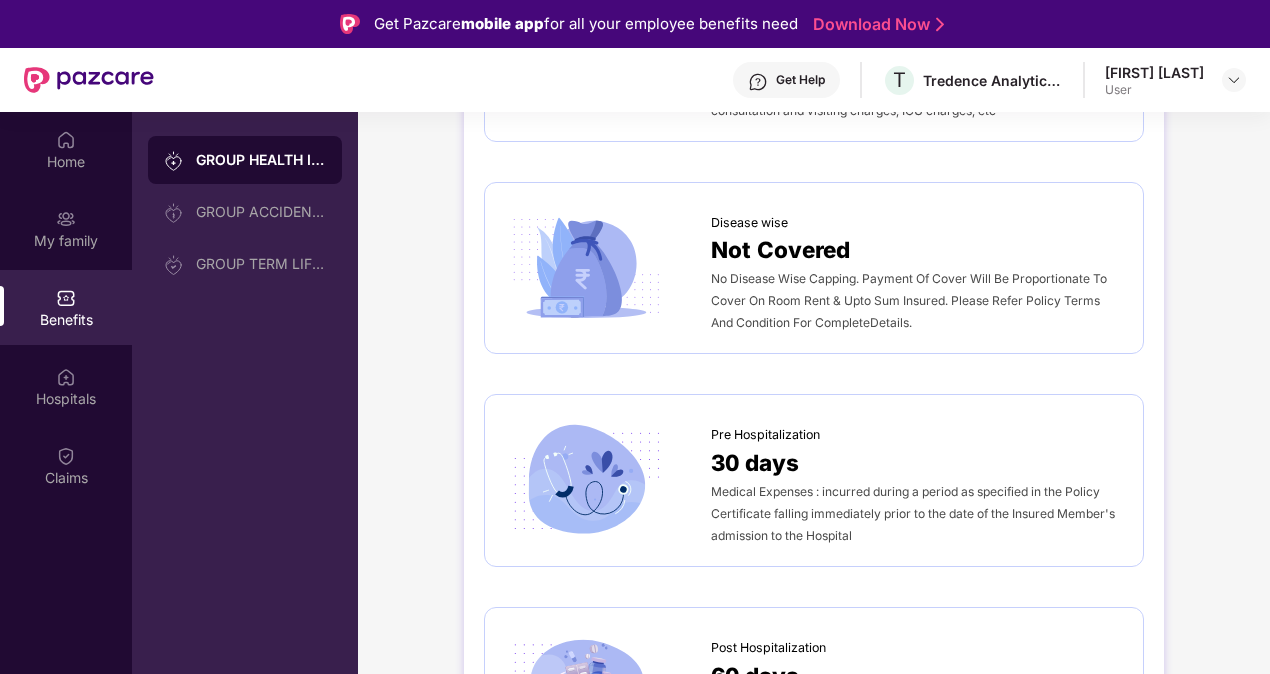 click on "Pre Hospitalization" at bounding box center [765, 435] 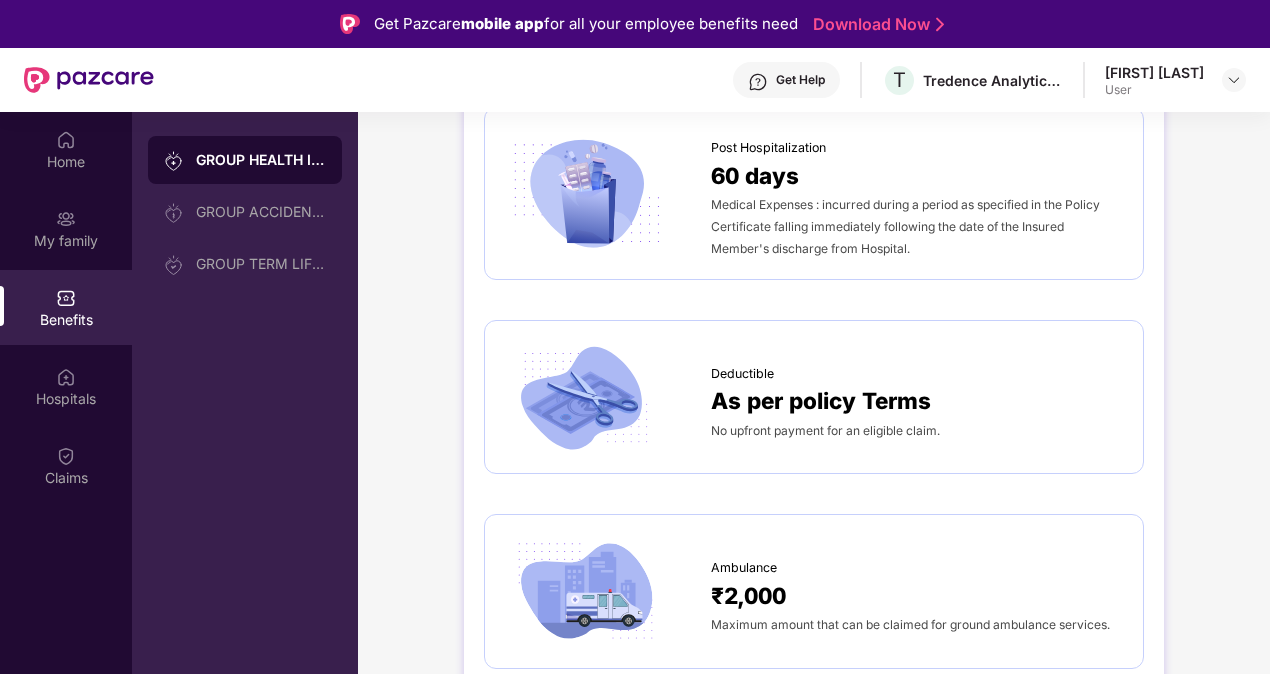scroll, scrollTop: 1400, scrollLeft: 0, axis: vertical 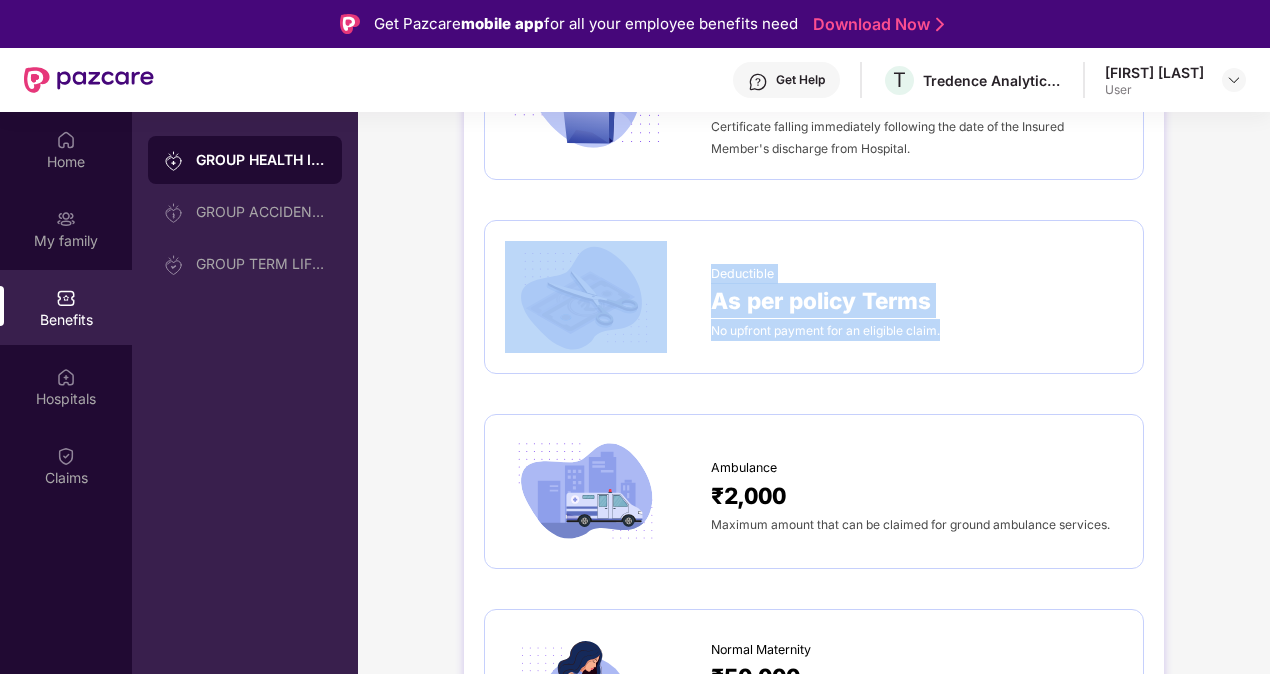 drag, startPoint x: 704, startPoint y: 301, endPoint x: 952, endPoint y: 316, distance: 248.45322 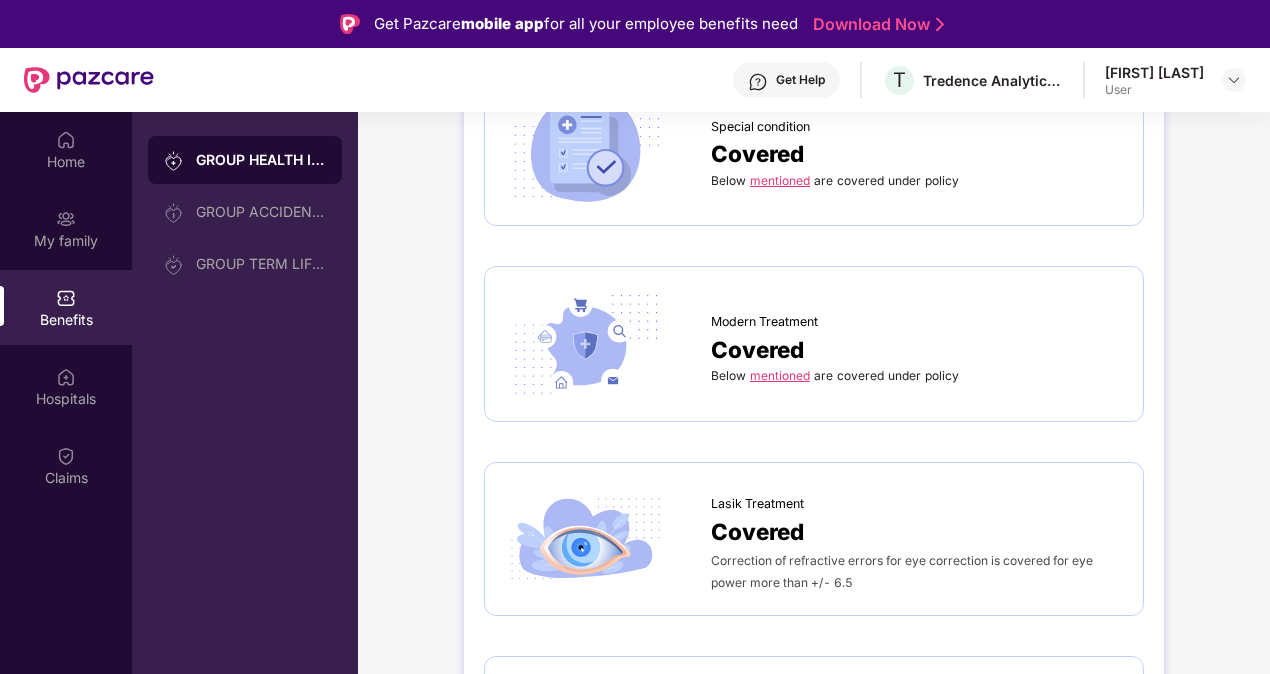 scroll, scrollTop: 2600, scrollLeft: 0, axis: vertical 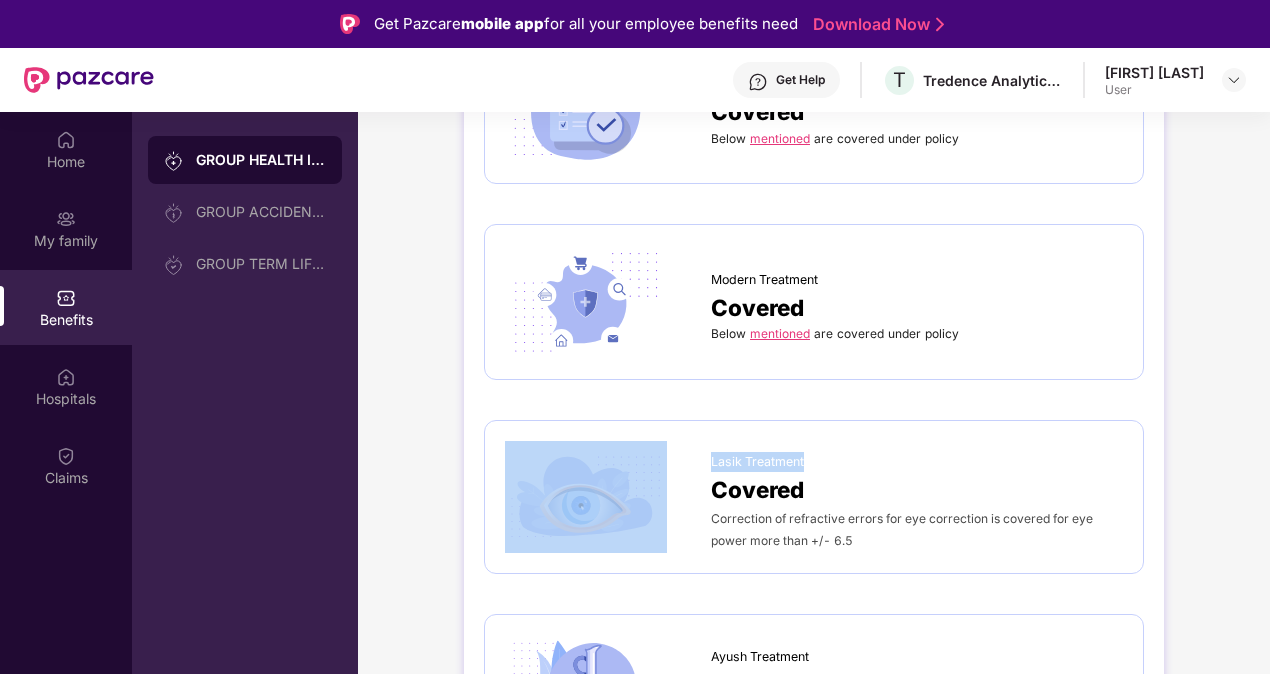drag, startPoint x: 707, startPoint y: 460, endPoint x: 814, endPoint y: 462, distance: 107.01869 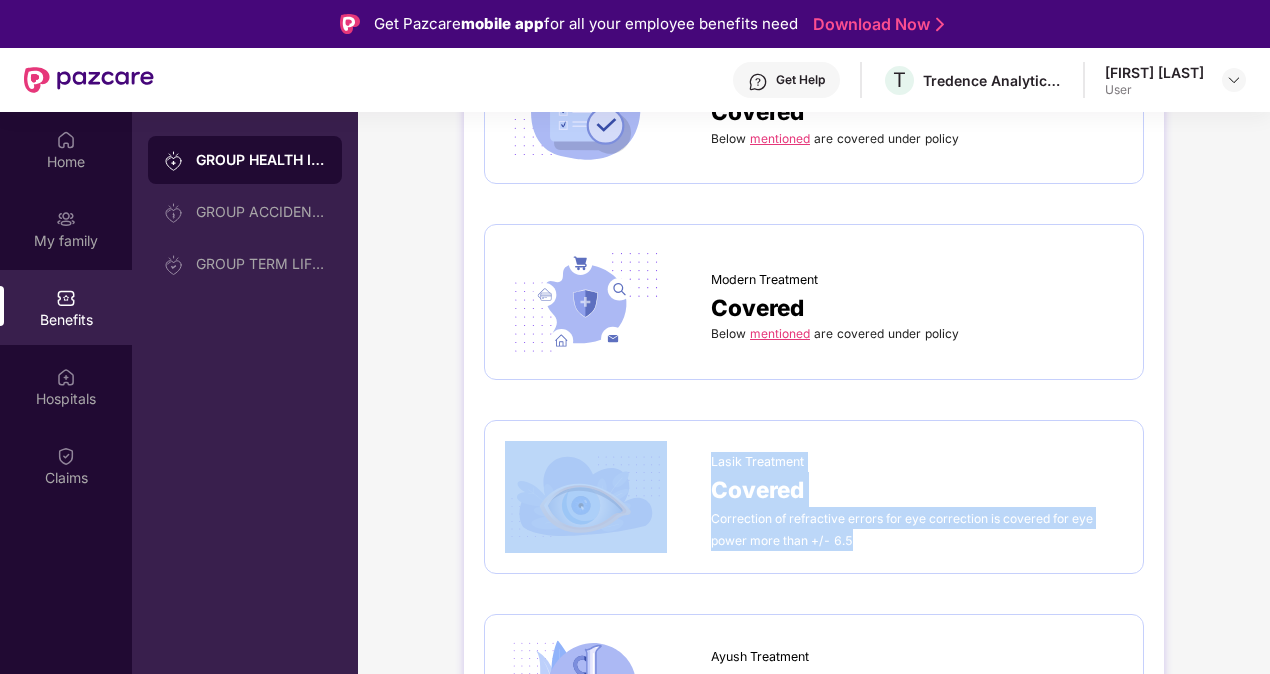 drag, startPoint x: 904, startPoint y: 535, endPoint x: 697, endPoint y: 462, distance: 219.49487 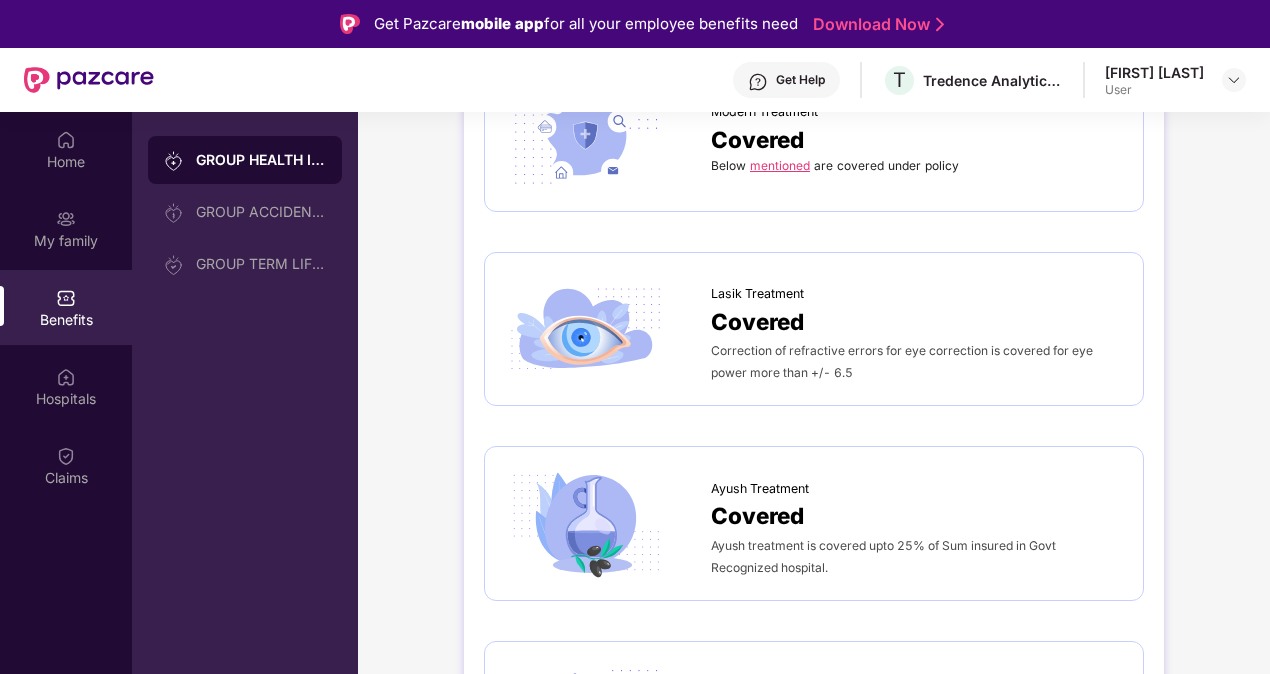 scroll, scrollTop: 2800, scrollLeft: 0, axis: vertical 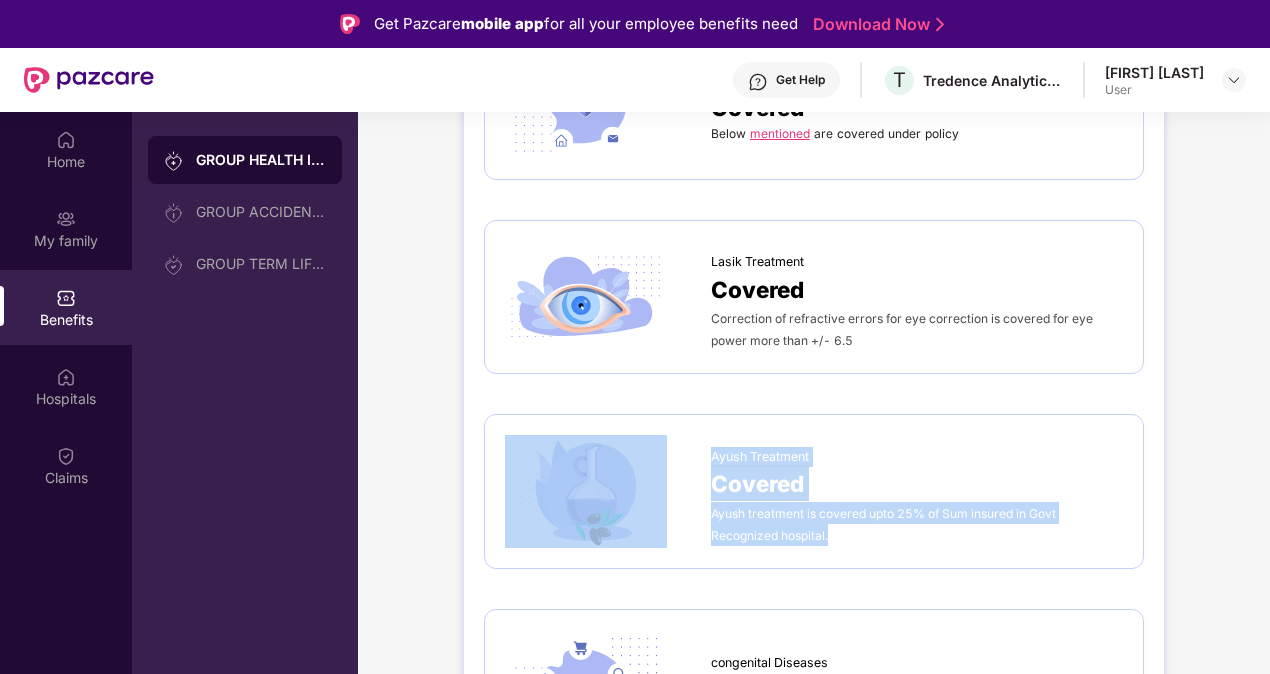 drag, startPoint x: 846, startPoint y: 525, endPoint x: 698, endPoint y: 486, distance: 153.05228 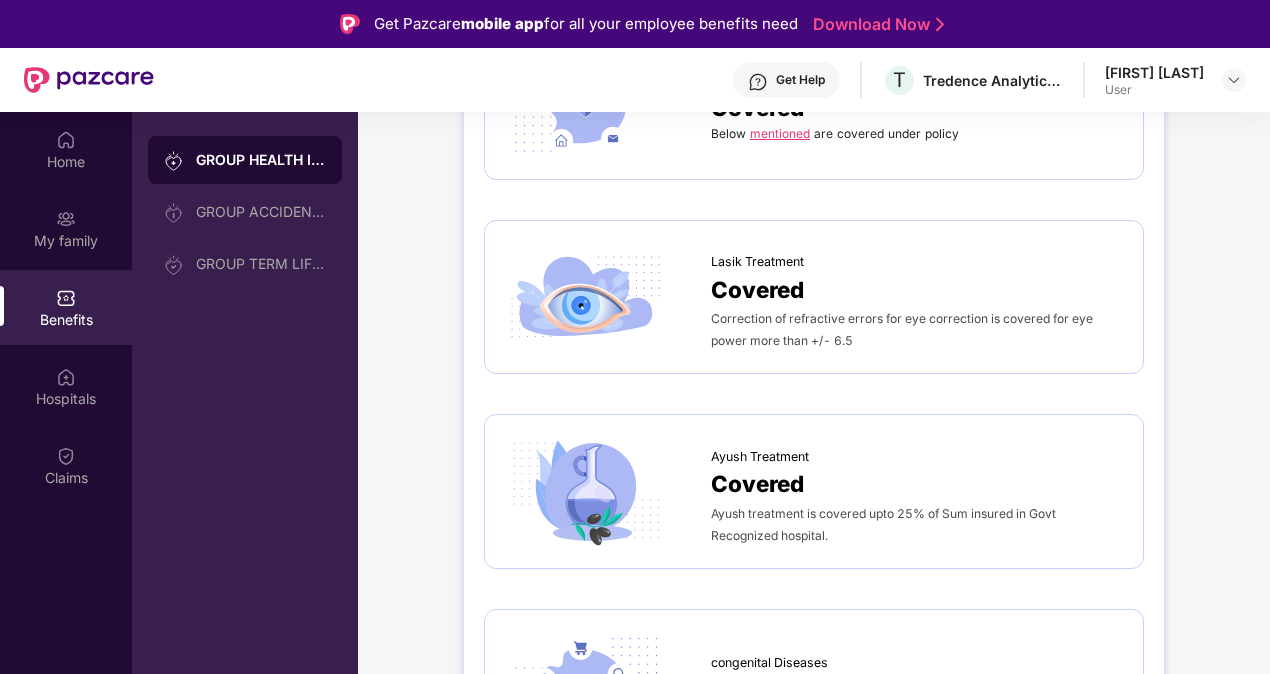 scroll, scrollTop: 2848, scrollLeft: 0, axis: vertical 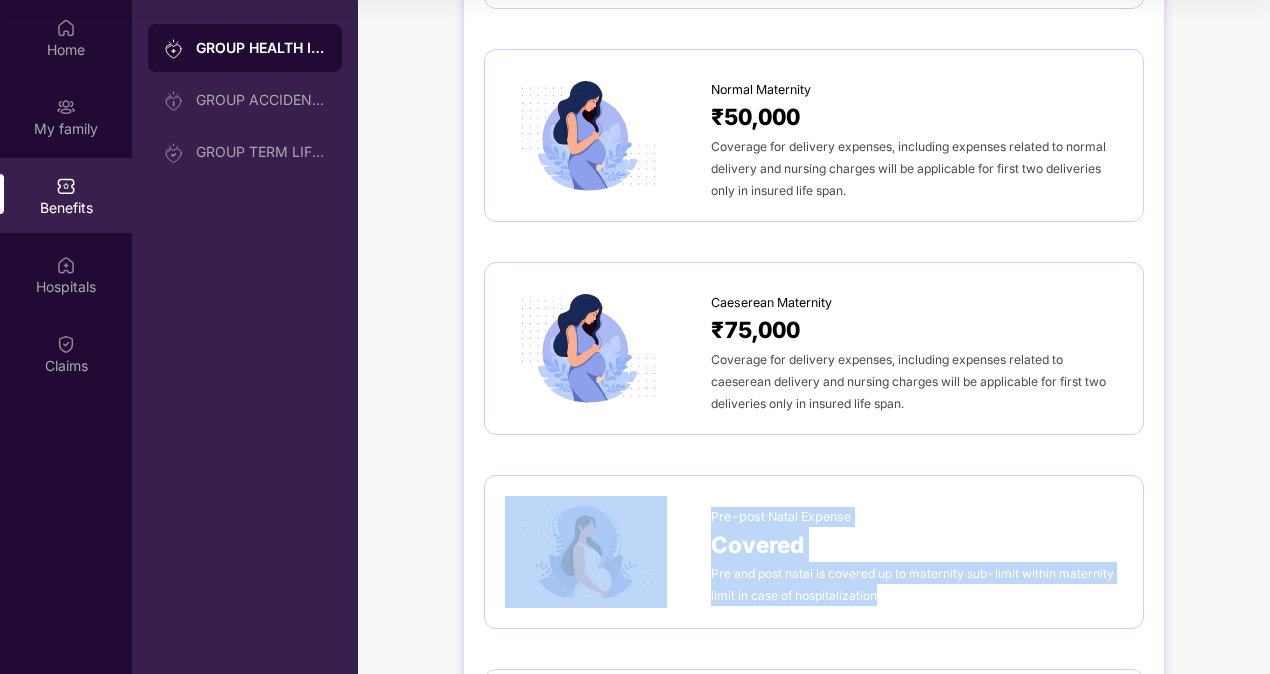 drag, startPoint x: 884, startPoint y: 589, endPoint x: 673, endPoint y: 509, distance: 225.65681 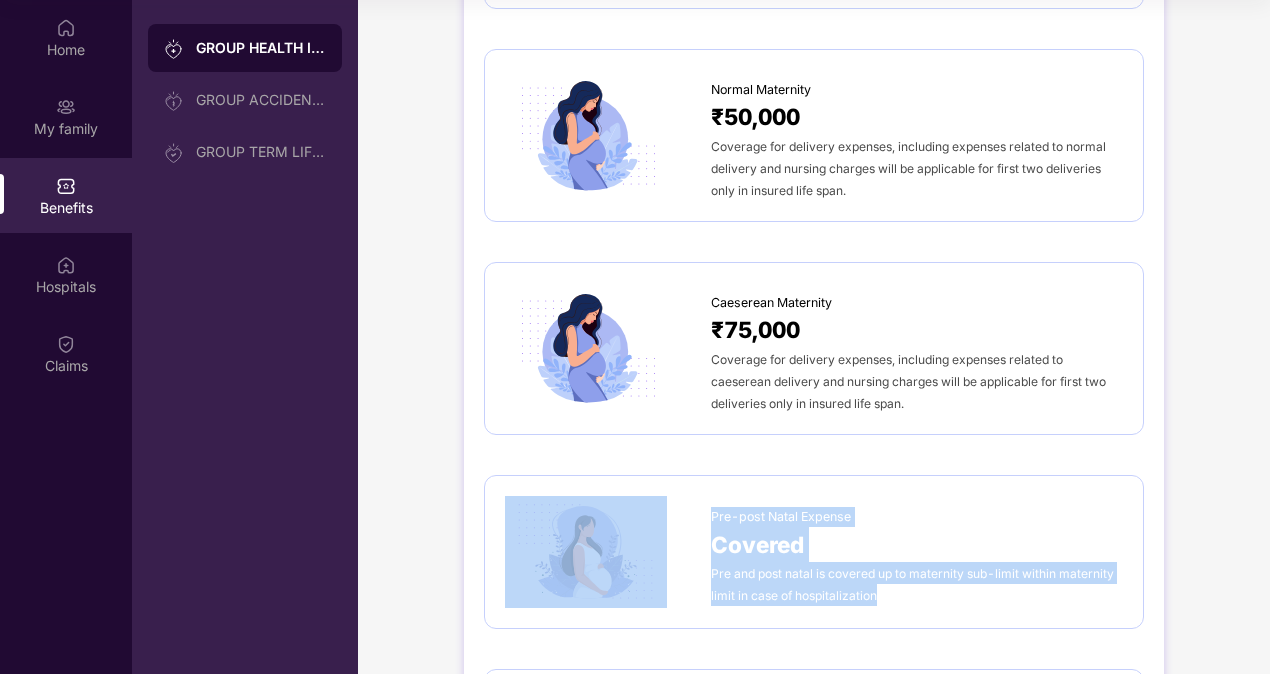 copy on "Pre-post Natal Expense Covered Pre and post natal is covered up to maternity sub-limit within maternity limit in case of hospitalization" 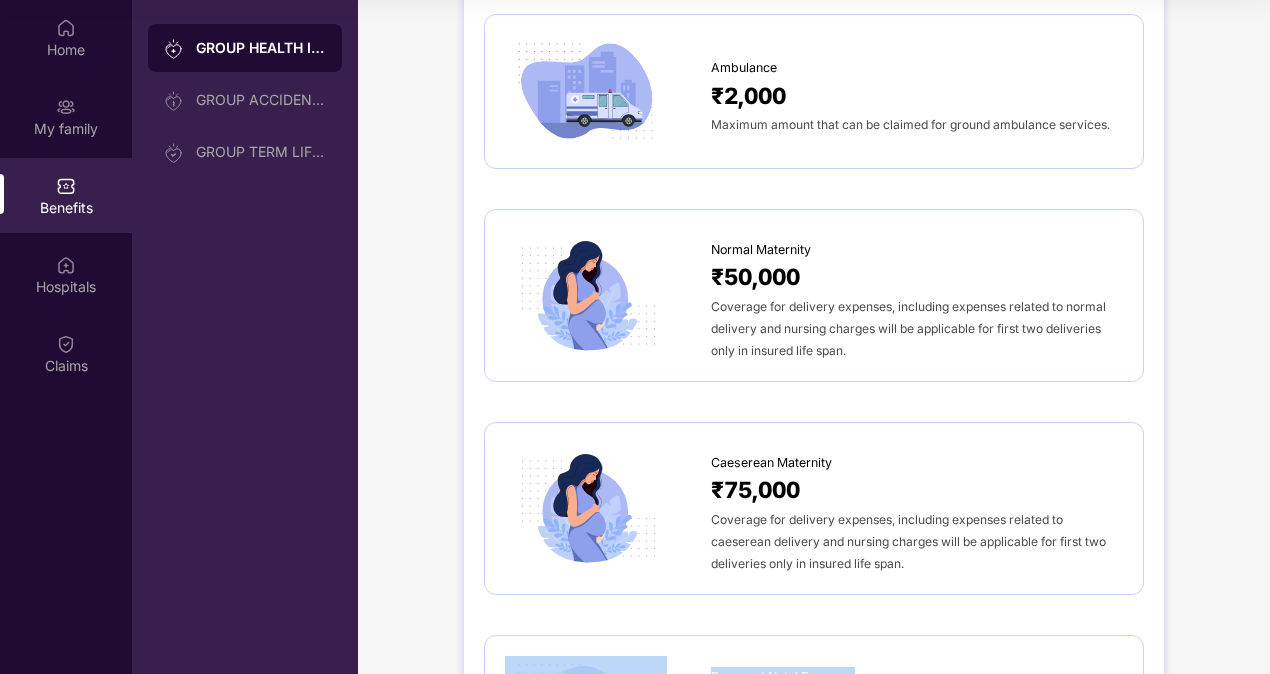 scroll, scrollTop: 1648, scrollLeft: 0, axis: vertical 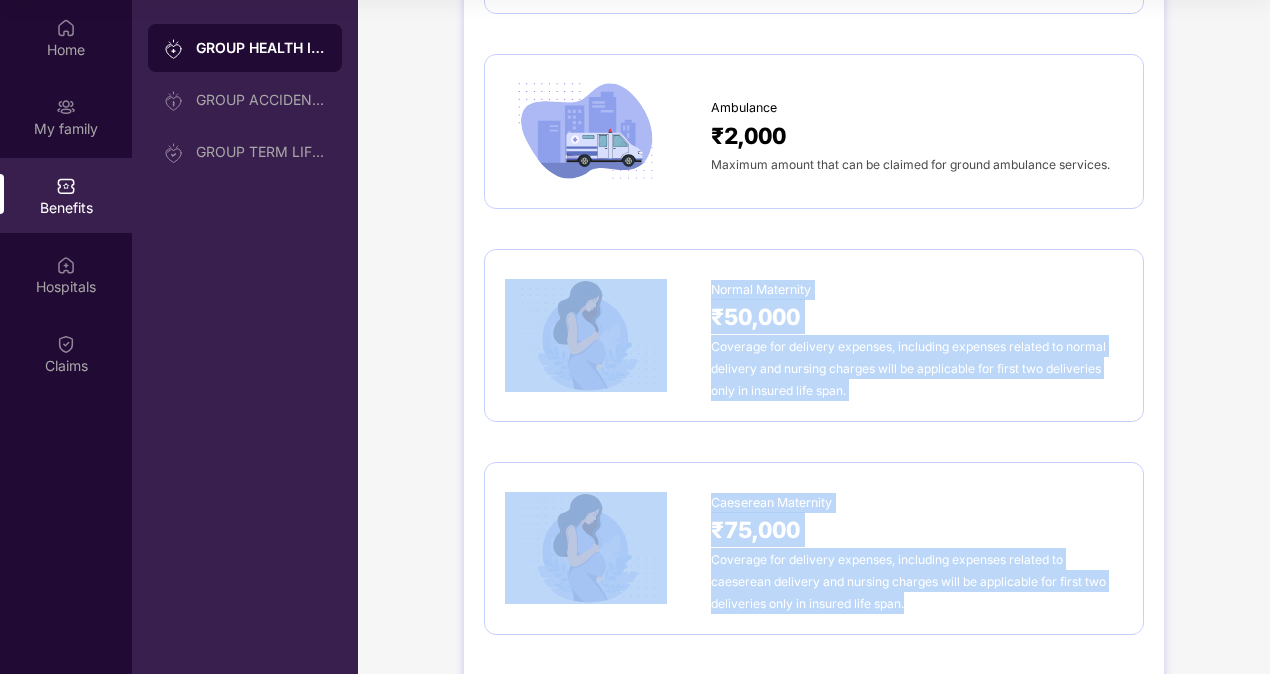 drag, startPoint x: 694, startPoint y: 273, endPoint x: 936, endPoint y: 598, distance: 405.20242 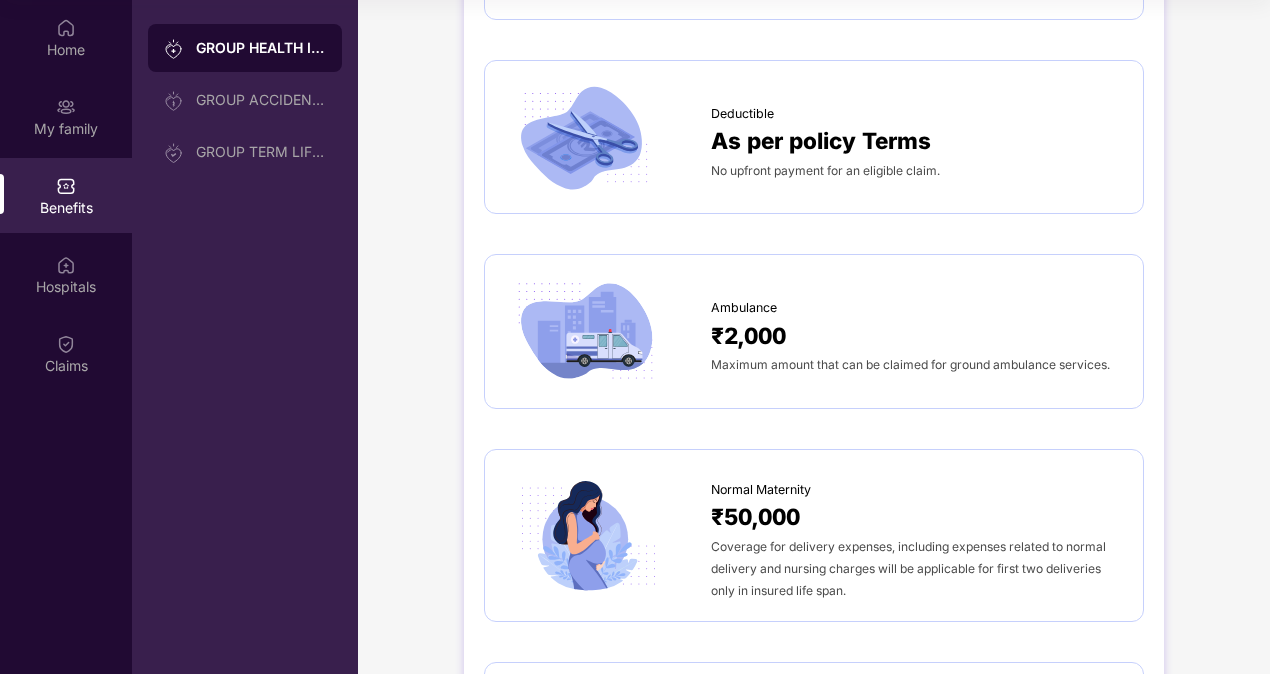 scroll, scrollTop: 1548, scrollLeft: 0, axis: vertical 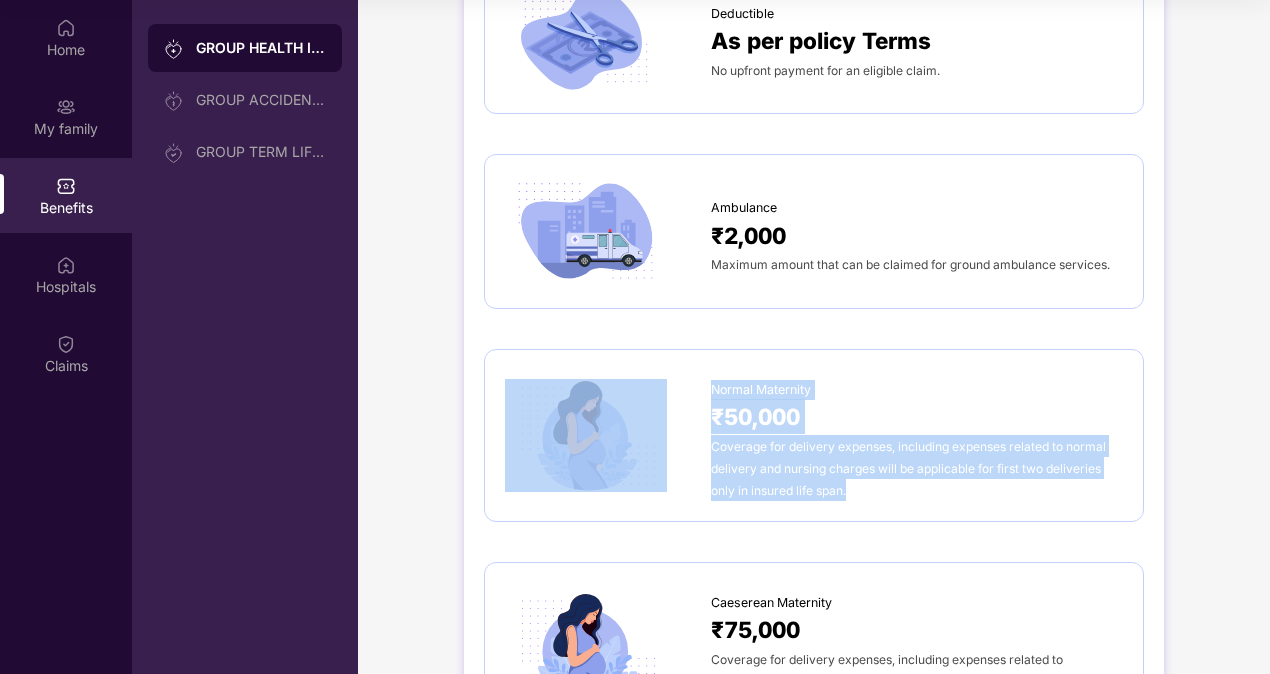 drag, startPoint x: 700, startPoint y: 387, endPoint x: 851, endPoint y: 494, distance: 185.06755 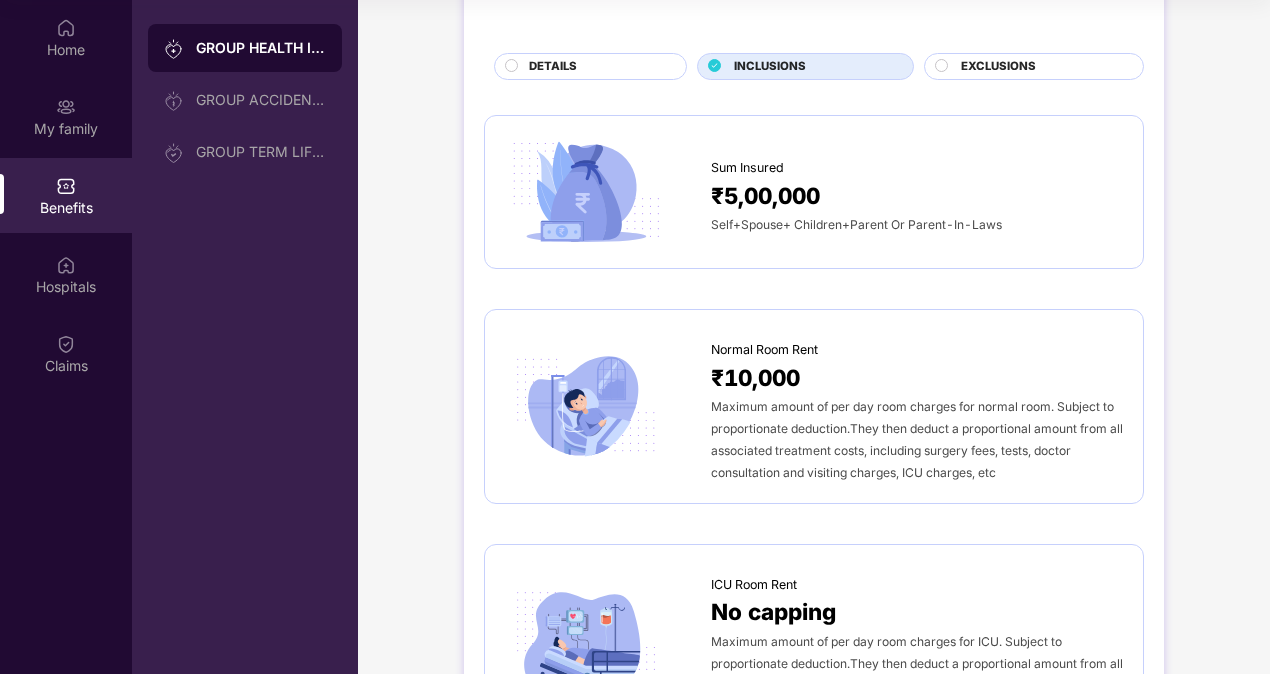 scroll, scrollTop: 0, scrollLeft: 0, axis: both 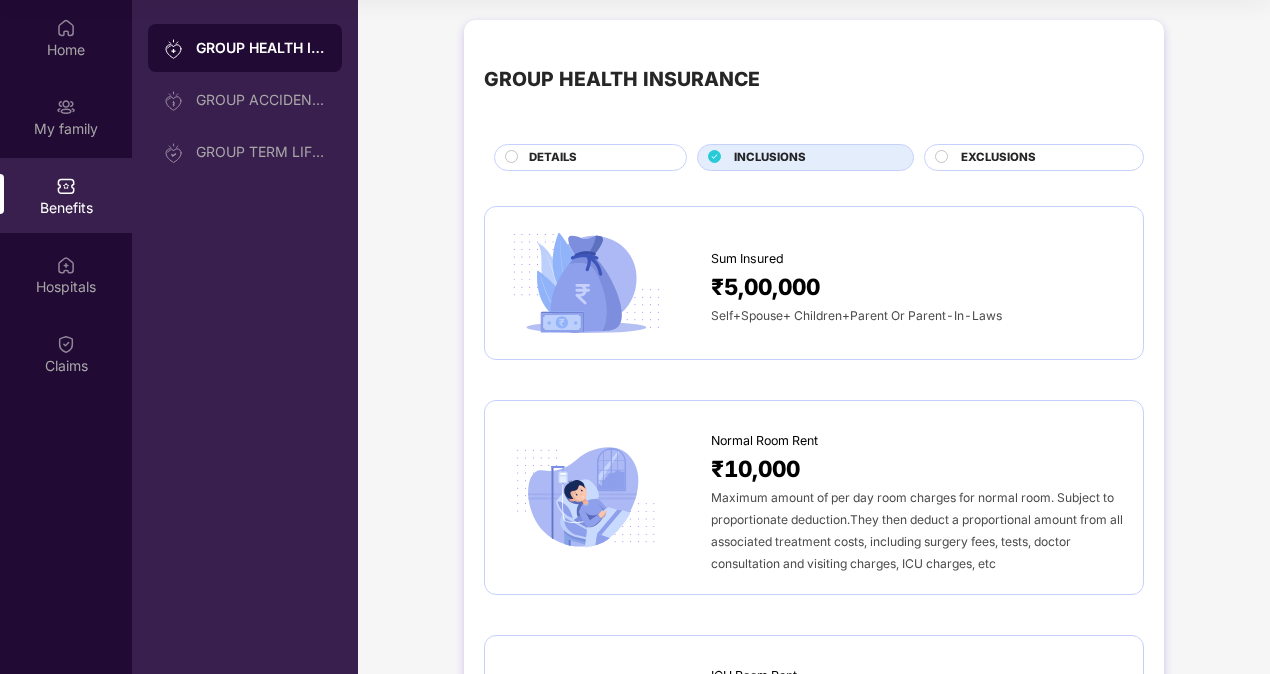 click on "DETAILS" at bounding box center [597, 159] 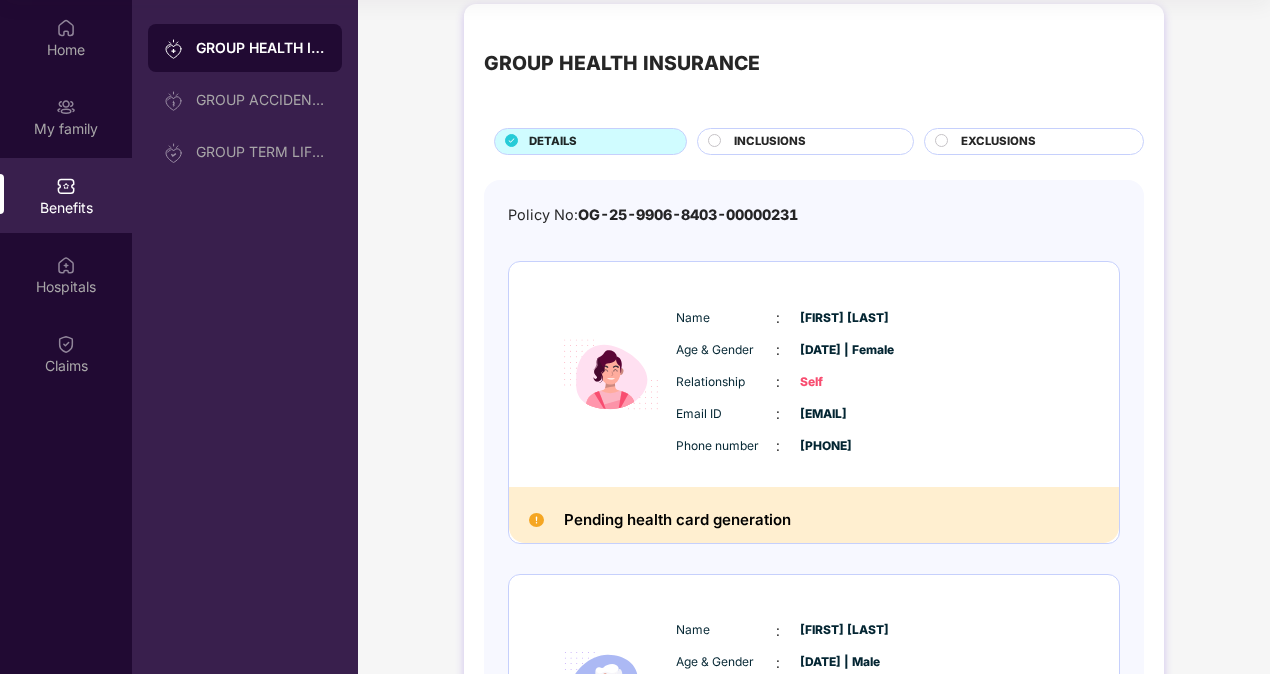 scroll, scrollTop: 0, scrollLeft: 0, axis: both 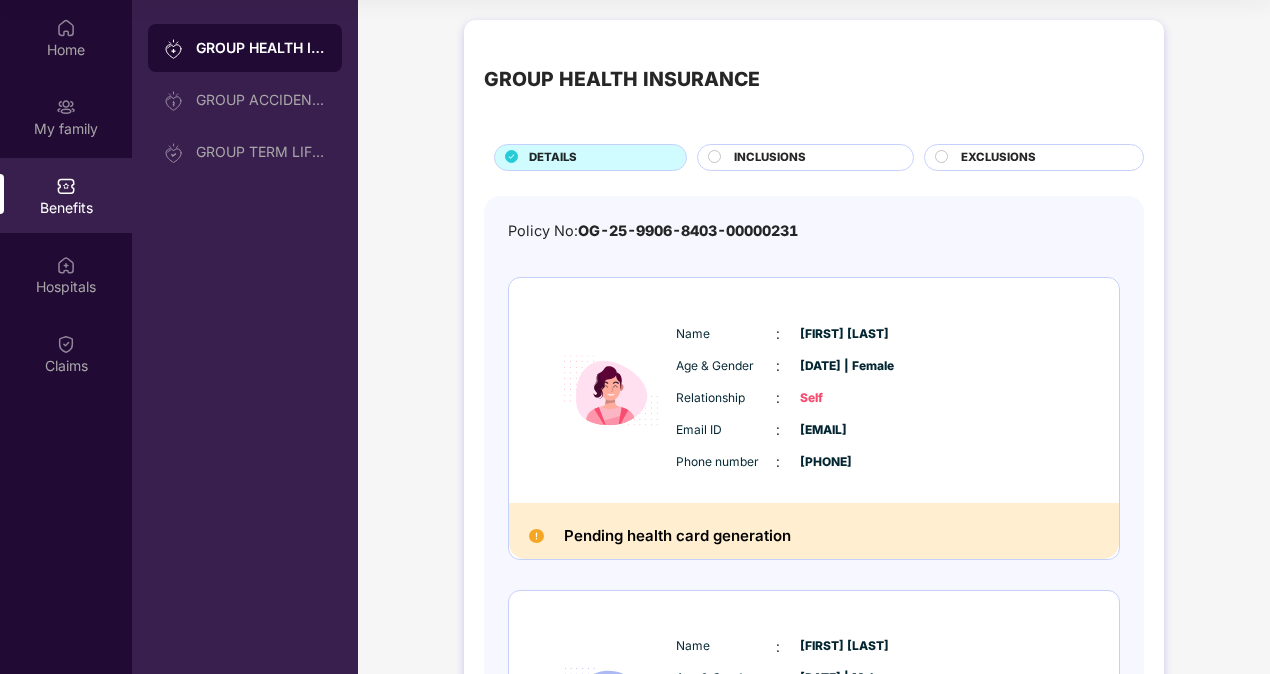 click on "INCLUSIONS" at bounding box center (770, 158) 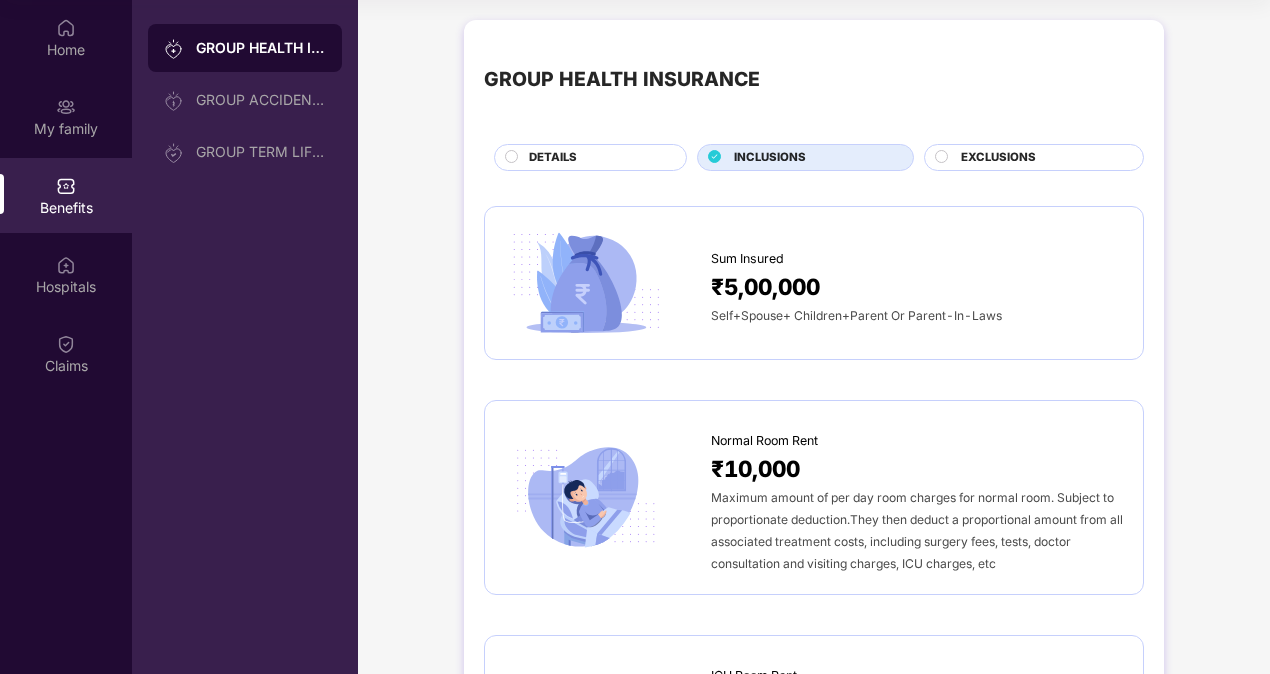click on "EXCLUSIONS" at bounding box center (1042, 159) 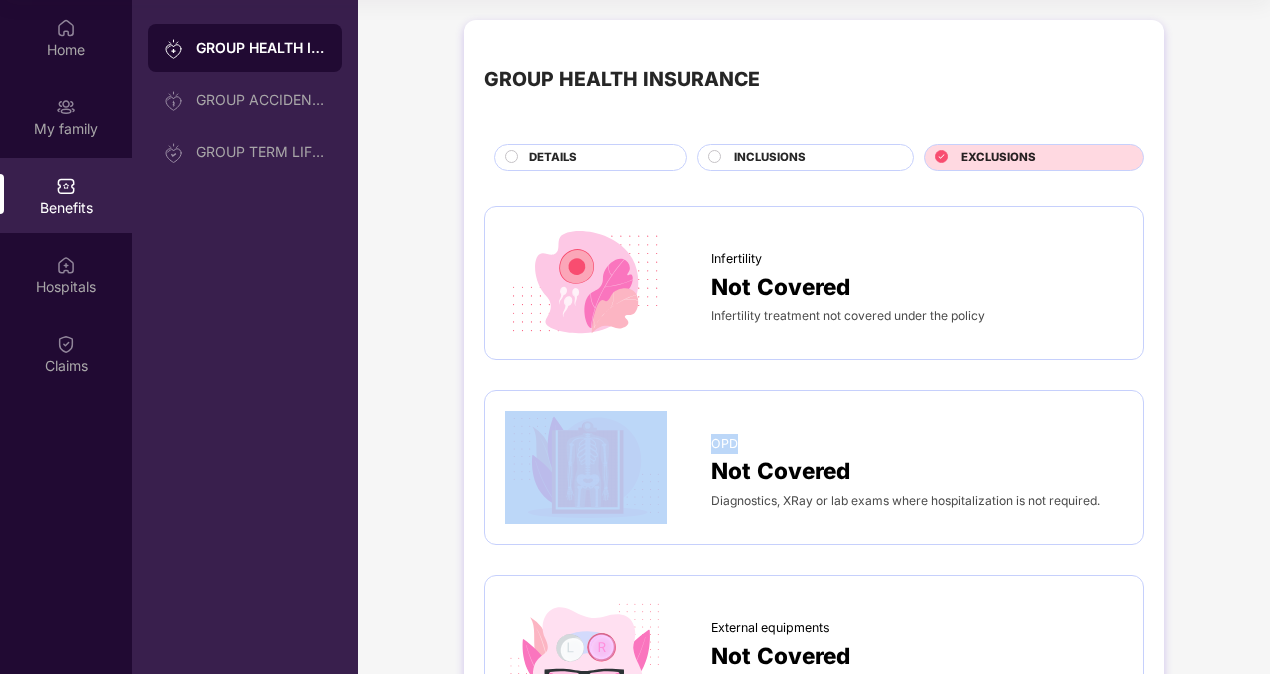 drag, startPoint x: 705, startPoint y: 442, endPoint x: 773, endPoint y: 443, distance: 68.007355 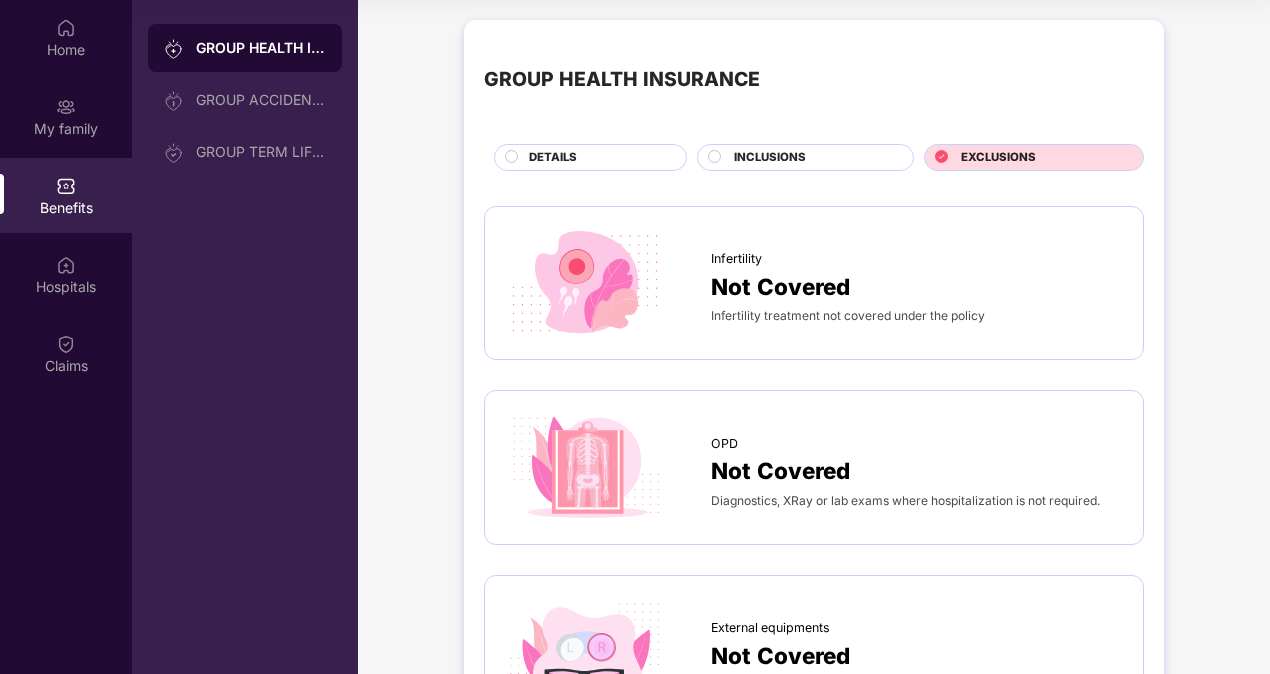click on "OPD Not Covered Diagnostics, XRay or lab exams where hospitalization is not required." at bounding box center [814, 467] 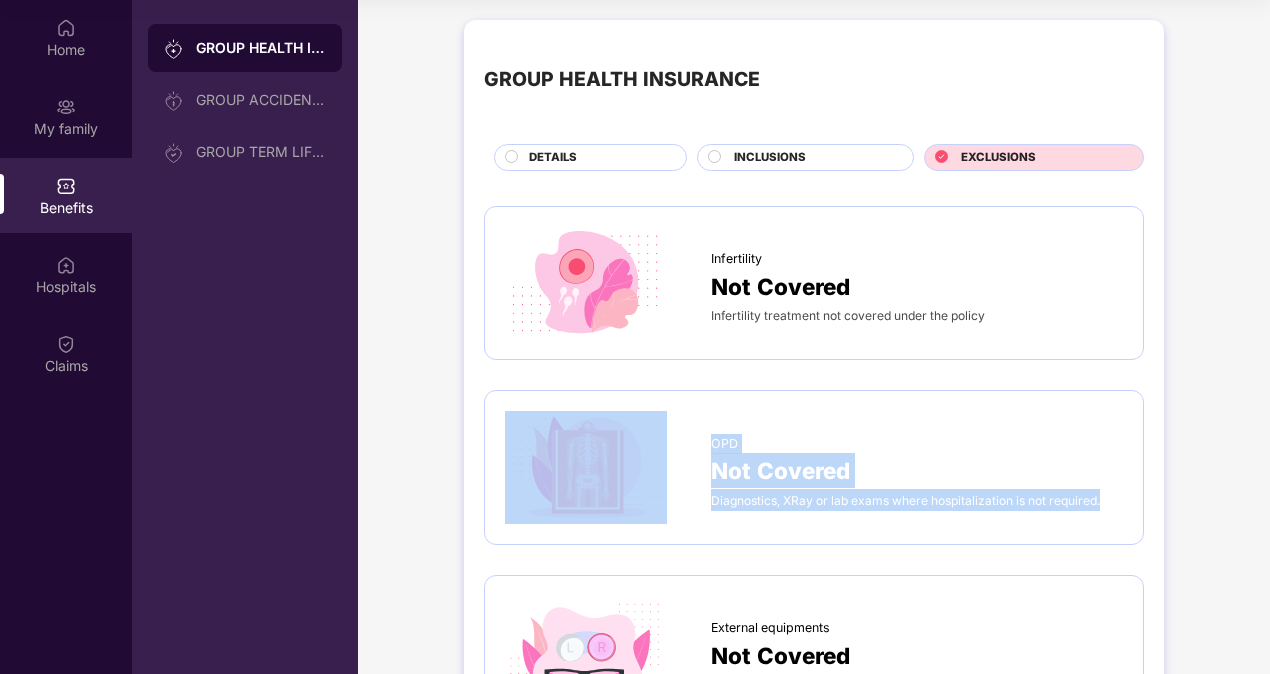 drag, startPoint x: 702, startPoint y: 435, endPoint x: 1114, endPoint y: 512, distance: 419.13364 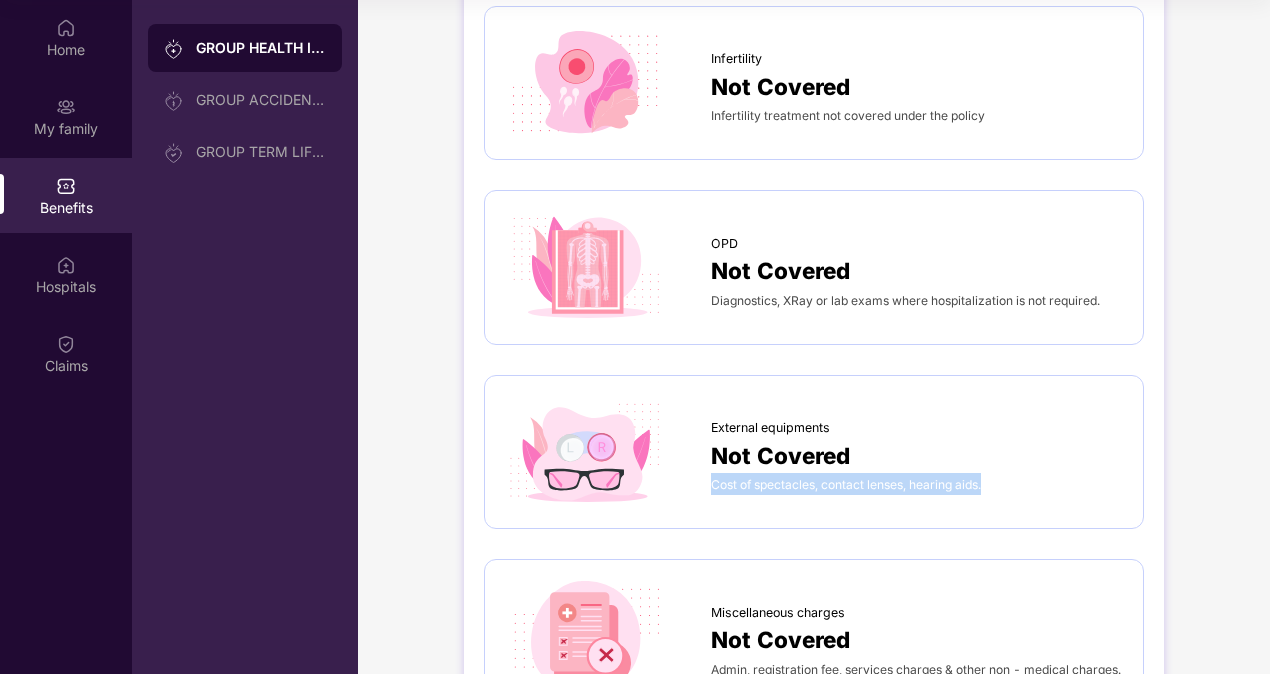 drag, startPoint x: 711, startPoint y: 488, endPoint x: 998, endPoint y: 497, distance: 287.14108 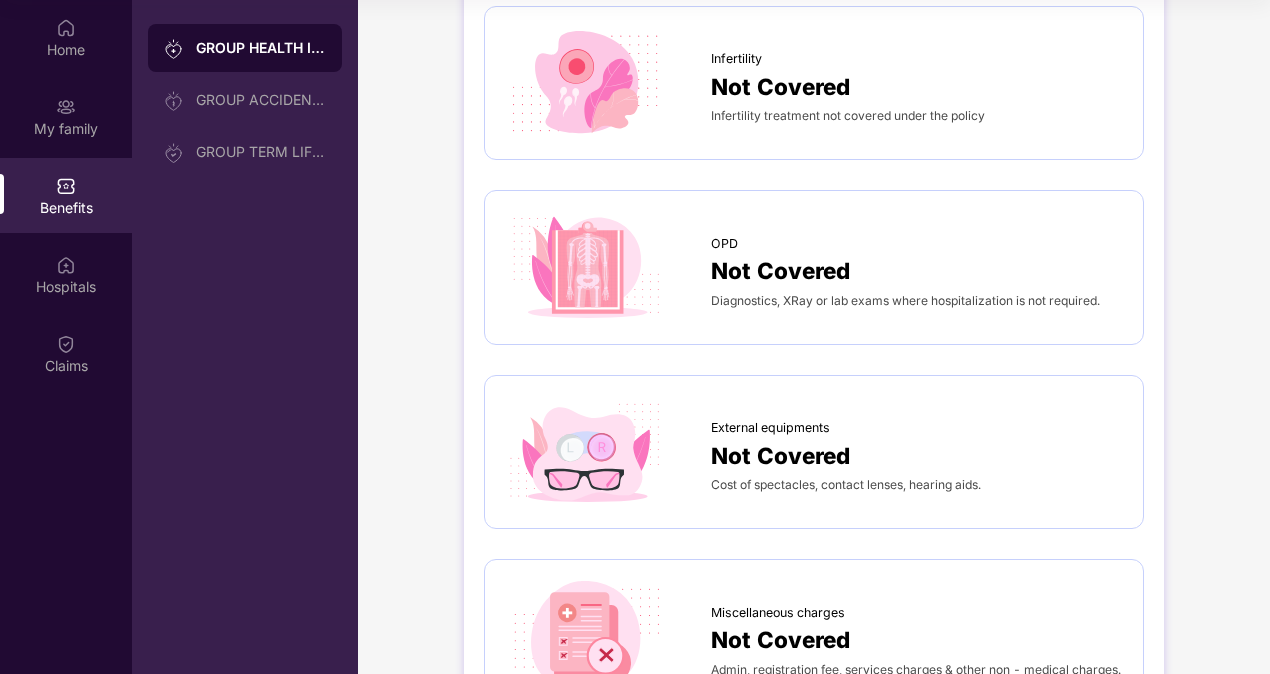 click on "Infertility Not Covered Infertility treatment not covered under the policy OPD Not Covered Diagnostics, XRay or lab exams where hospitalization is not required.	 External equipments Not Covered Cost of spectacles, contact lenses, hearing aids. Miscellaneous charges Not Covered Admin, registration fee, services charges & other non - medical charges. Dental treatment Not Covered Dental sugeries of any kind unless requiring hospitalization in case of accidents. Foreign Treatments Not Covered Treatments taken outside India. Plastic Surgery Not Covered Plastic surgery unless necessary for treatment of a disease or as may be necessitated due to treatment of an accident. Consumables Not Covered Single-use items used in medical treatments. E.g., tissue paper, crepe bandage, gown, foot covers, slippers, disposable gloves, sheets, syringes, gowns, and masks. Home Healthcare Not Covered Treatment at home on cashless basis. Mental Illness Not Covered Psychiatric ailments are not covered" at bounding box center [814, 932] 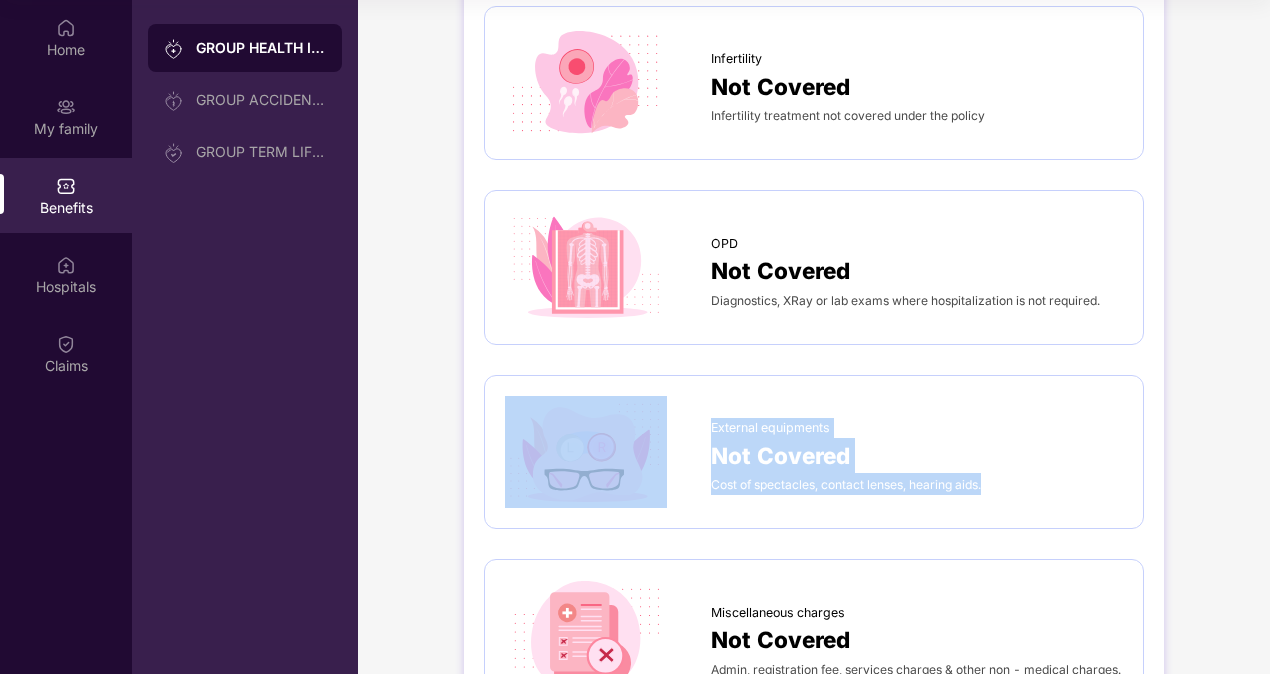 drag, startPoint x: 987, startPoint y: 484, endPoint x: 694, endPoint y: 428, distance: 298.30353 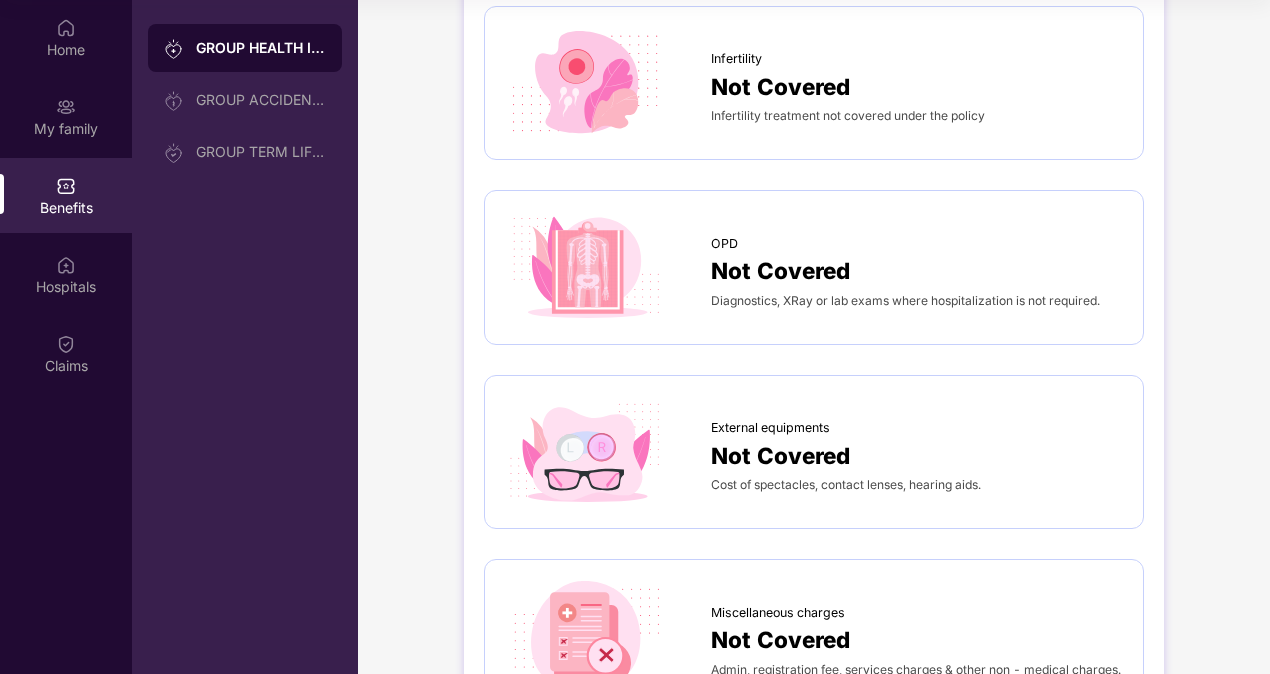 drag, startPoint x: 694, startPoint y: 428, endPoint x: 746, endPoint y: 543, distance: 126.210144 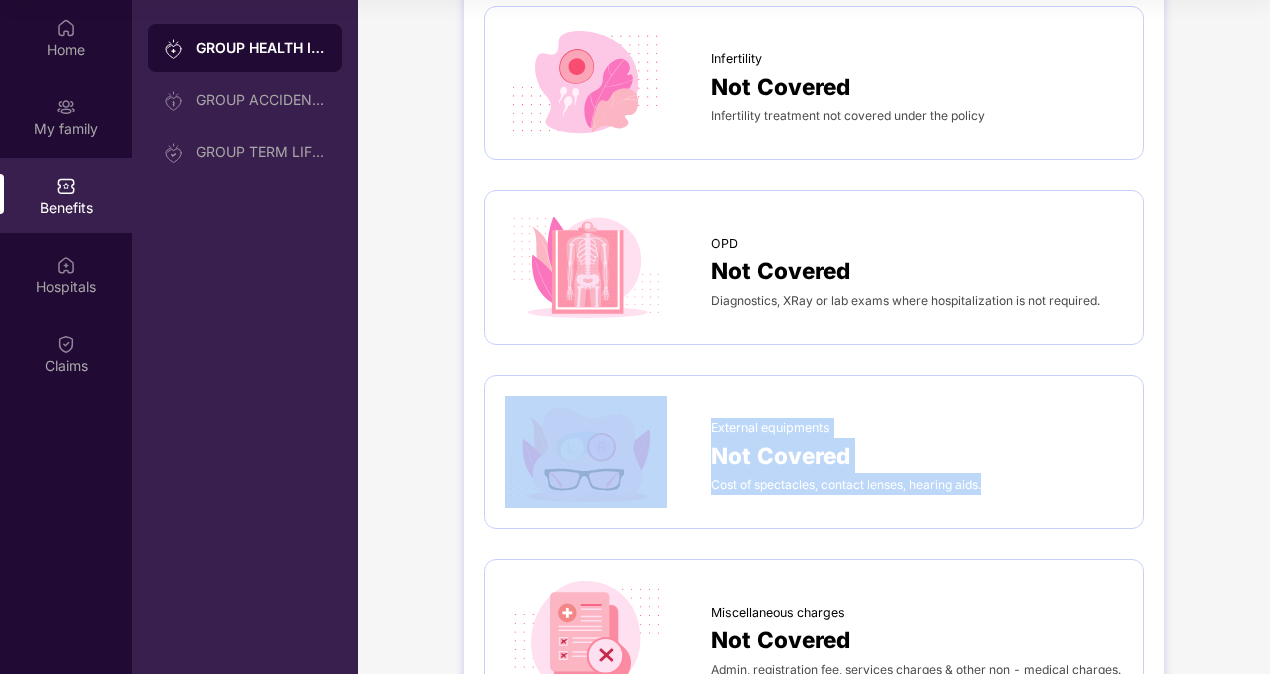 drag, startPoint x: 696, startPoint y: 422, endPoint x: 1005, endPoint y: 502, distance: 319.18802 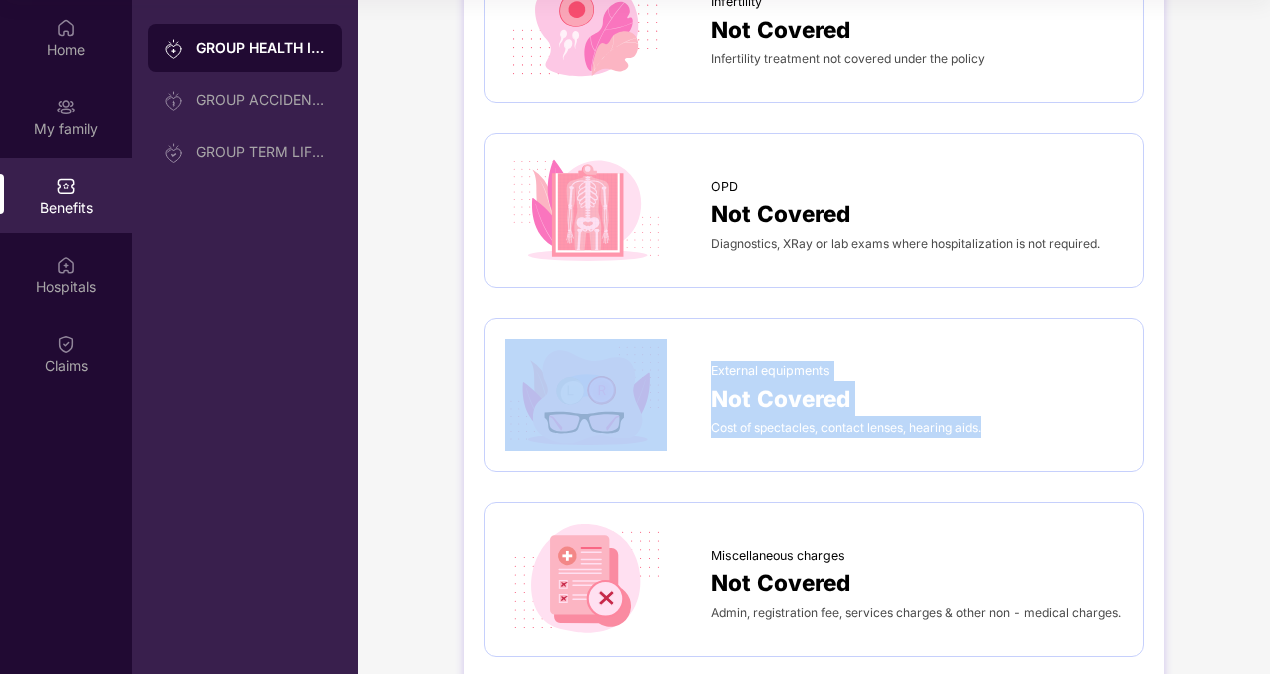 scroll, scrollTop: 300, scrollLeft: 0, axis: vertical 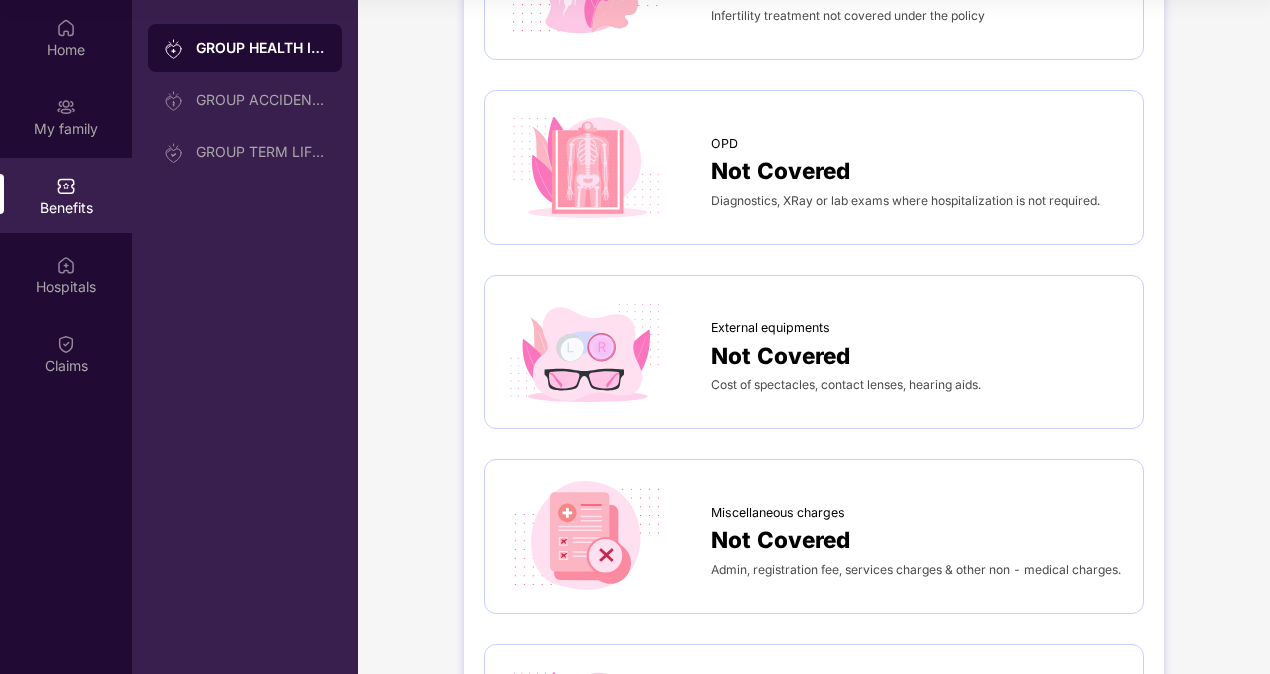 click on "Infertility Not Covered Infertility treatment not covered under the policy OPD Not Covered Diagnostics, XRay or lab exams where hospitalization is not required.	 External equipments Not Covered Cost of spectacles, contact lenses, hearing aids. Miscellaneous charges Not Covered Admin, registration fee, services charges & other non - medical charges. Dental treatment Not Covered Dental sugeries of any kind unless requiring hospitalization in case of accidents. Foreign Treatments Not Covered Treatments taken outside India. Plastic Surgery Not Covered Plastic surgery unless necessary for treatment of a disease or as may be necessitated due to treatment of an accident. Consumables Not Covered Single-use items used in medical treatments. E.g., tissue paper, crepe bandage, gown, foot covers, slippers, disposable gloves, sheets, syringes, gowns, and masks. Home Healthcare Not Covered Treatment at home on cashless basis. Mental Illness Not Covered Psychiatric ailments are not covered" at bounding box center (814, 832) 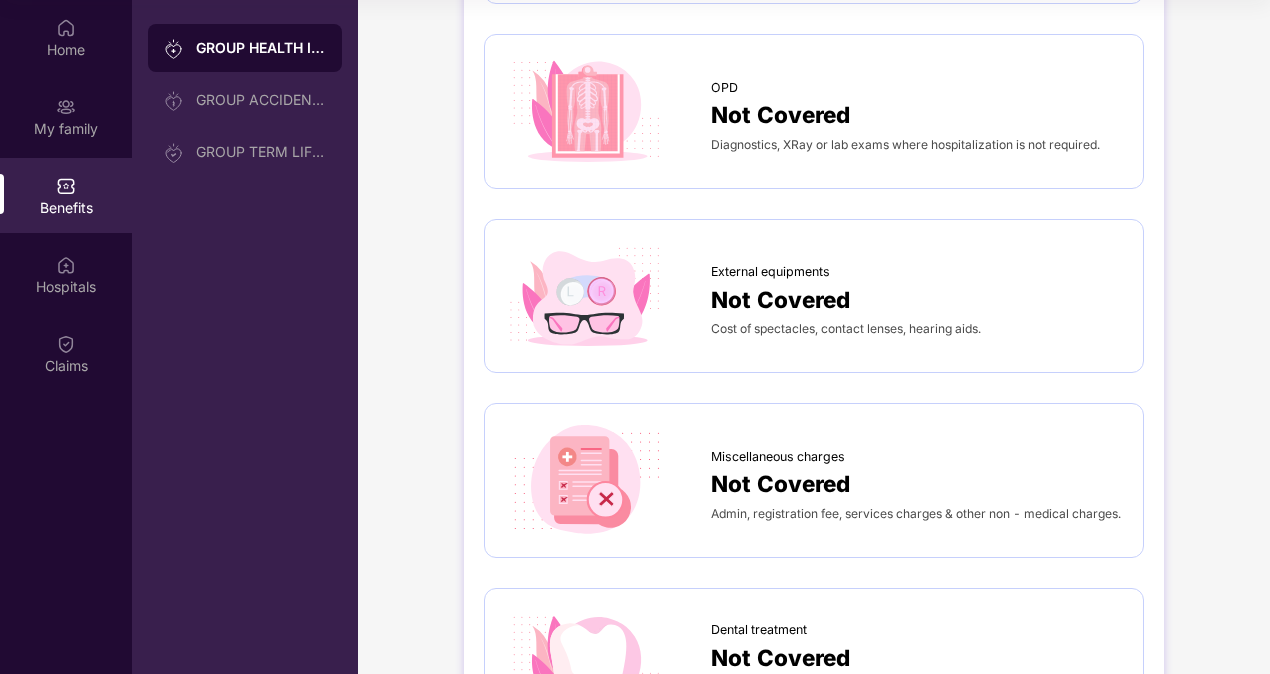 scroll, scrollTop: 400, scrollLeft: 0, axis: vertical 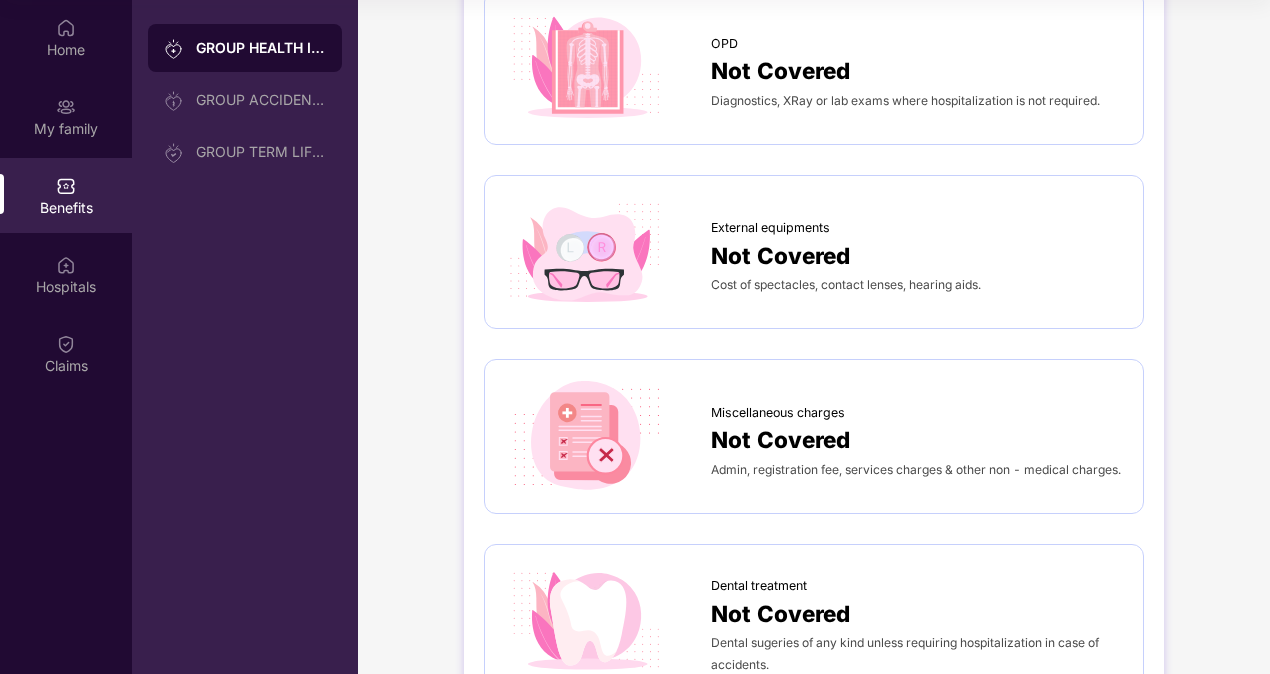 drag, startPoint x: 717, startPoint y: 402, endPoint x: 700, endPoint y: 393, distance: 19.235384 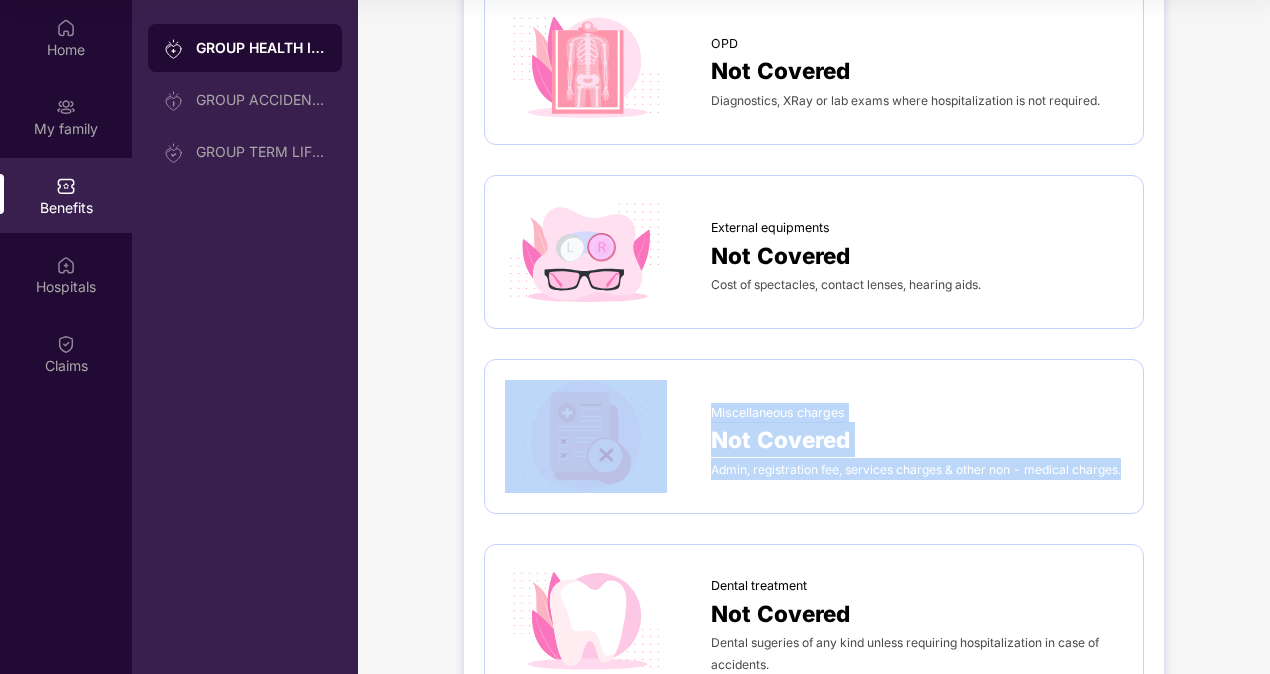 drag, startPoint x: 708, startPoint y: 455, endPoint x: 975, endPoint y: 468, distance: 267.31628 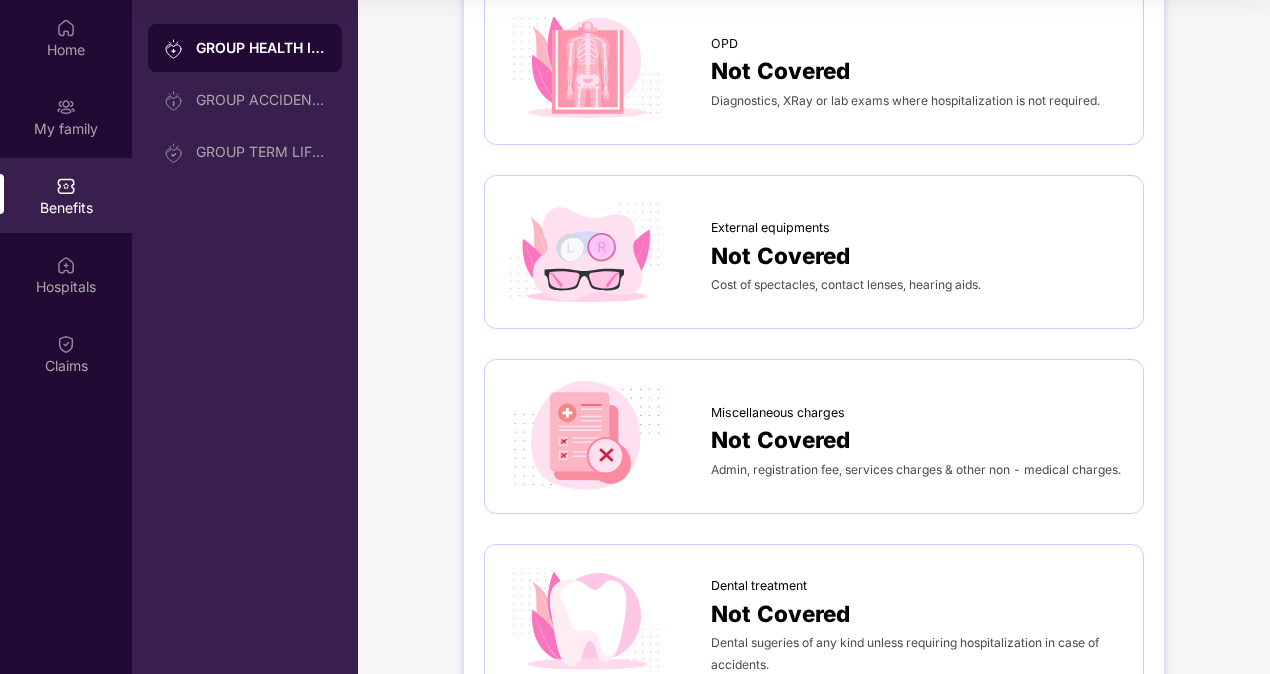 scroll, scrollTop: 500, scrollLeft: 0, axis: vertical 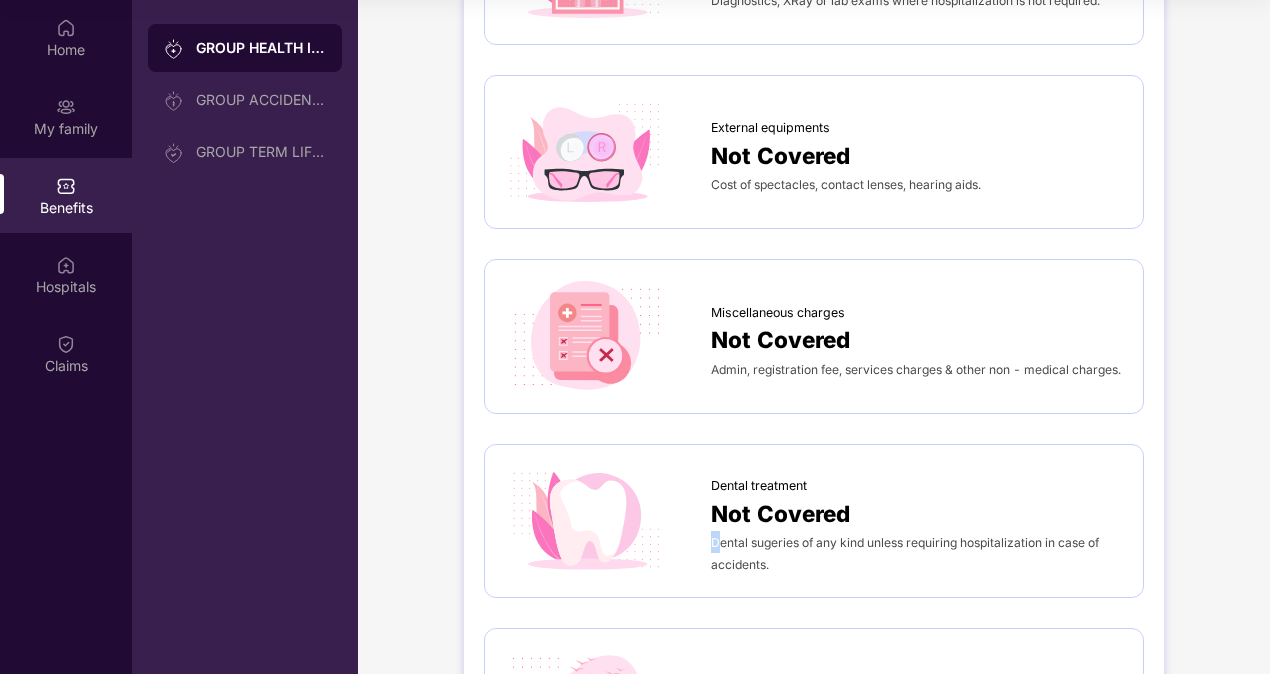 drag, startPoint x: 739, startPoint y: 542, endPoint x: 714, endPoint y: 538, distance: 25.317978 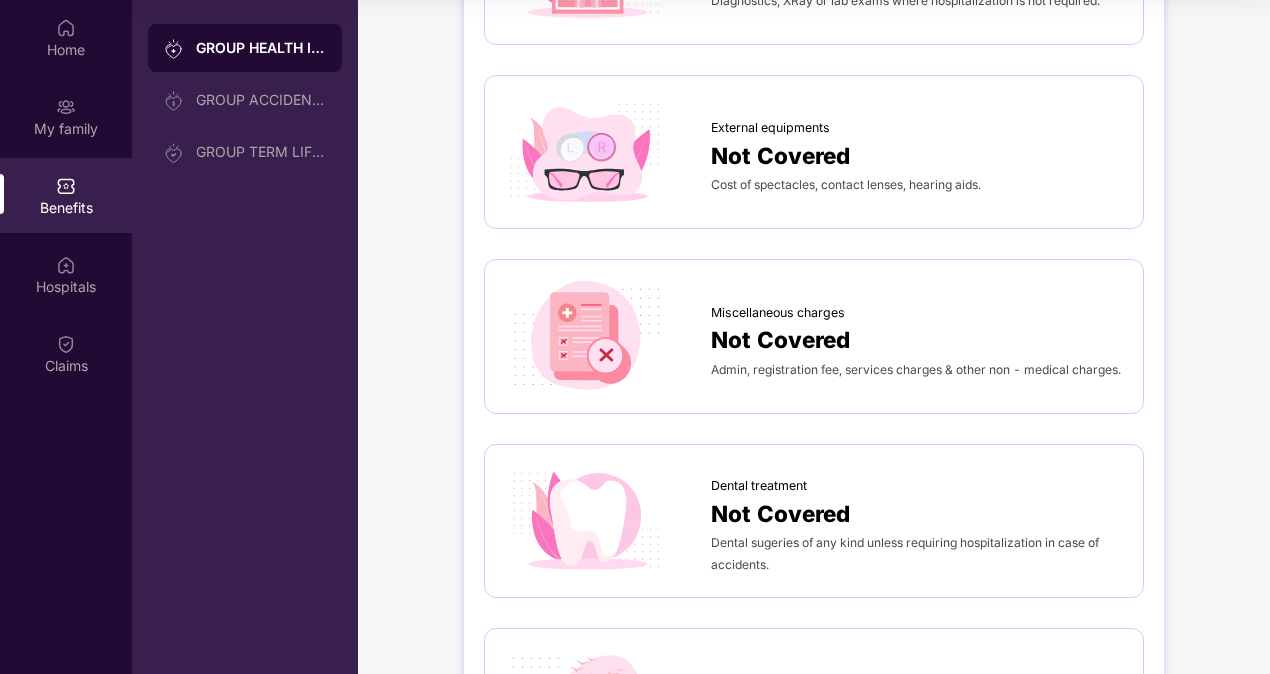 drag, startPoint x: 714, startPoint y: 538, endPoint x: 790, endPoint y: 568, distance: 81.706795 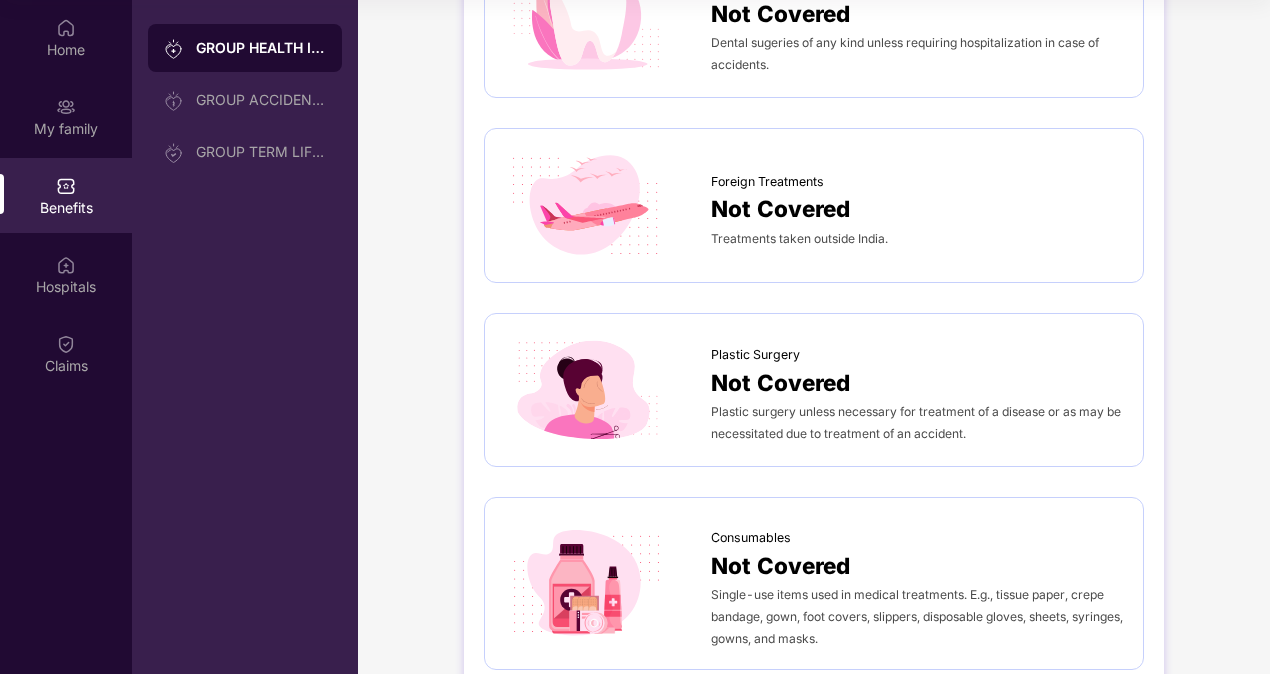 scroll, scrollTop: 1100, scrollLeft: 0, axis: vertical 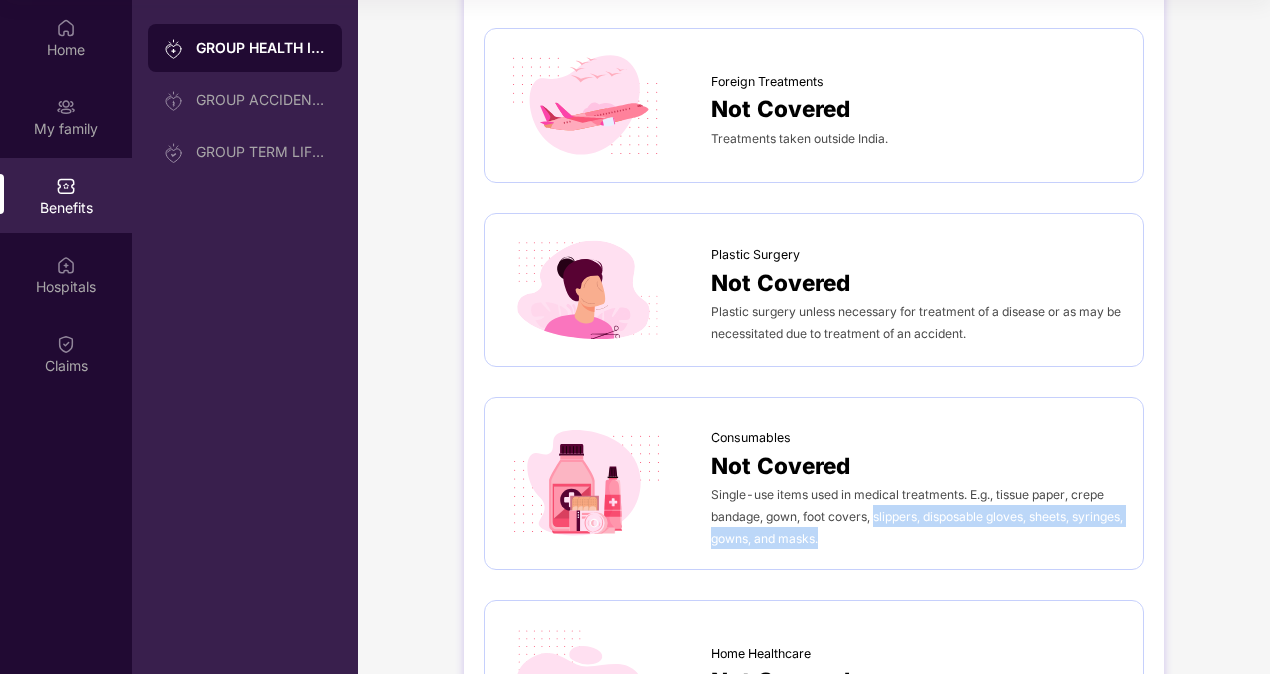drag, startPoint x: 874, startPoint y: 514, endPoint x: 1084, endPoint y: 535, distance: 211.0474 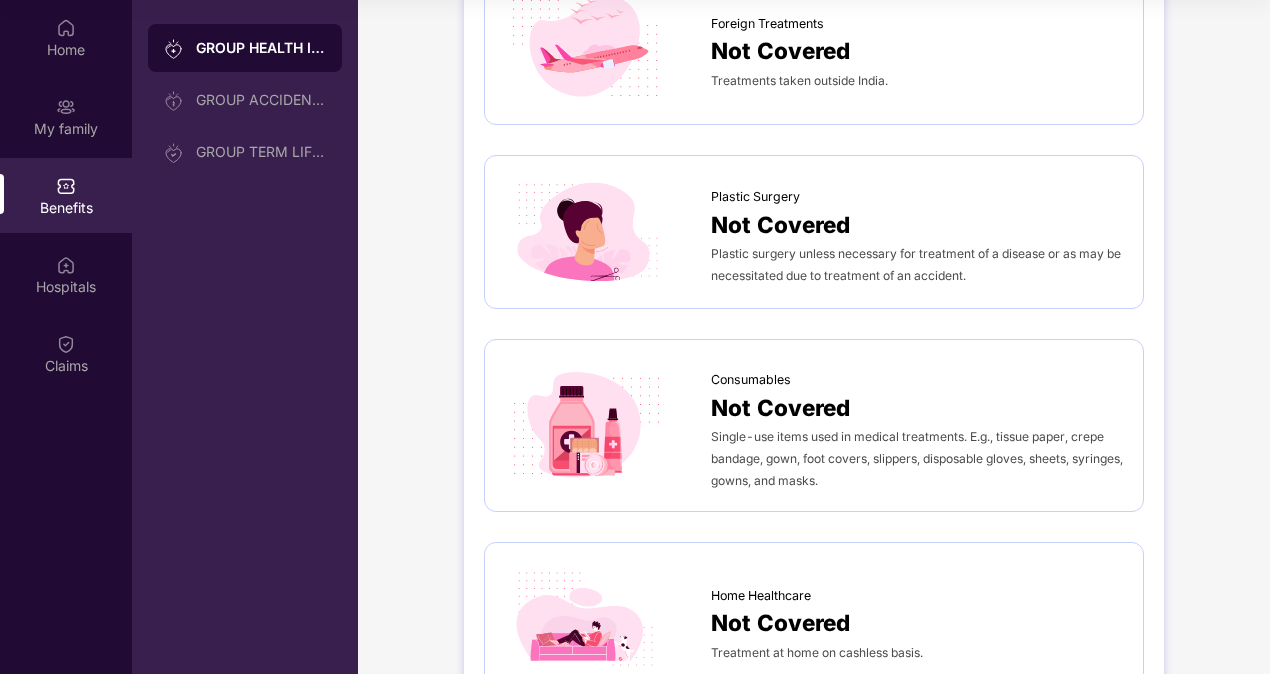 scroll, scrollTop: 1200, scrollLeft: 0, axis: vertical 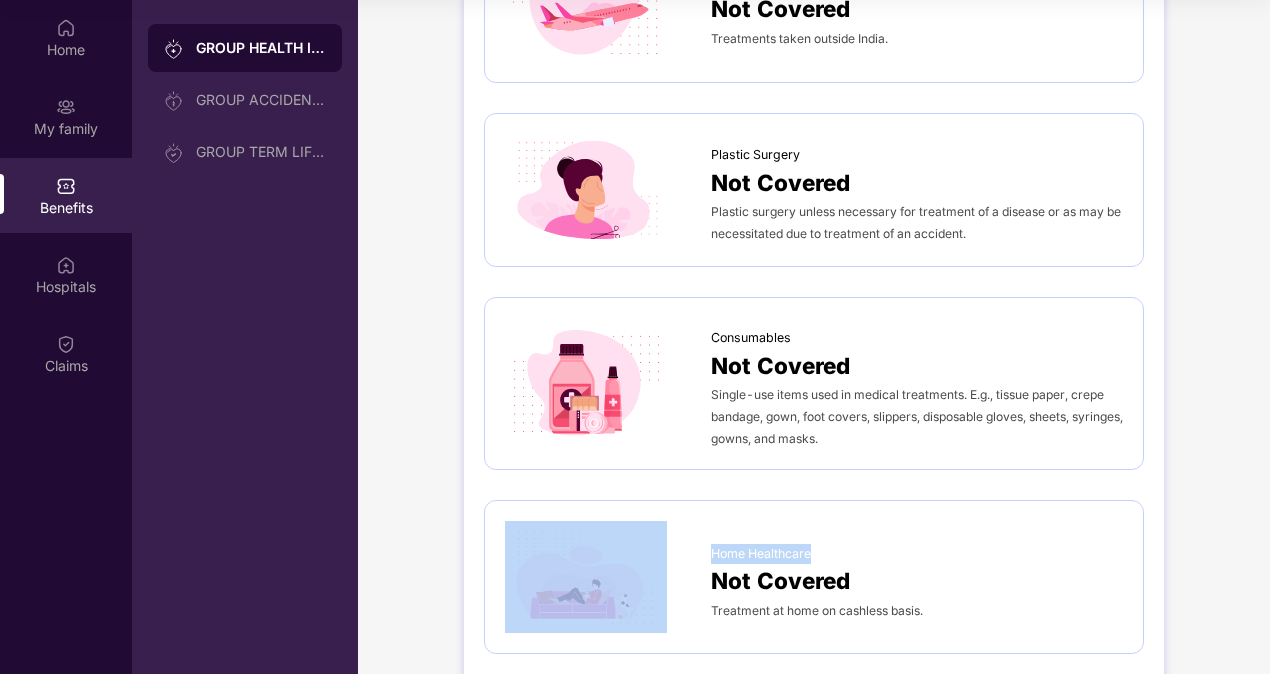drag, startPoint x: 696, startPoint y: 545, endPoint x: 836, endPoint y: 547, distance: 140.01428 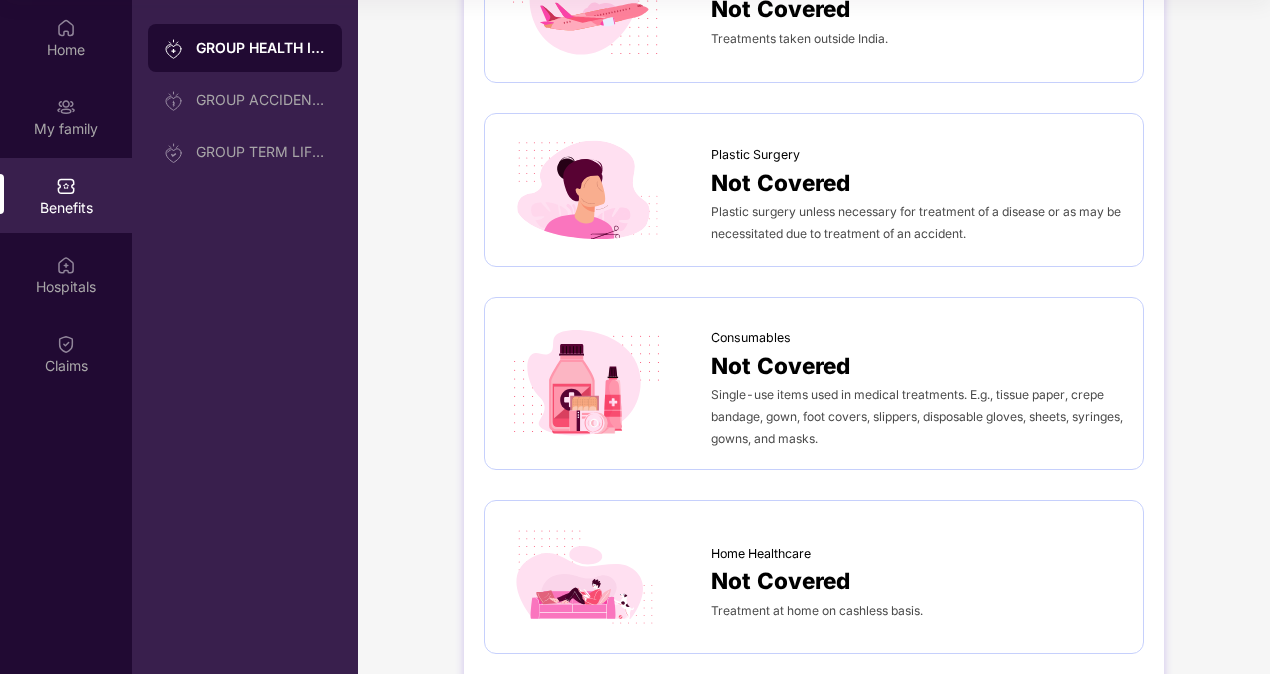 drag, startPoint x: 836, startPoint y: 547, endPoint x: 716, endPoint y: 590, distance: 127.471565 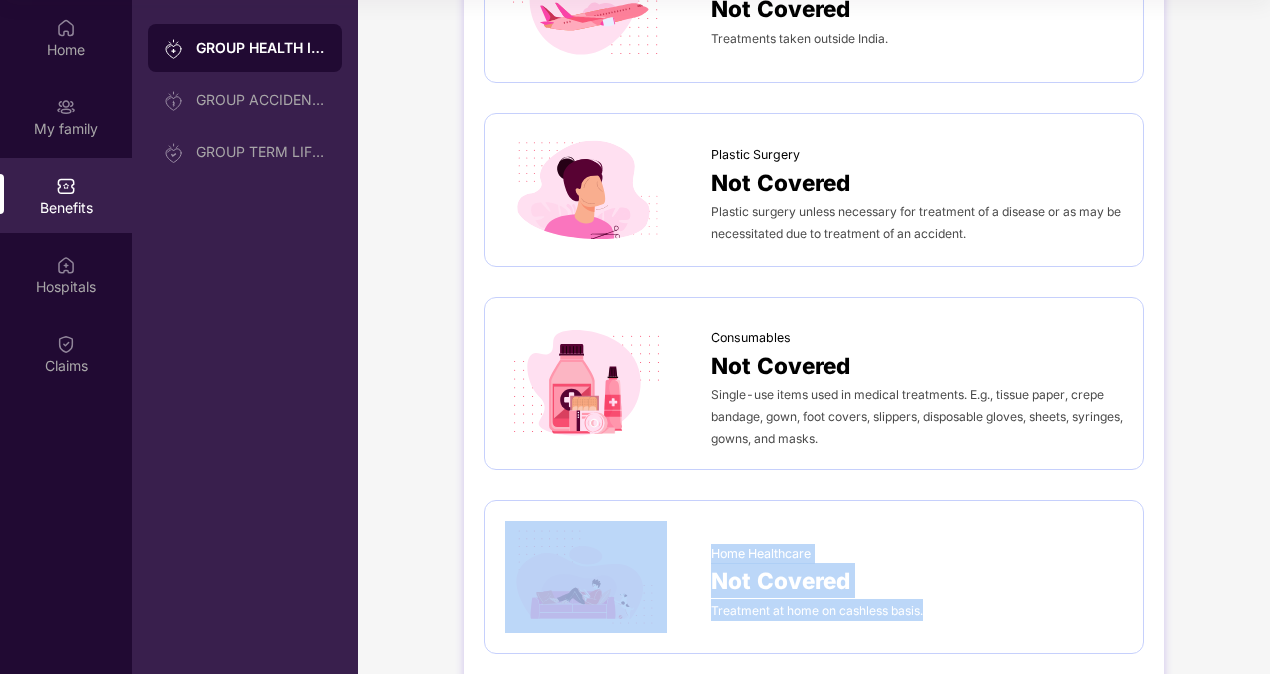 drag, startPoint x: 706, startPoint y: 607, endPoint x: 943, endPoint y: 606, distance: 237.0021 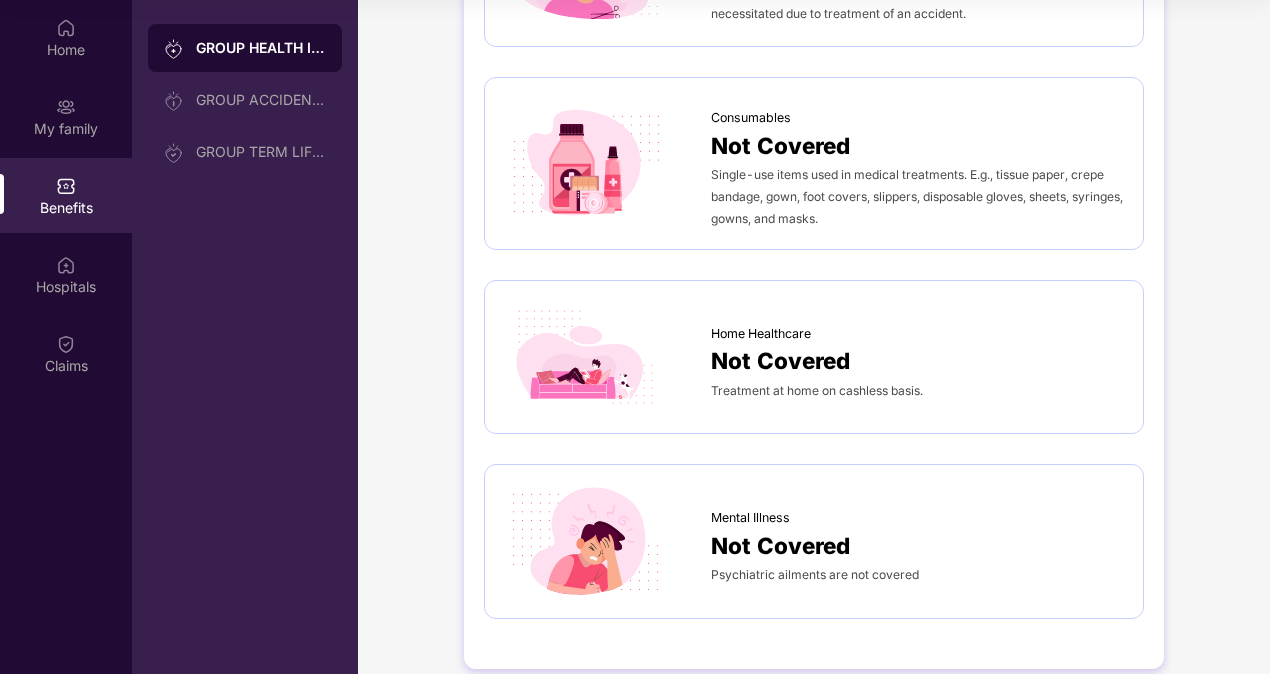 scroll, scrollTop: 1438, scrollLeft: 0, axis: vertical 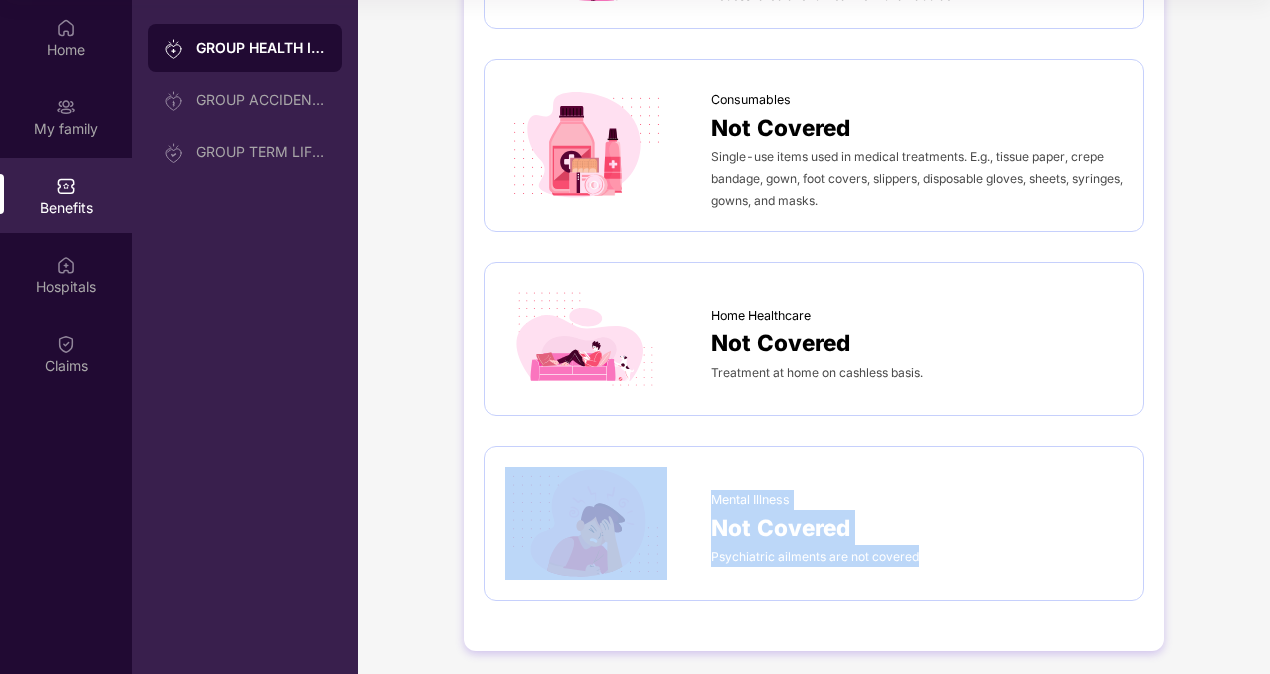 drag, startPoint x: 707, startPoint y: 553, endPoint x: 926, endPoint y: 554, distance: 219.00229 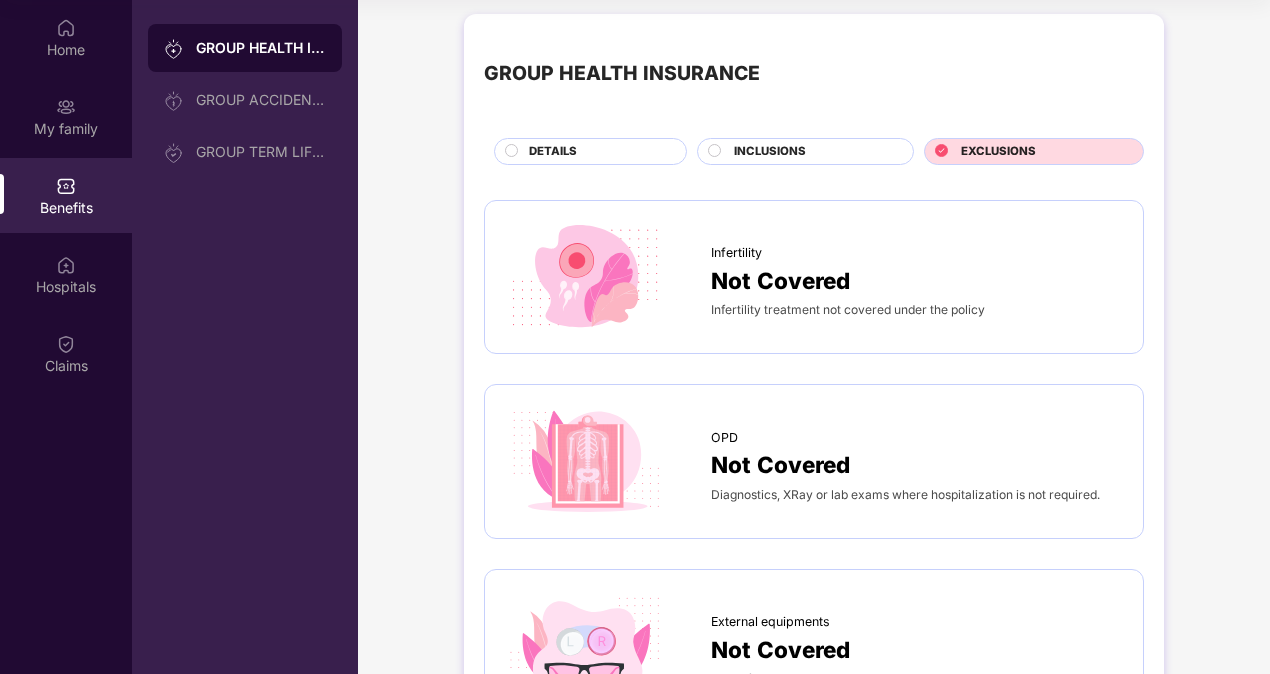 scroll, scrollTop: 0, scrollLeft: 0, axis: both 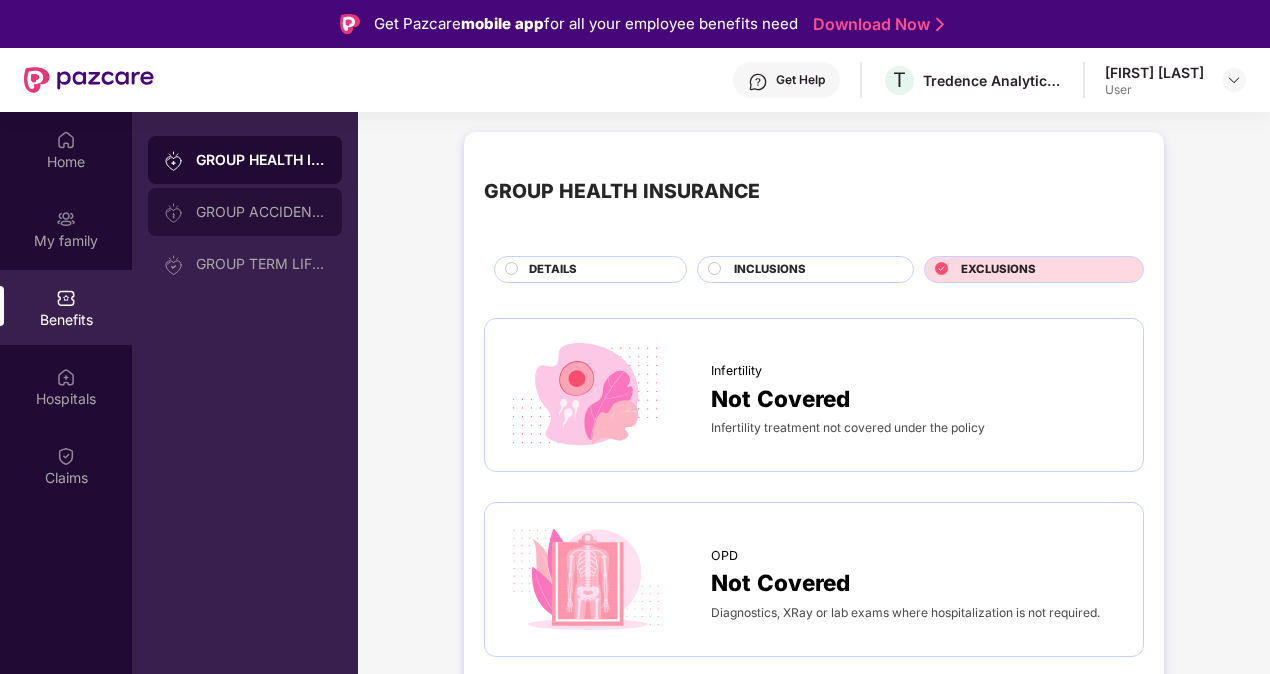 click on "GROUP ACCIDENTAL INSURANCE" at bounding box center [261, 212] 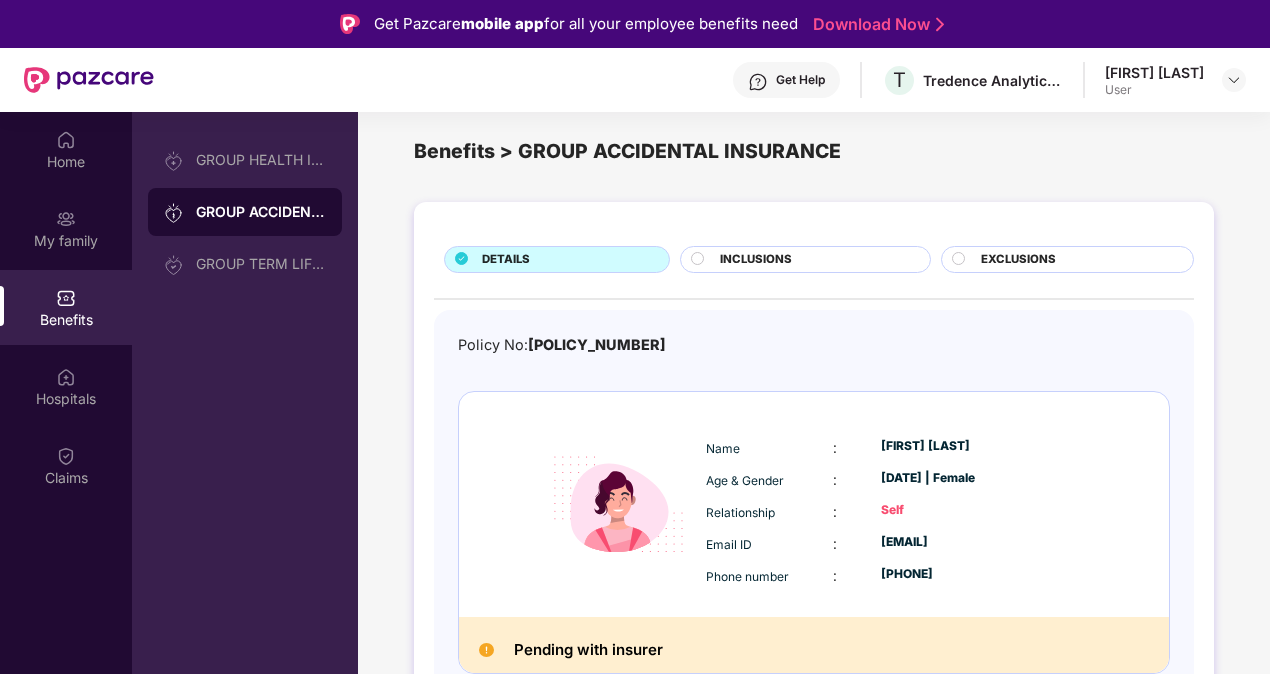 scroll, scrollTop: 26, scrollLeft: 0, axis: vertical 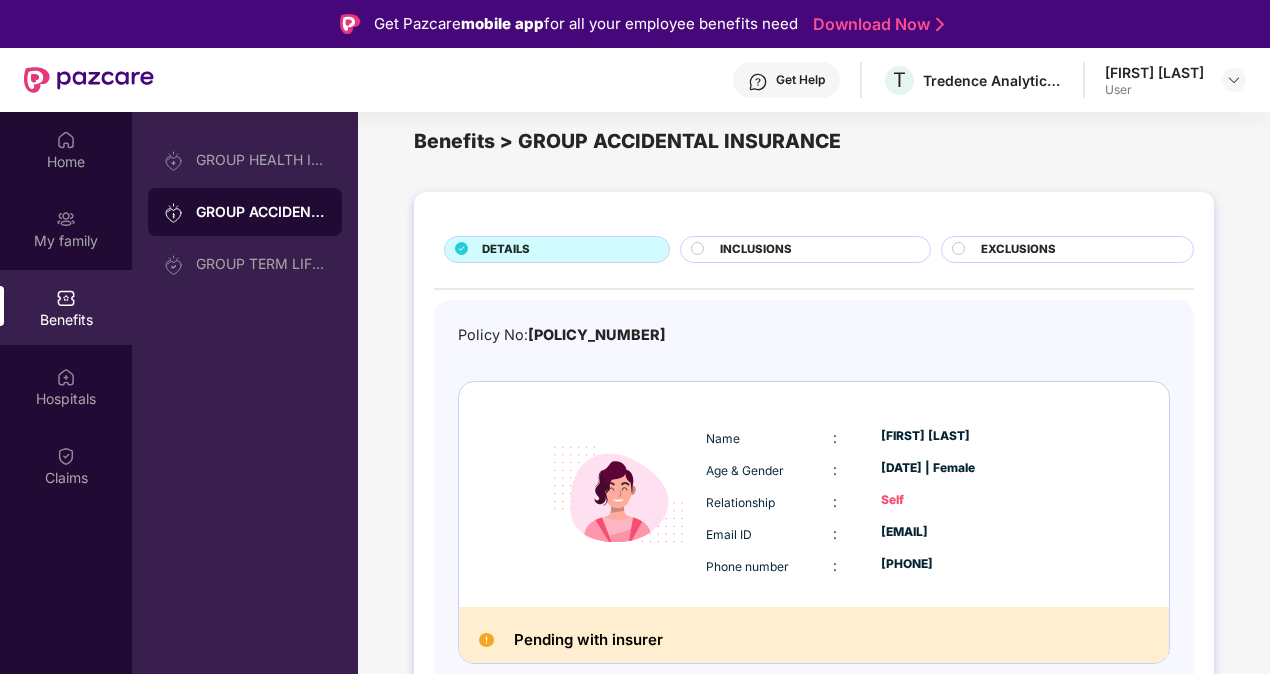 click on "INCLUSIONS" at bounding box center (756, 250) 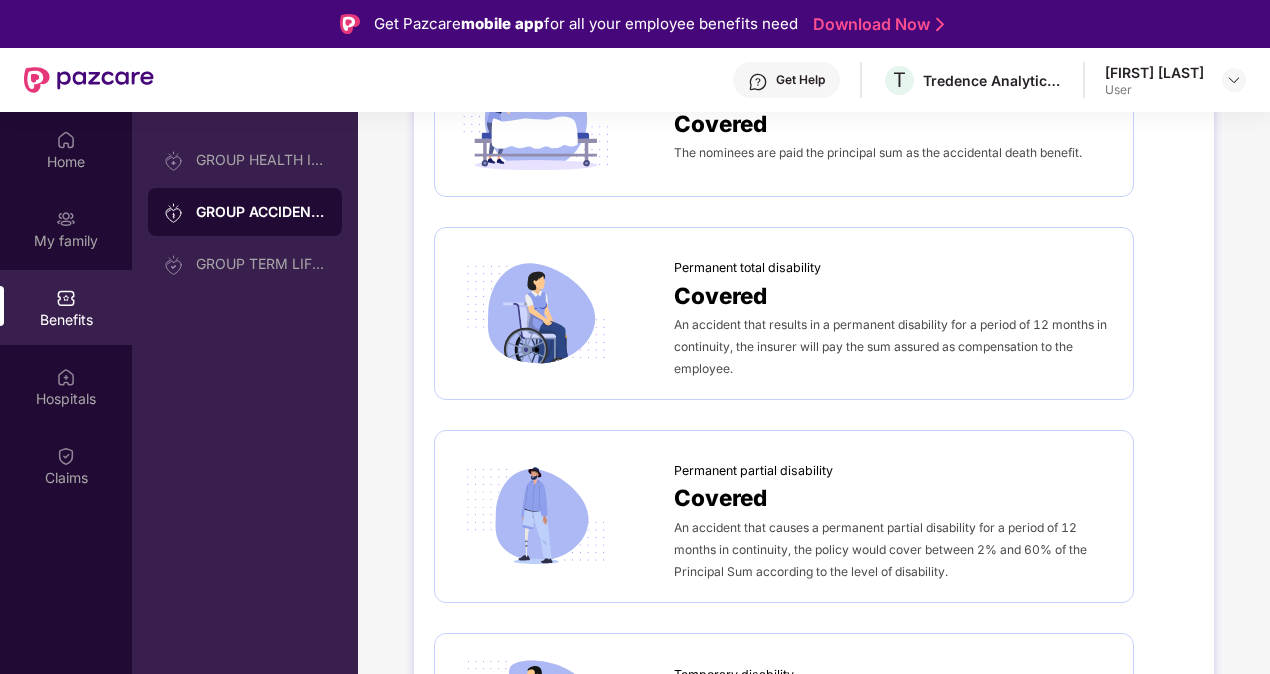 scroll, scrollTop: 326, scrollLeft: 0, axis: vertical 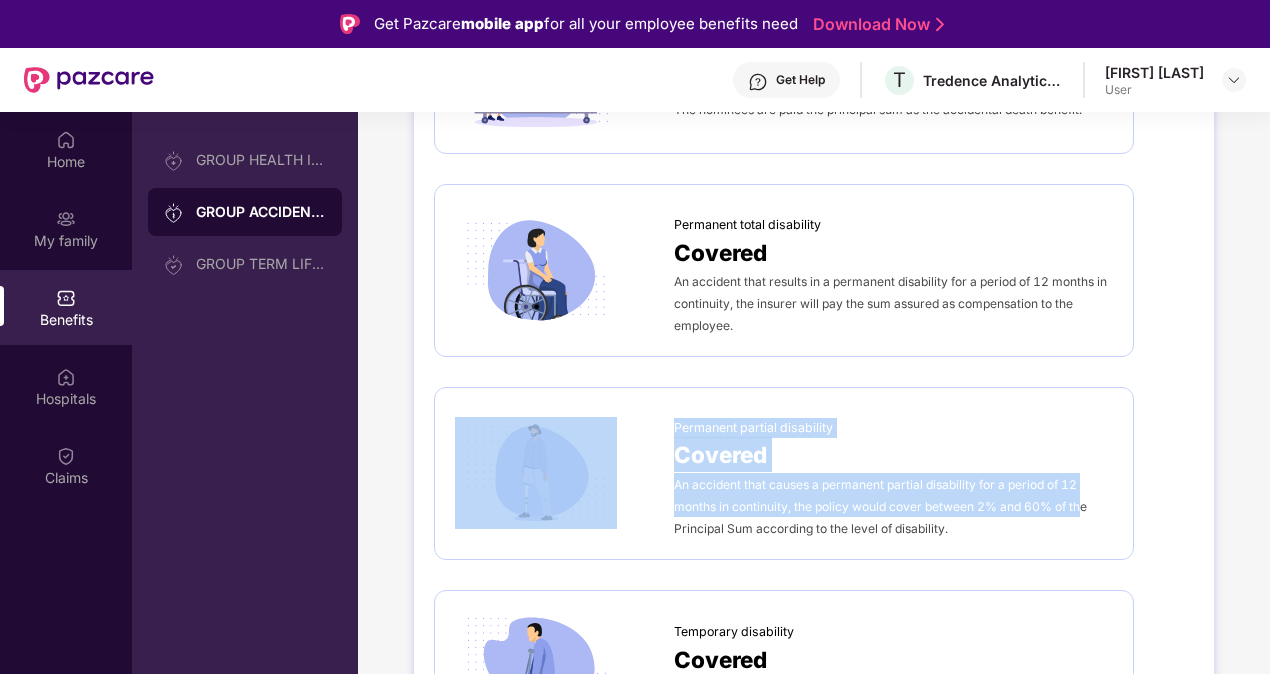 drag, startPoint x: 666, startPoint y: 487, endPoint x: 1074, endPoint y: 508, distance: 408.54007 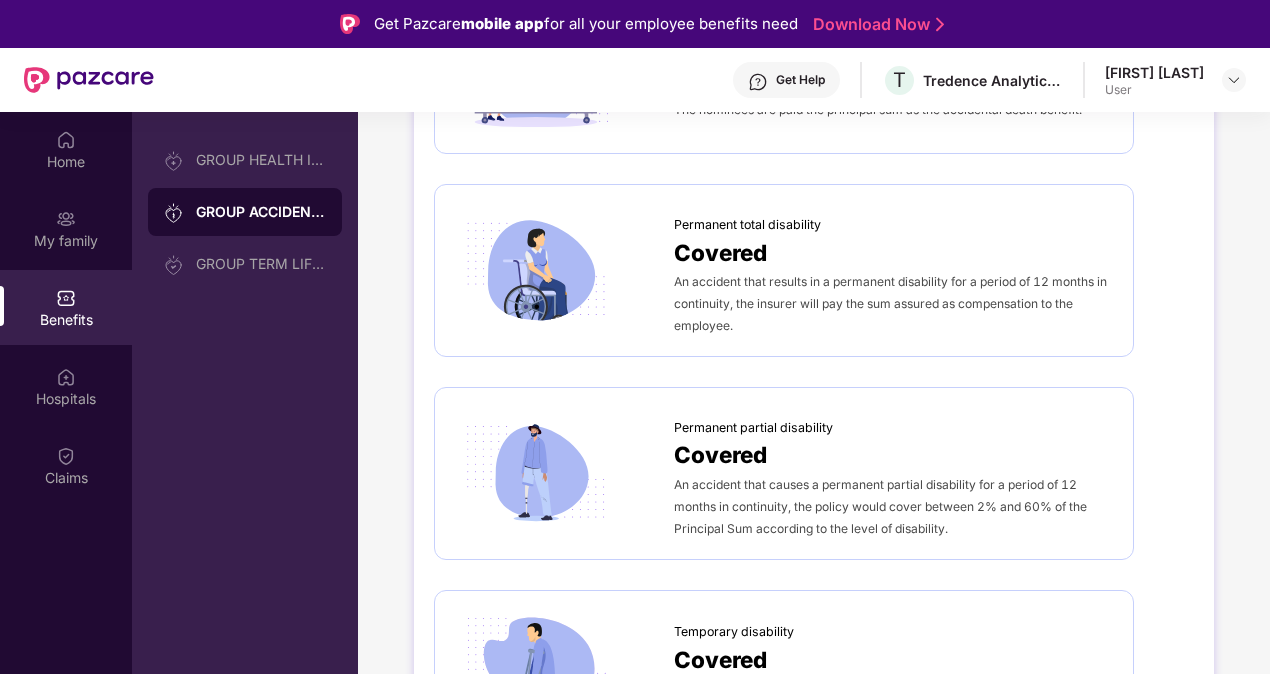 drag, startPoint x: 1074, startPoint y: 508, endPoint x: 946, endPoint y: 535, distance: 130.81667 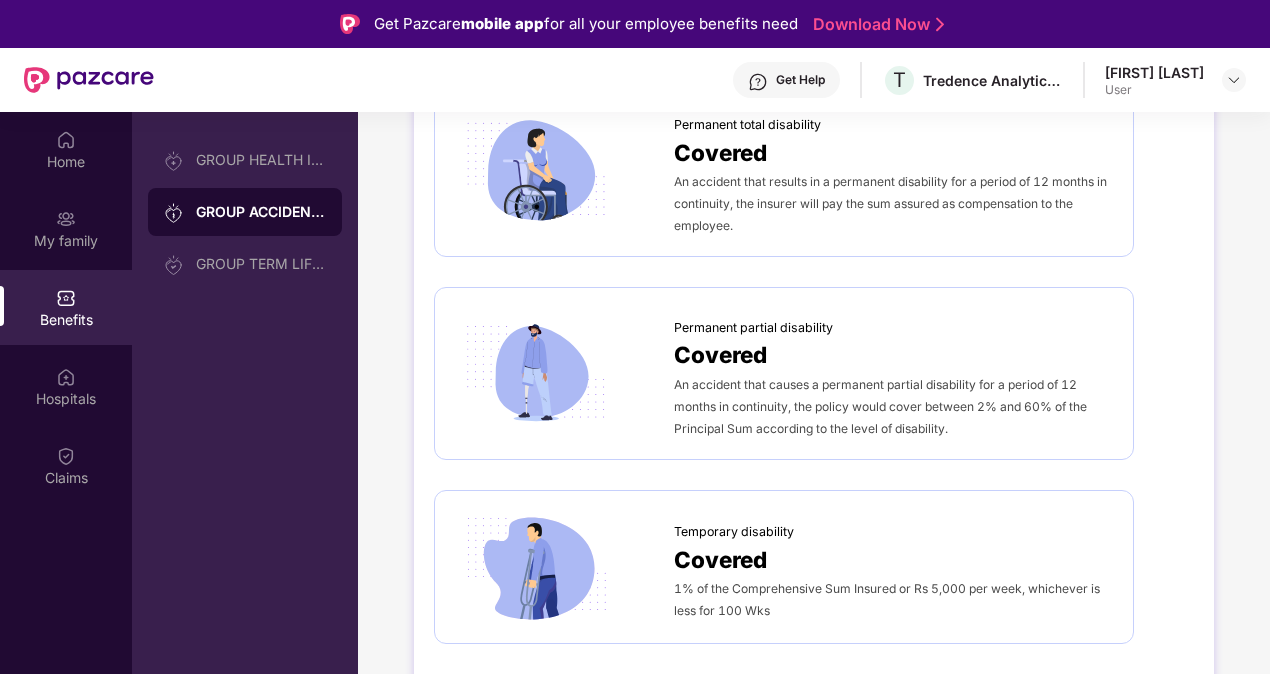 scroll, scrollTop: 526, scrollLeft: 0, axis: vertical 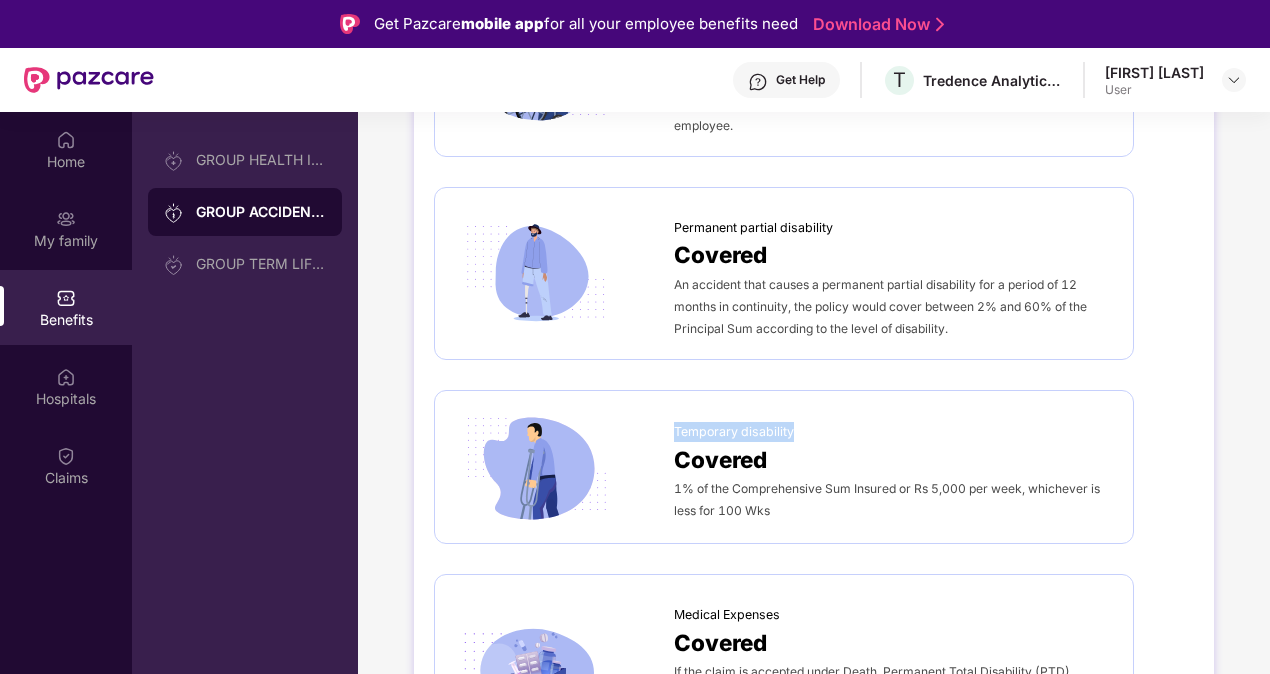 drag, startPoint x: 674, startPoint y: 434, endPoint x: 814, endPoint y: 431, distance: 140.03214 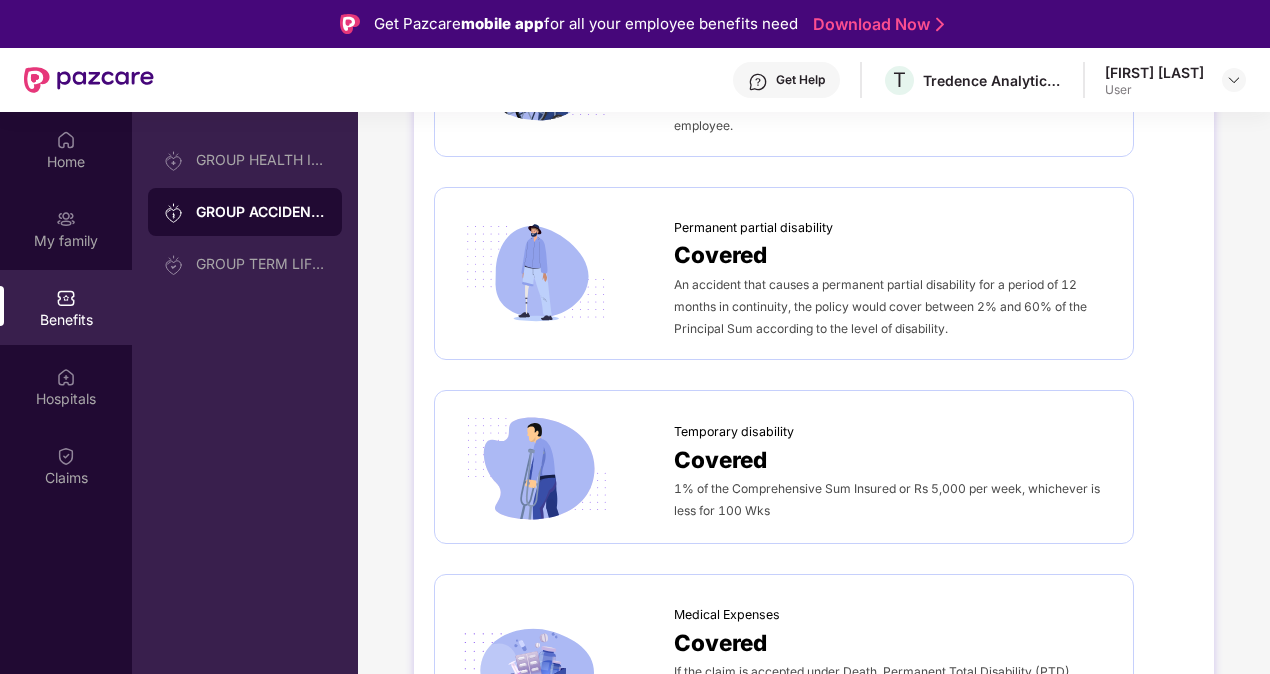 drag, startPoint x: 814, startPoint y: 431, endPoint x: 669, endPoint y: 493, distance: 157.69908 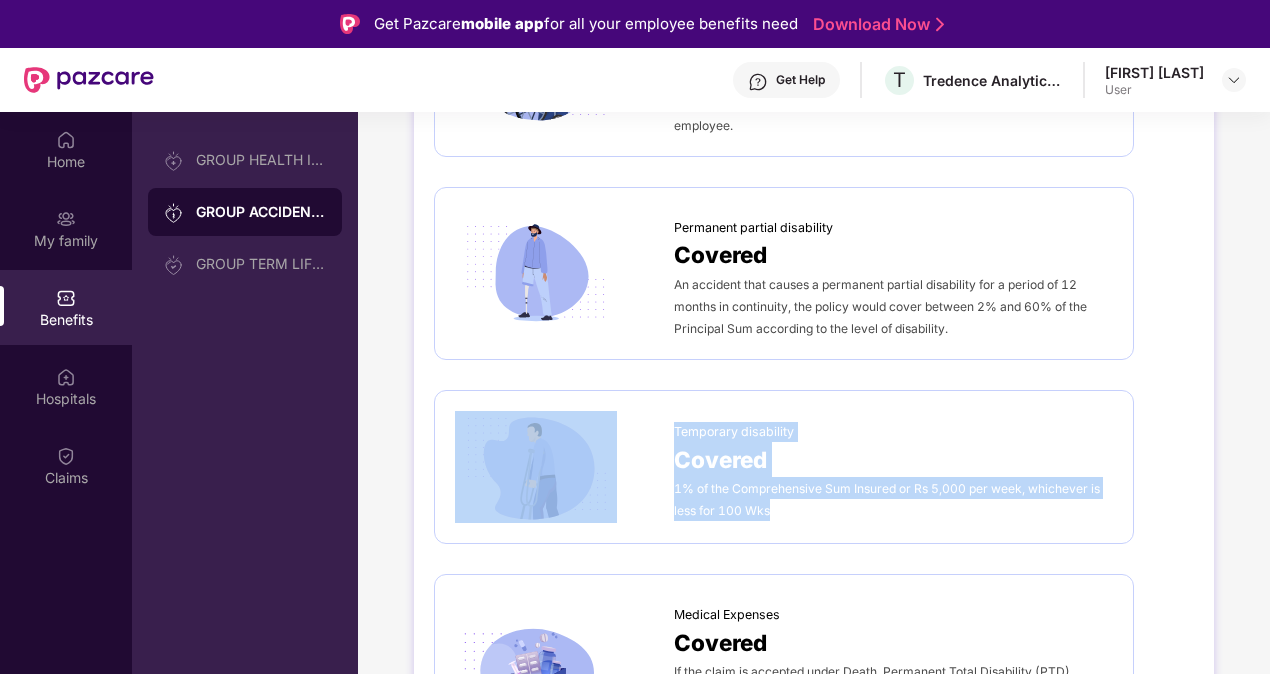 drag, startPoint x: 665, startPoint y: 516, endPoint x: 796, endPoint y: 514, distance: 131.01526 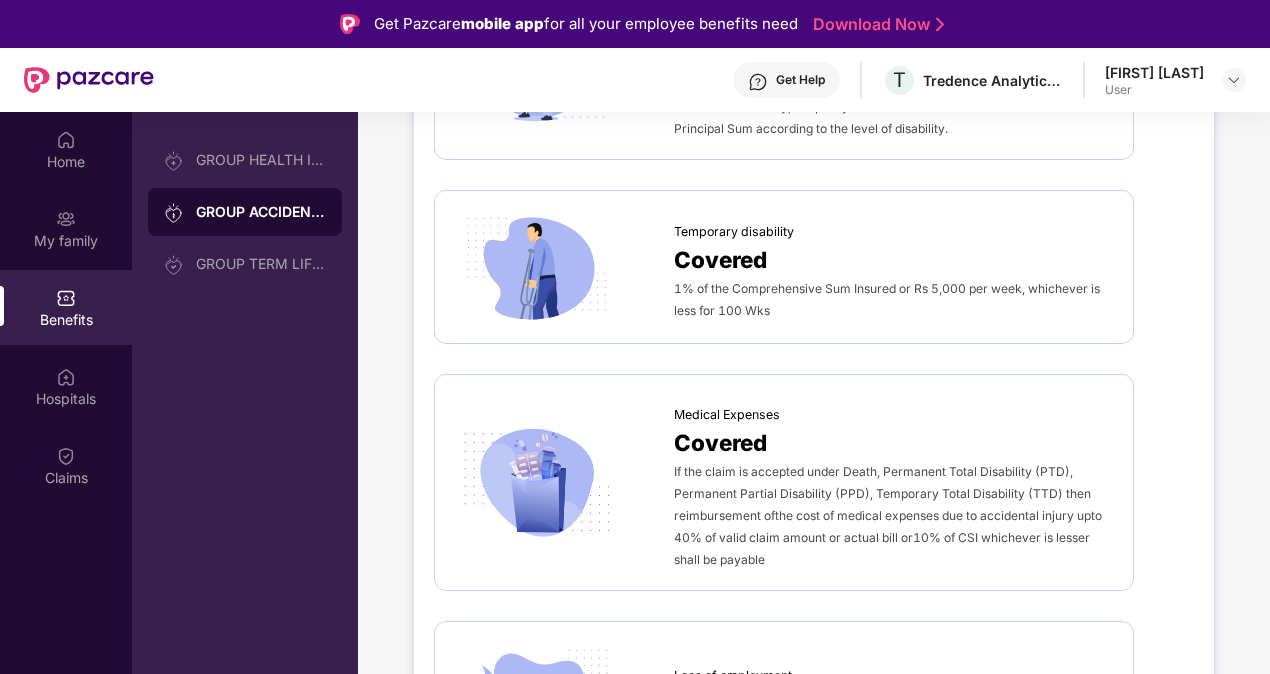 scroll, scrollTop: 926, scrollLeft: 0, axis: vertical 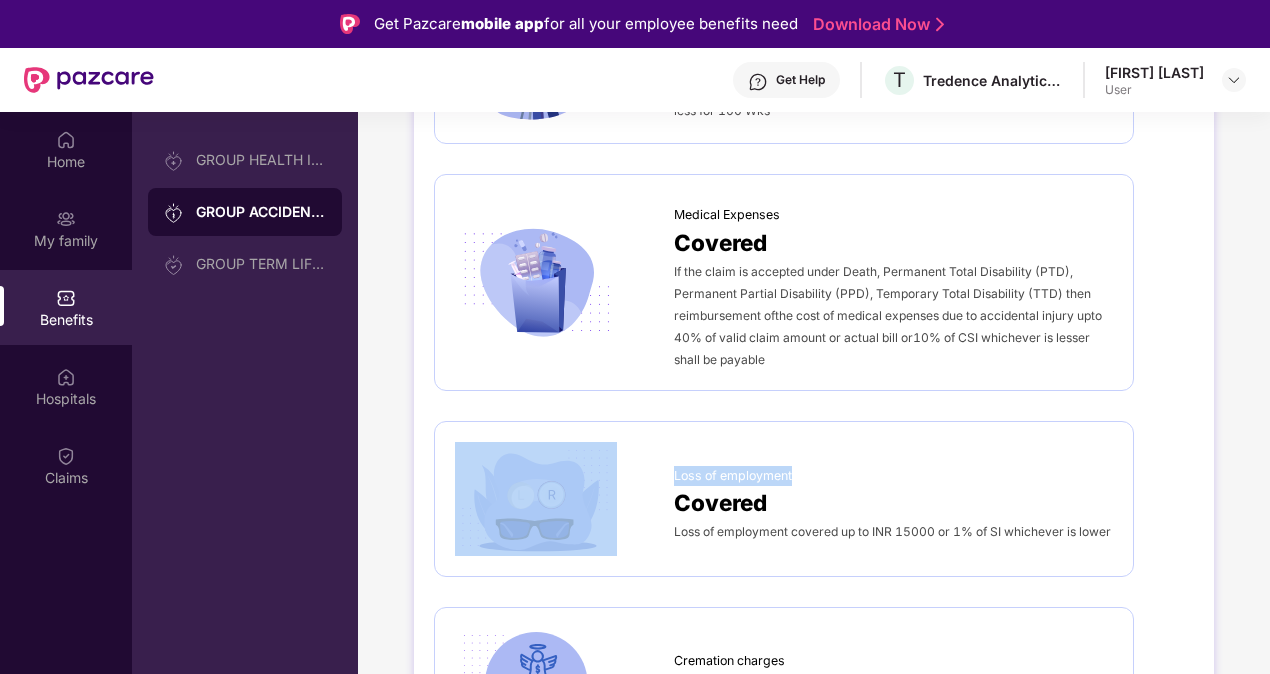 drag, startPoint x: 667, startPoint y: 464, endPoint x: 814, endPoint y: 464, distance: 147 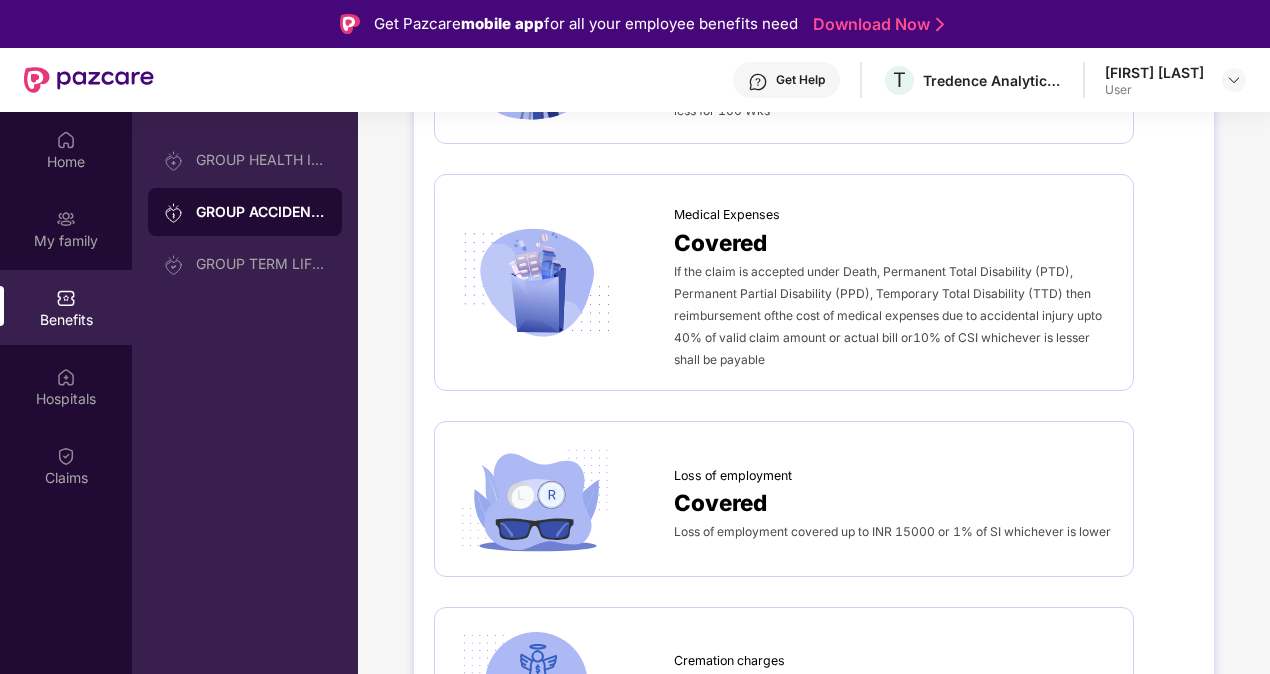 drag, startPoint x: 814, startPoint y: 464, endPoint x: 694, endPoint y: 491, distance: 123 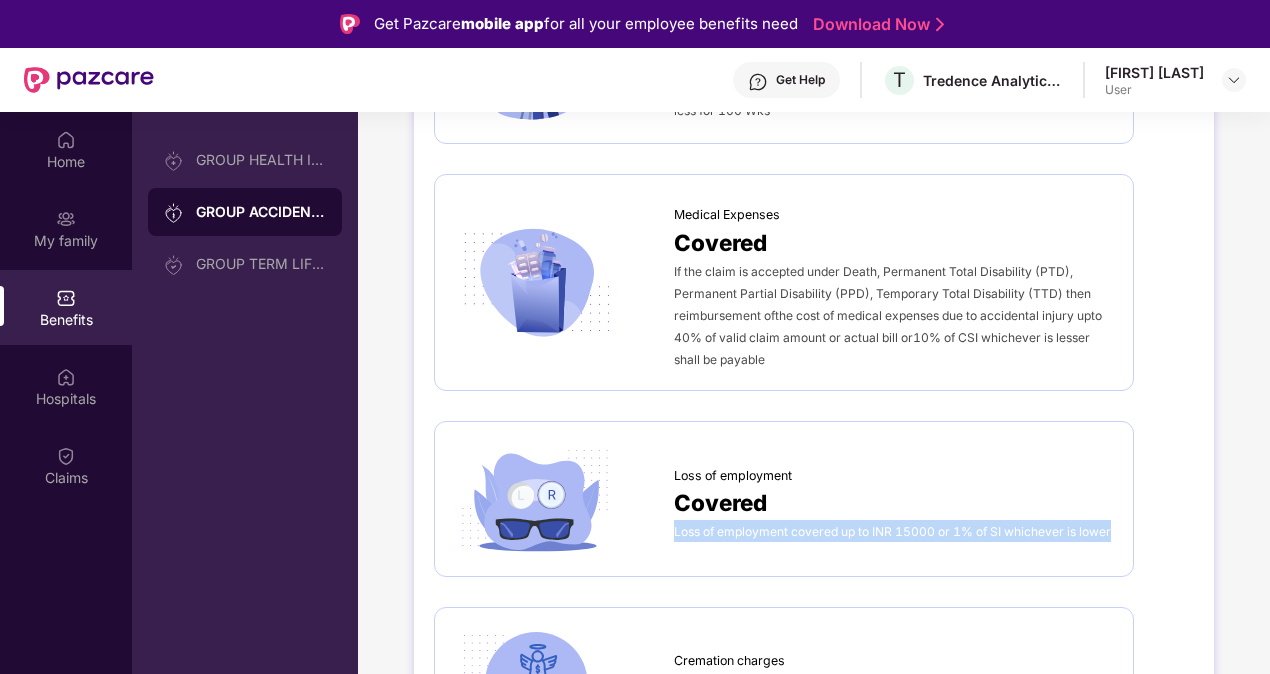drag, startPoint x: 689, startPoint y: 516, endPoint x: 1082, endPoint y: 556, distance: 395.03036 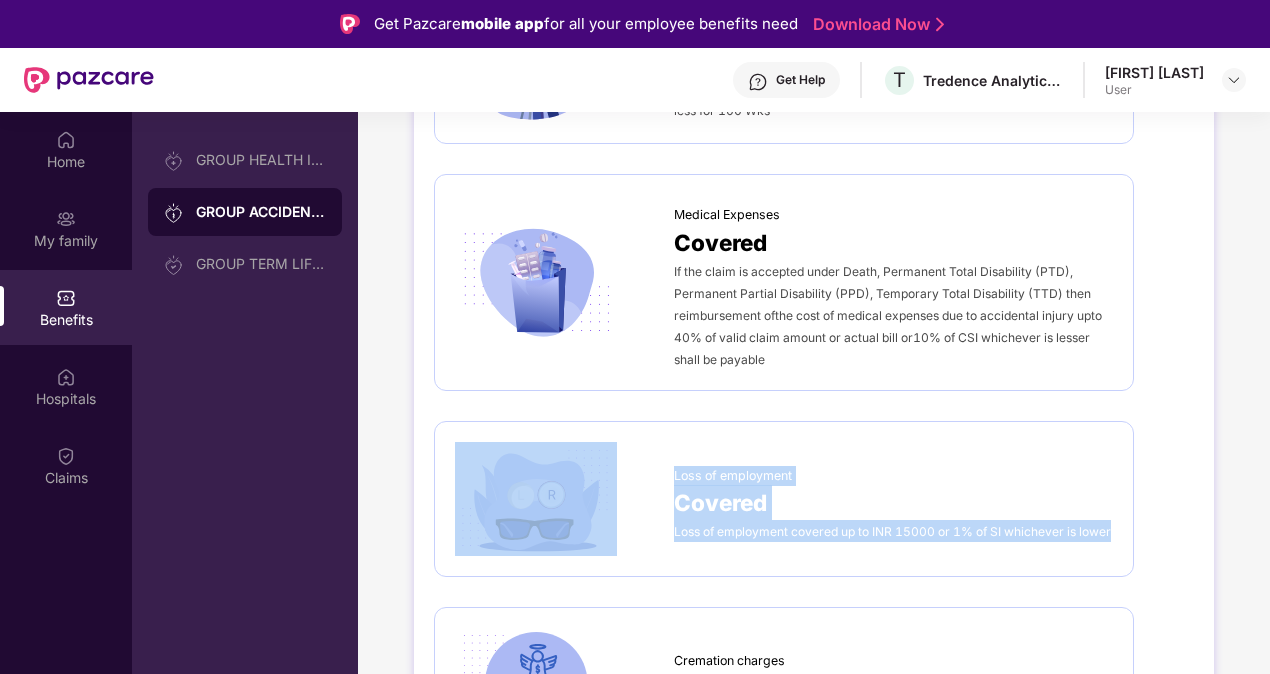 drag, startPoint x: 735, startPoint y: 543, endPoint x: 659, endPoint y: 462, distance: 111.07205 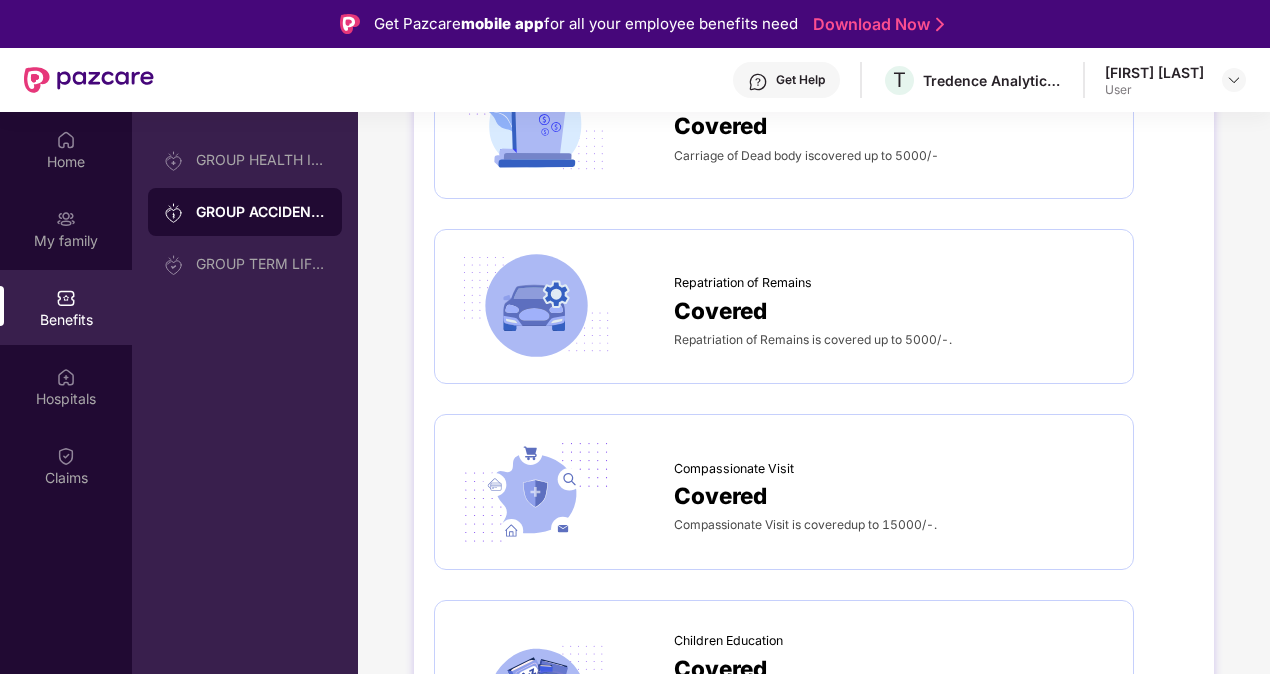 scroll, scrollTop: 2304, scrollLeft: 0, axis: vertical 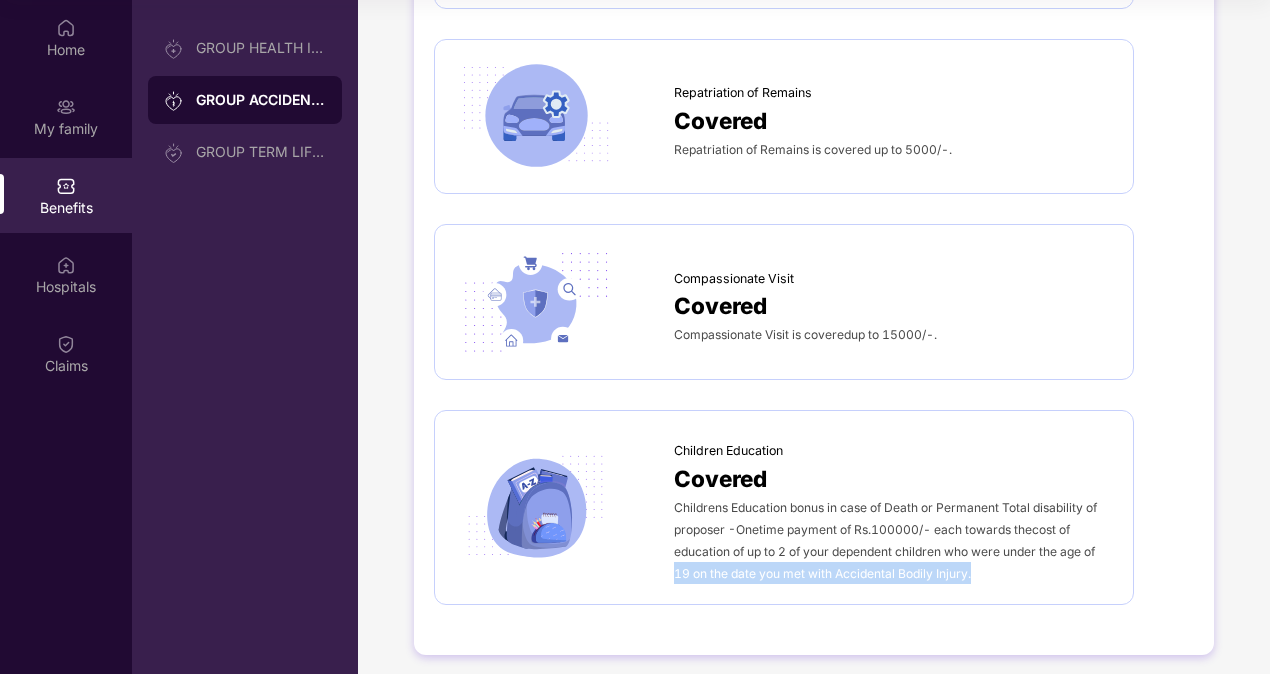 drag, startPoint x: 655, startPoint y: 571, endPoint x: 997, endPoint y: 570, distance: 342.00146 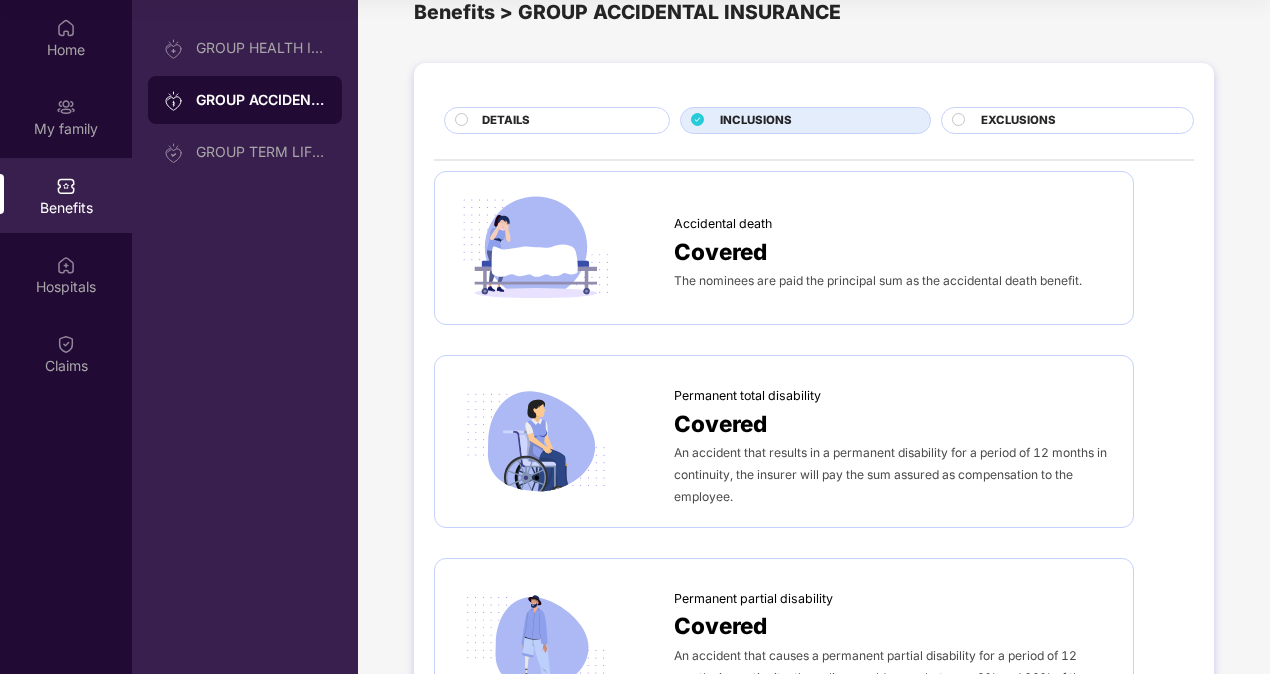 scroll, scrollTop: 0, scrollLeft: 0, axis: both 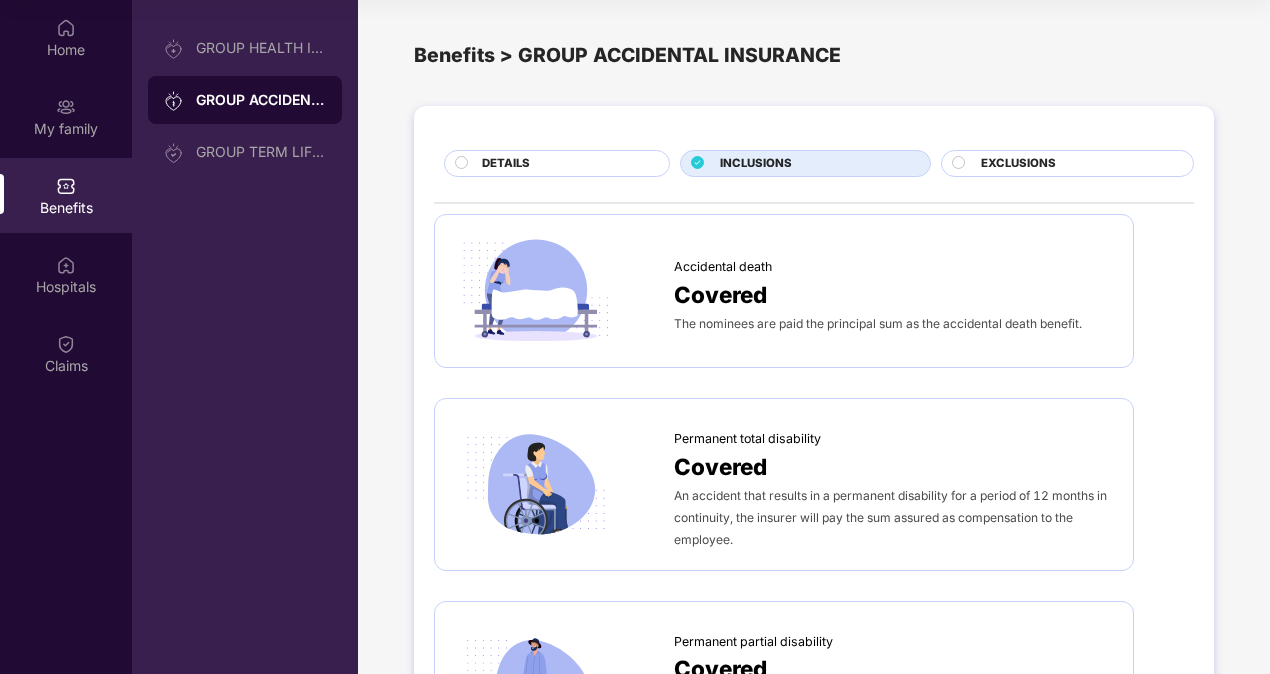 click on "EXCLUSIONS" at bounding box center (1018, 164) 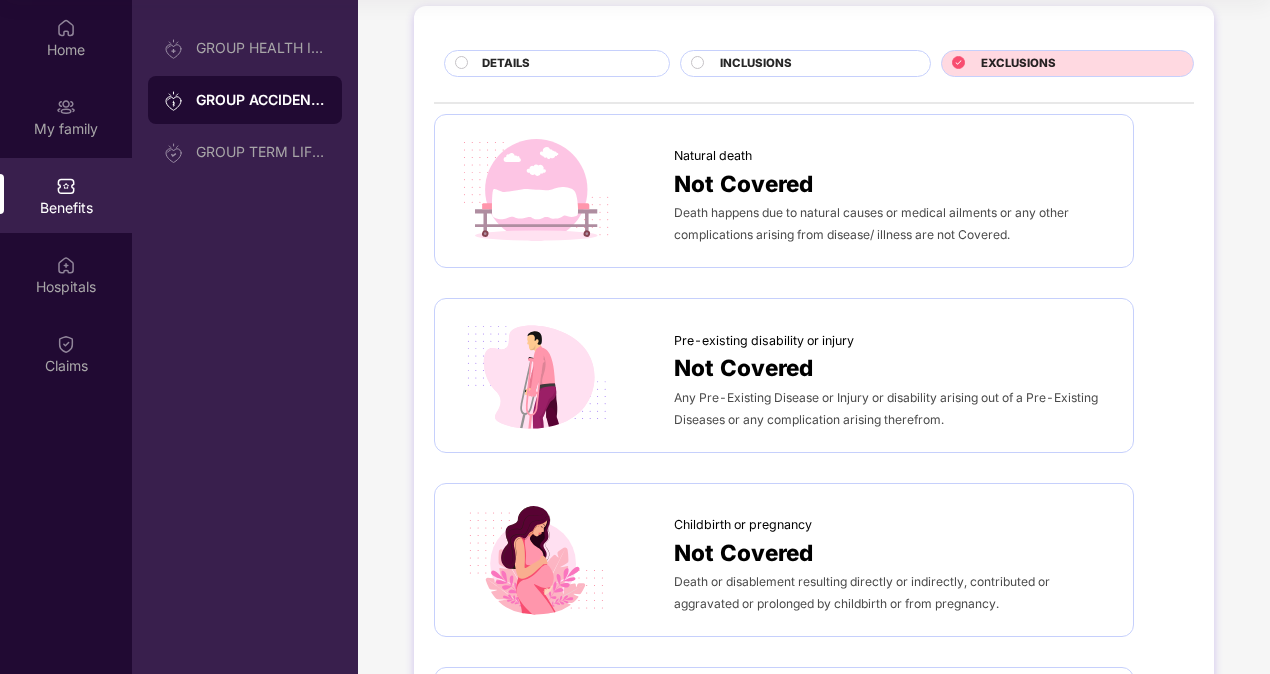 scroll, scrollTop: 200, scrollLeft: 0, axis: vertical 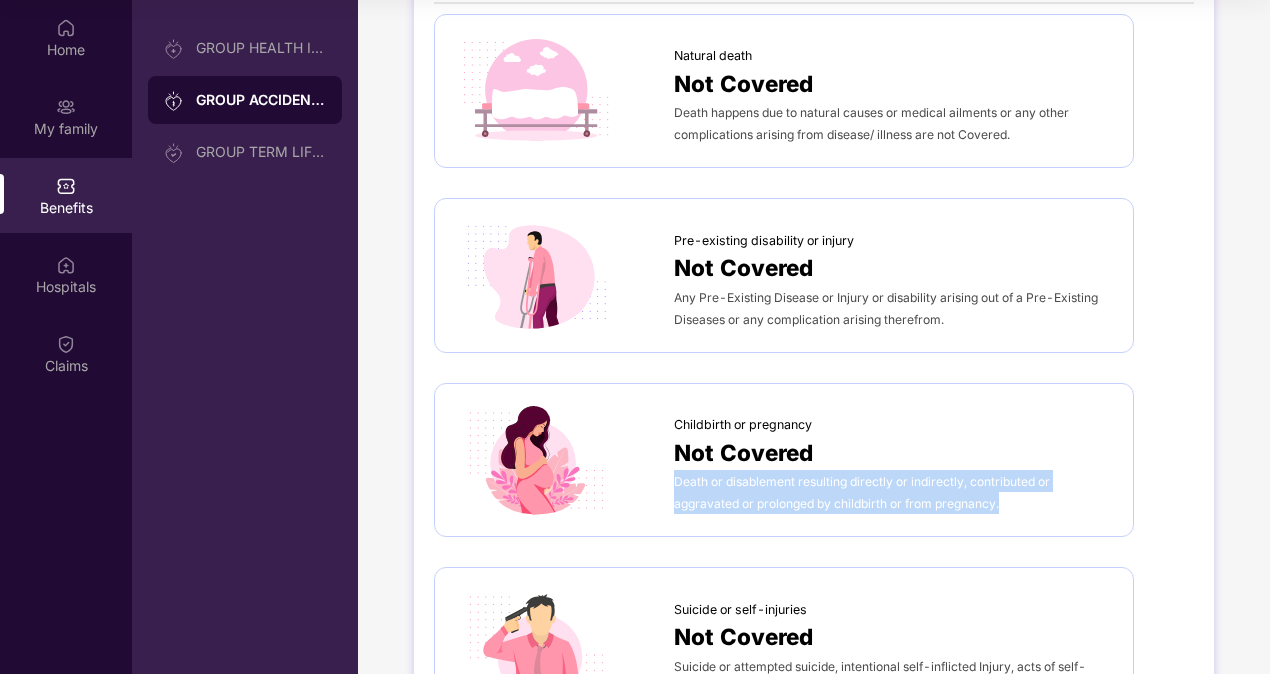 drag, startPoint x: 674, startPoint y: 482, endPoint x: 1076, endPoint y: 512, distance: 403.11786 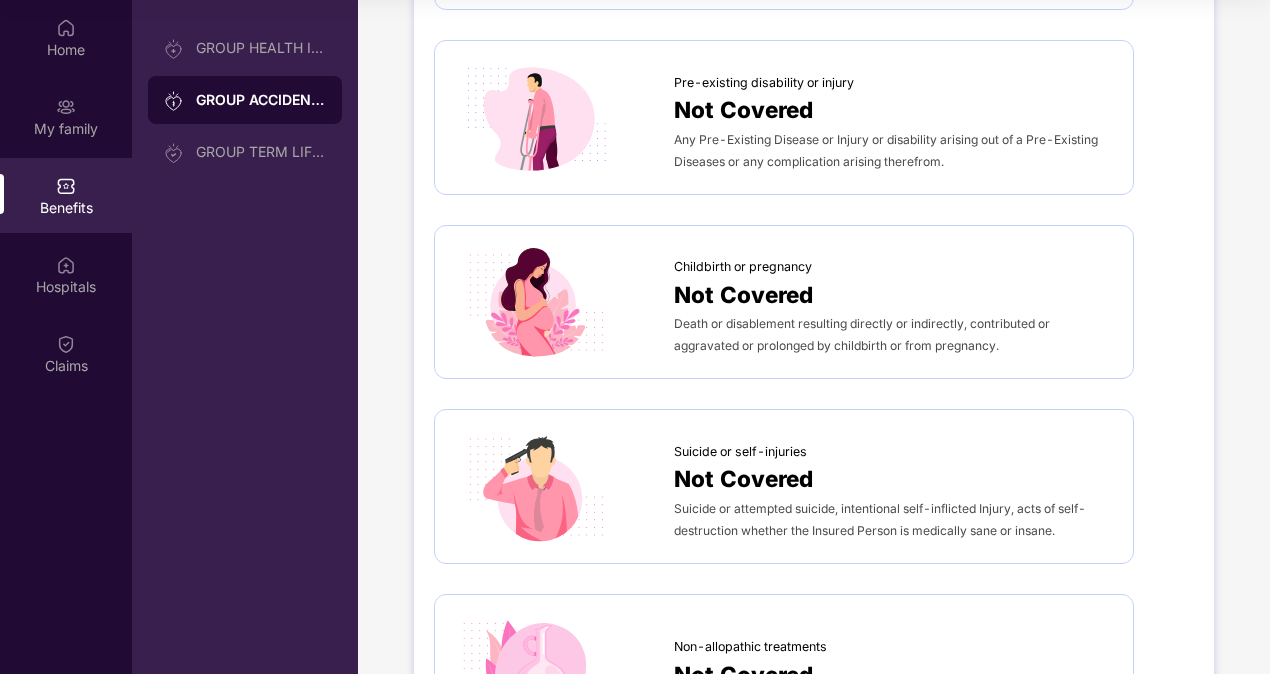 scroll, scrollTop: 400, scrollLeft: 0, axis: vertical 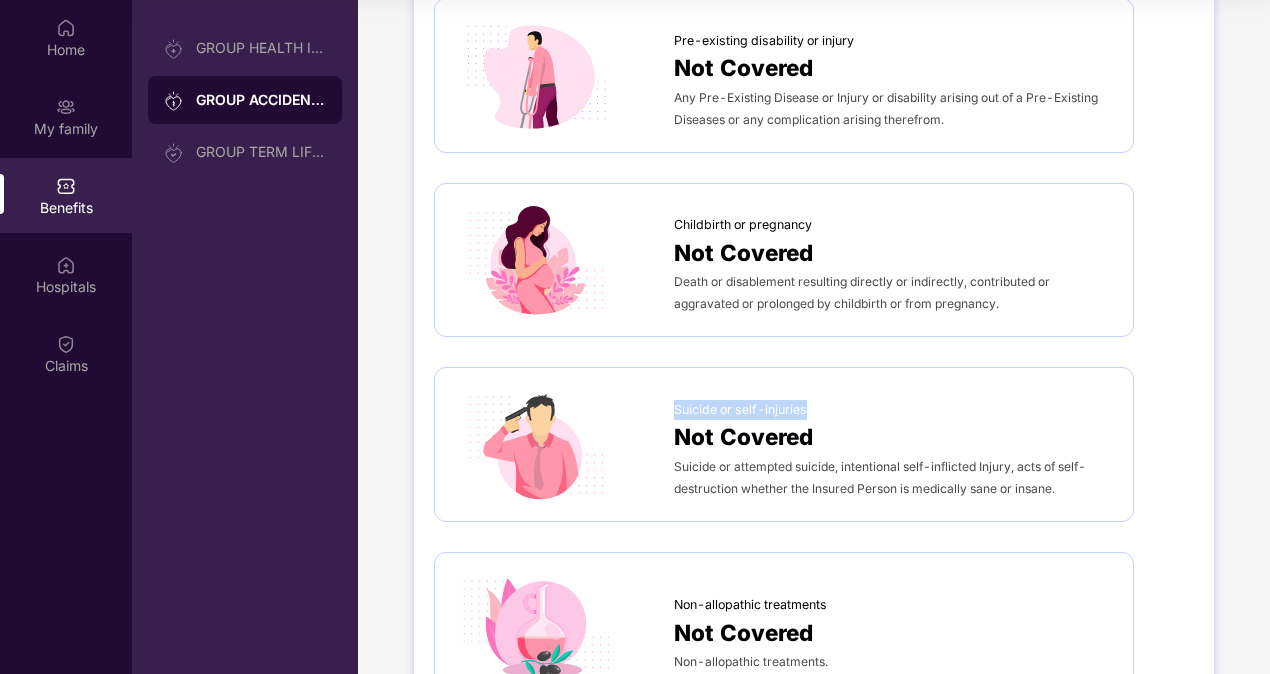 drag, startPoint x: 672, startPoint y: 408, endPoint x: 830, endPoint y: 413, distance: 158.0791 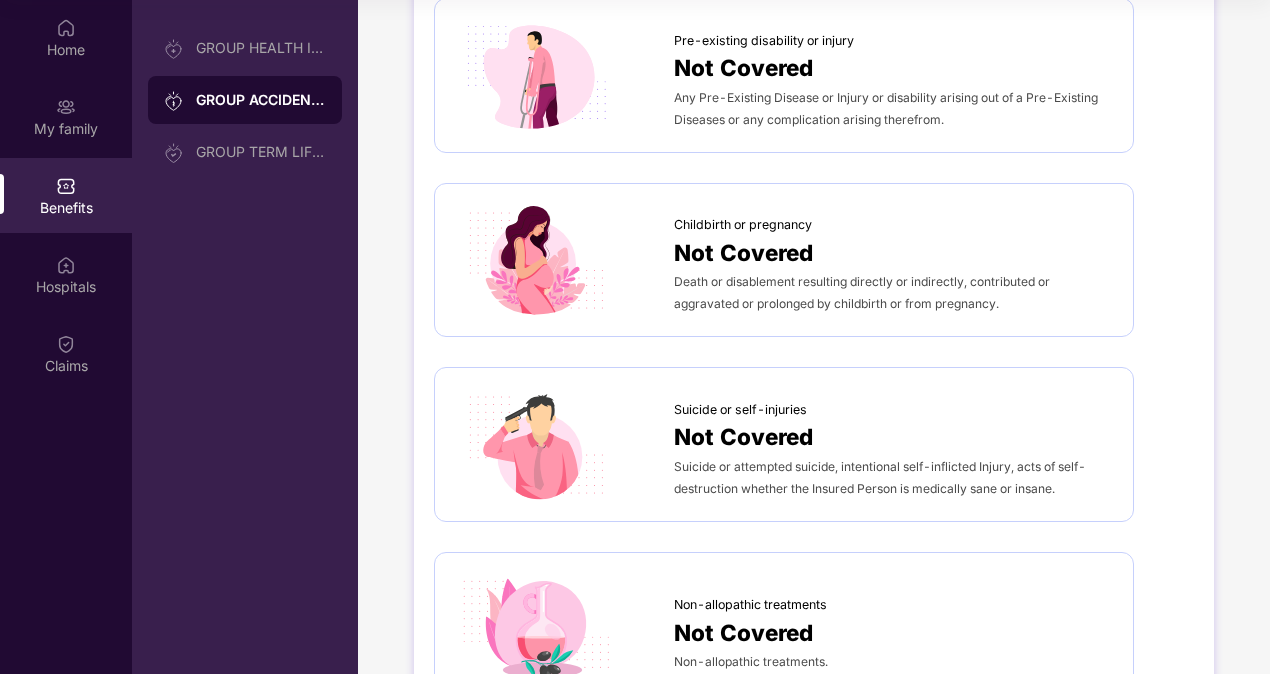 drag, startPoint x: 830, startPoint y: 413, endPoint x: 674, endPoint y: 466, distance: 164.7574 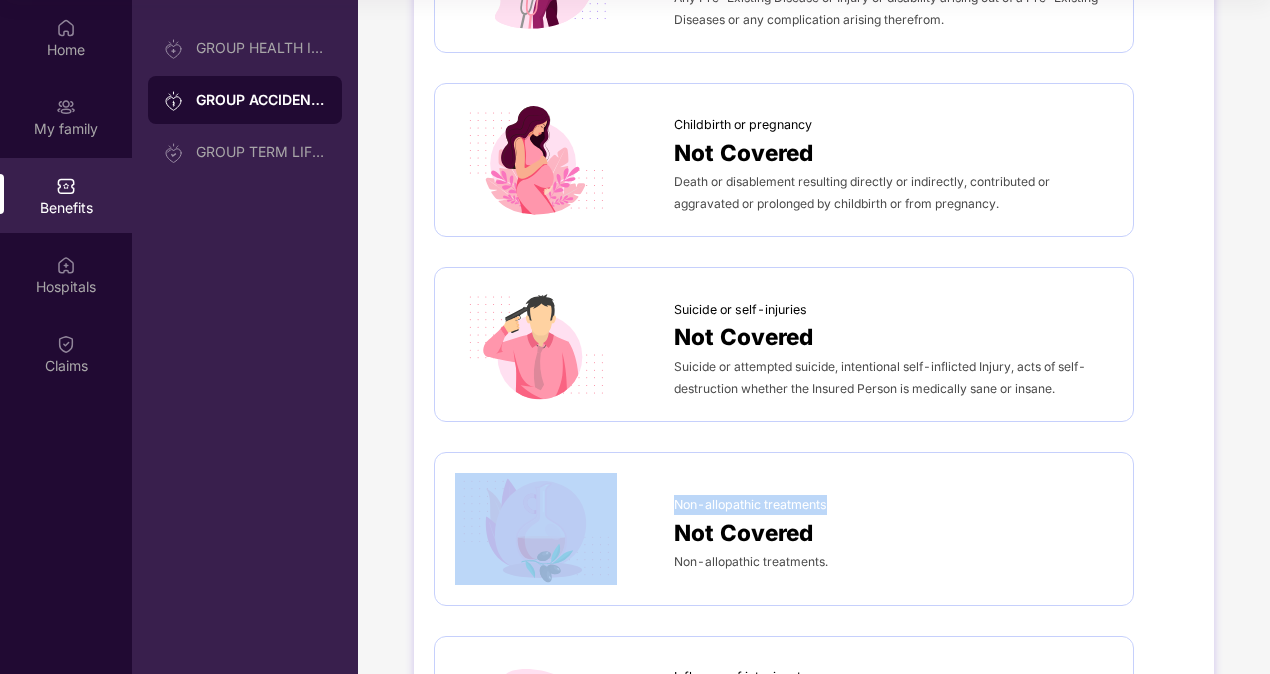 drag, startPoint x: 667, startPoint y: 504, endPoint x: 854, endPoint y: 506, distance: 187.0107 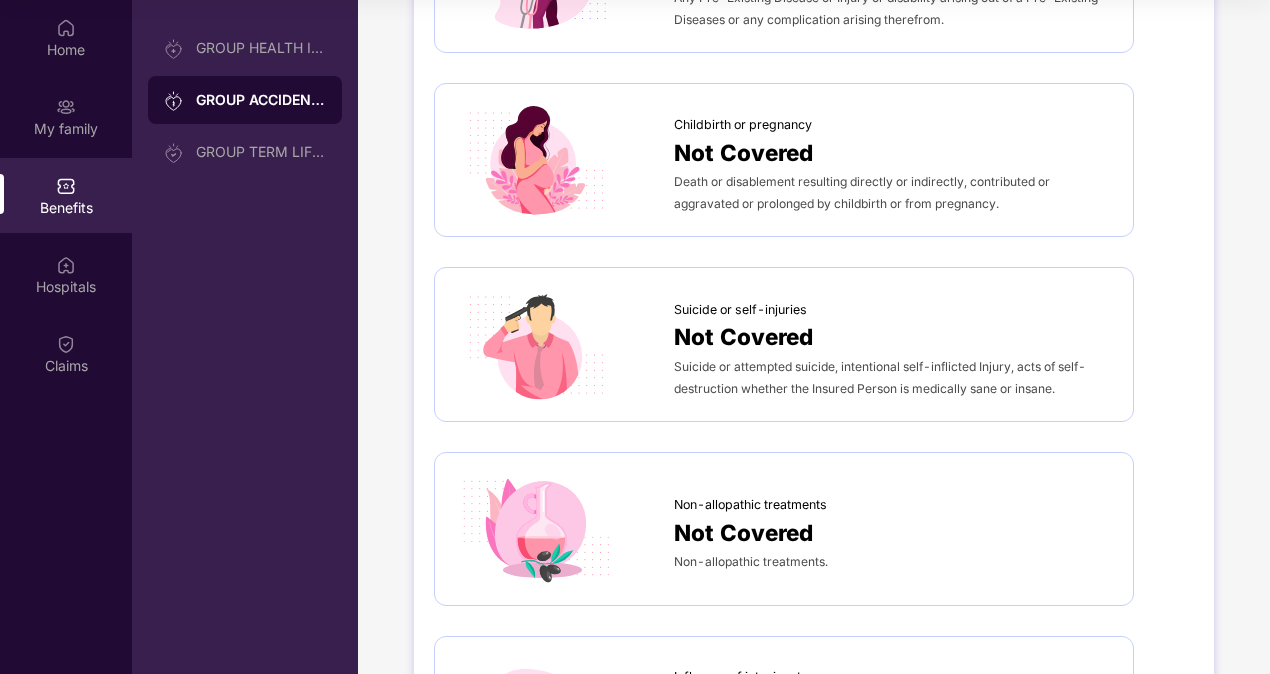 click on "Not Covered" at bounding box center (743, 532) 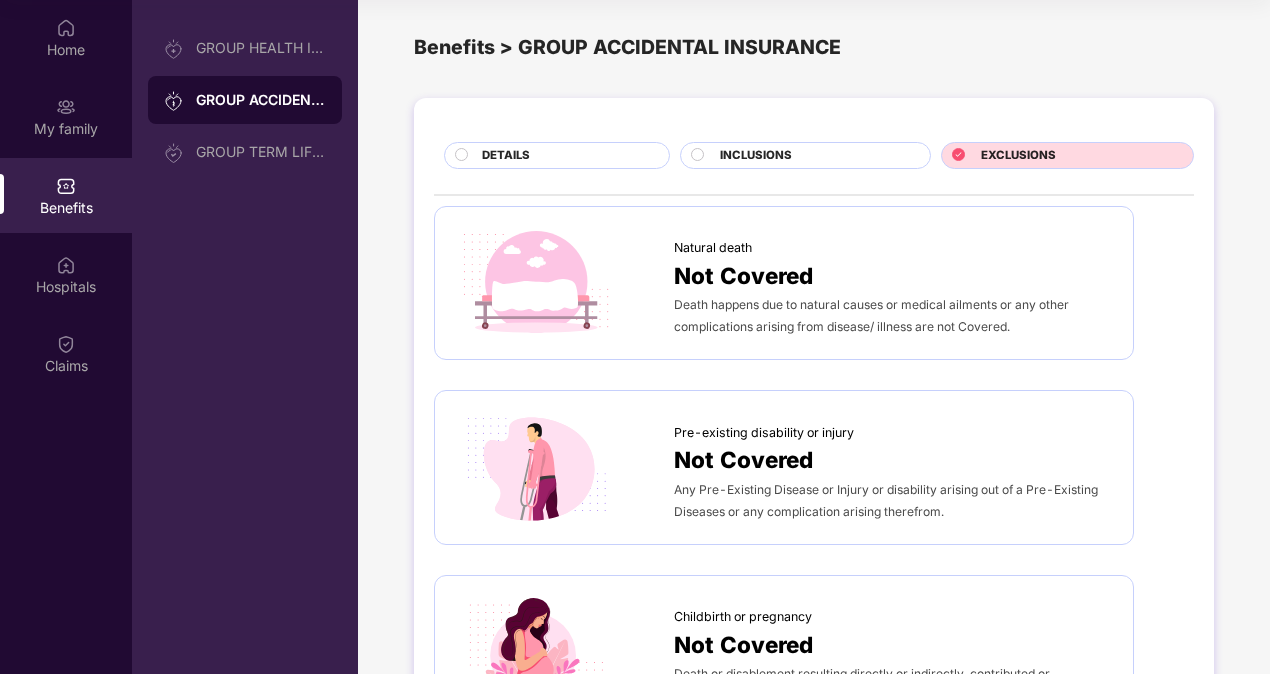 scroll, scrollTop: 0, scrollLeft: 0, axis: both 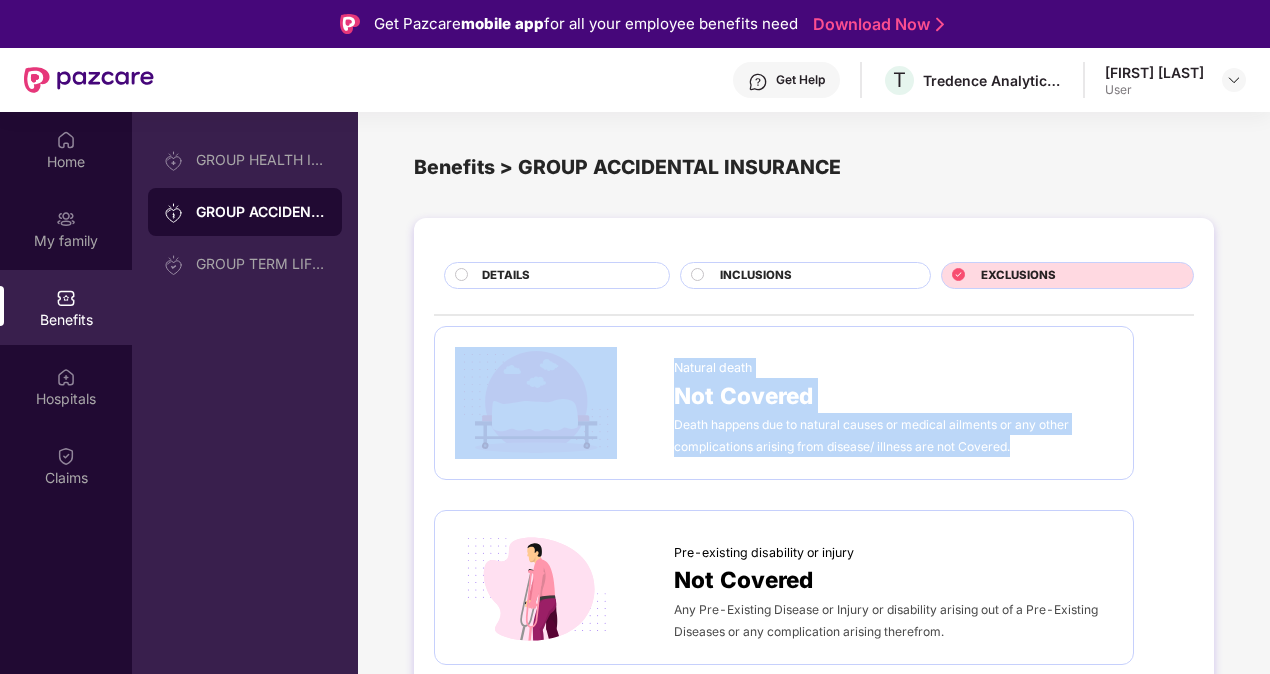 drag, startPoint x: 1023, startPoint y: 447, endPoint x: 653, endPoint y: 380, distance: 376.01727 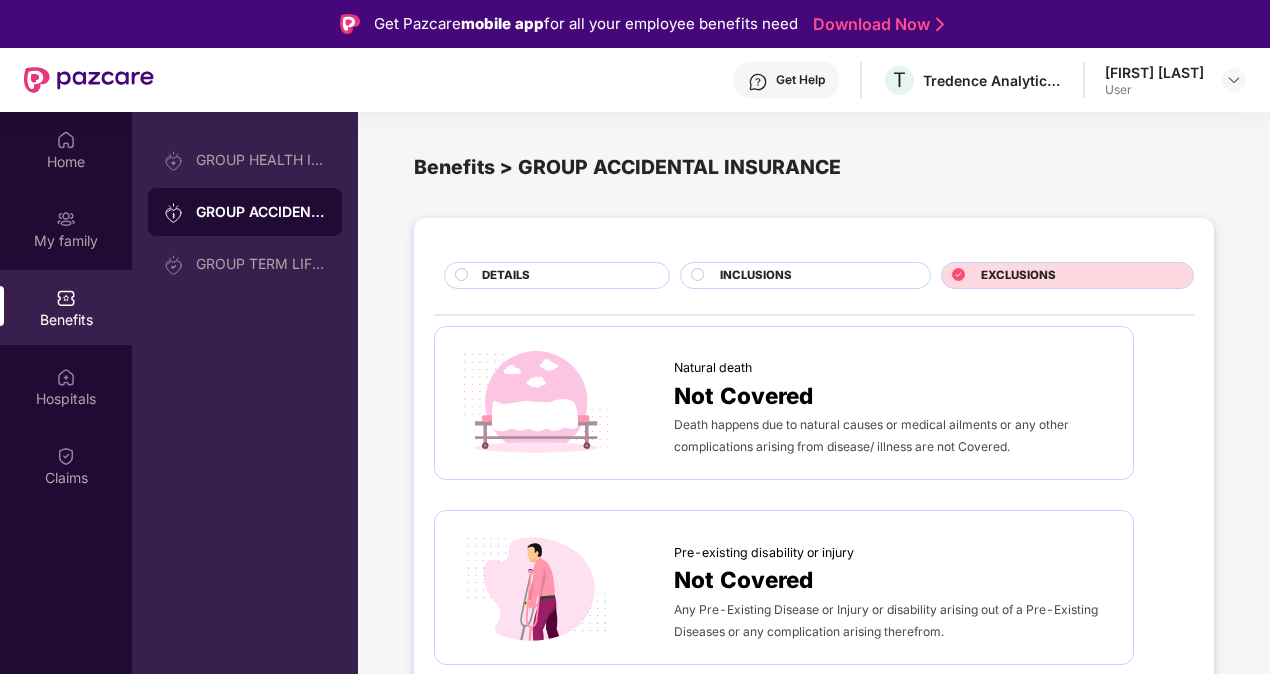 click on "Natural death Not Covered Death happens due to natural causes or medical ailments or any other complications arising from disease/ illness are not Covered." at bounding box center [784, 403] 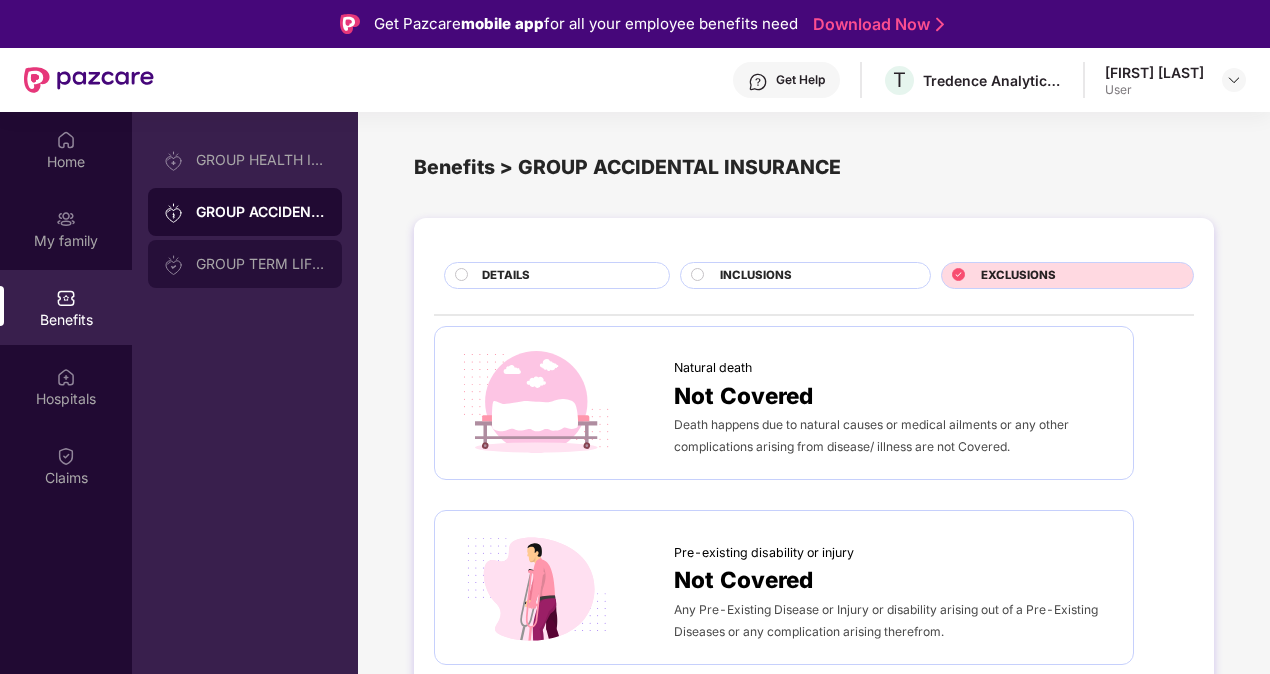 click on "GROUP TERM LIFE INSURANCE" at bounding box center (261, 264) 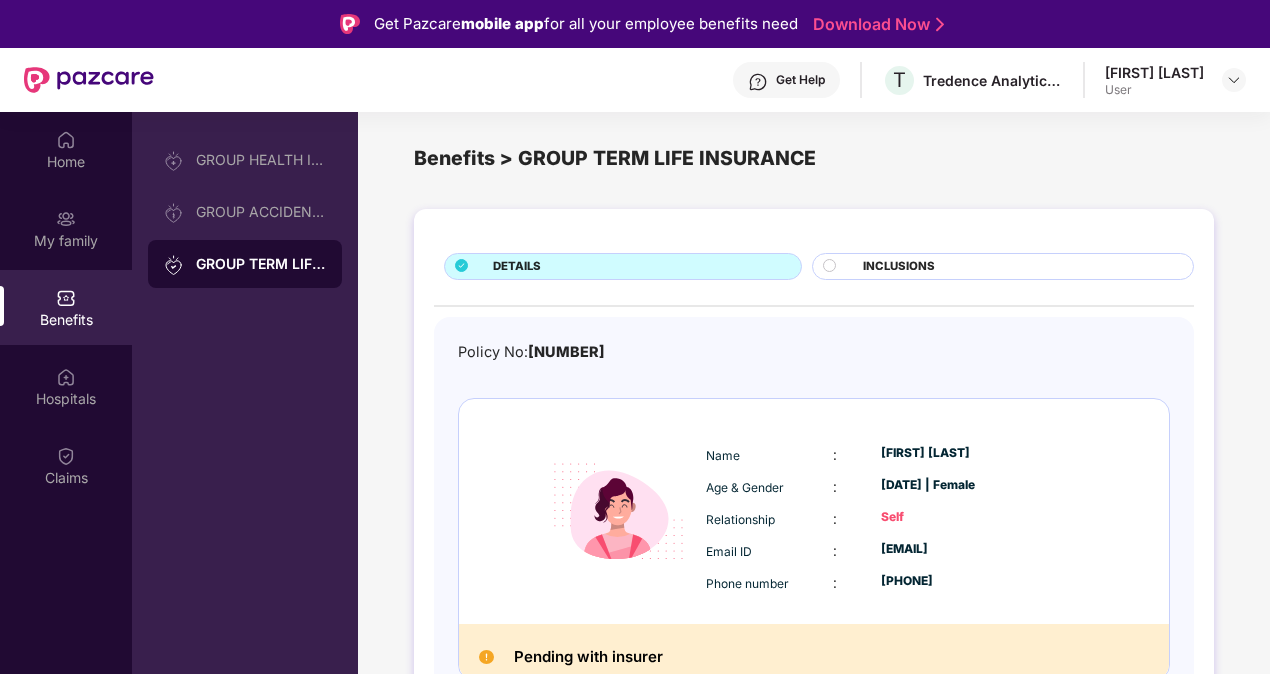 scroll, scrollTop: 0, scrollLeft: 0, axis: both 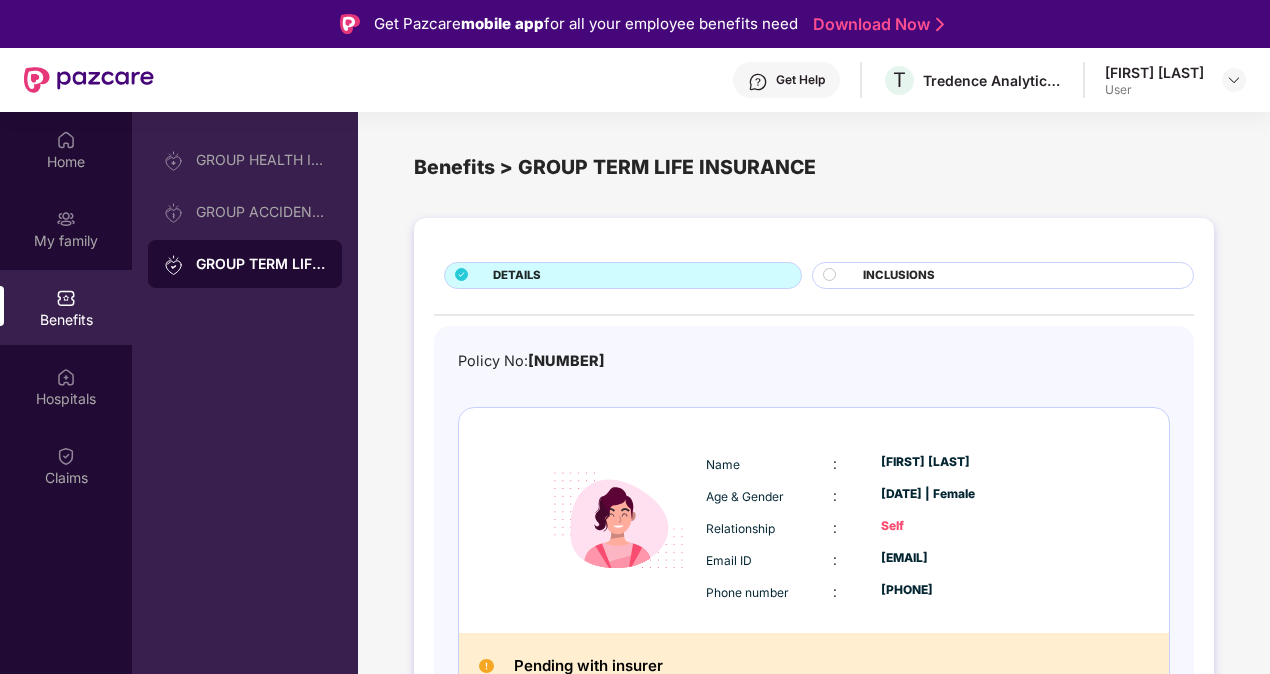 click on "INCLUSIONS" at bounding box center (899, 276) 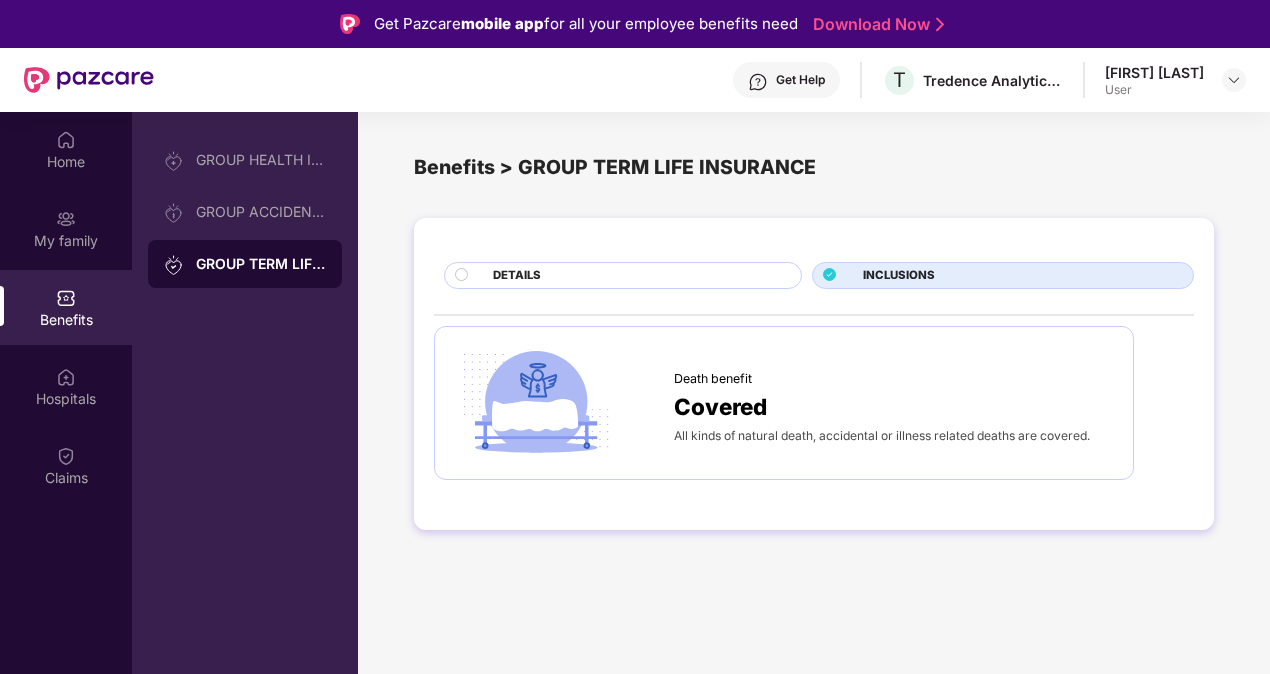 scroll, scrollTop: 0, scrollLeft: 0, axis: both 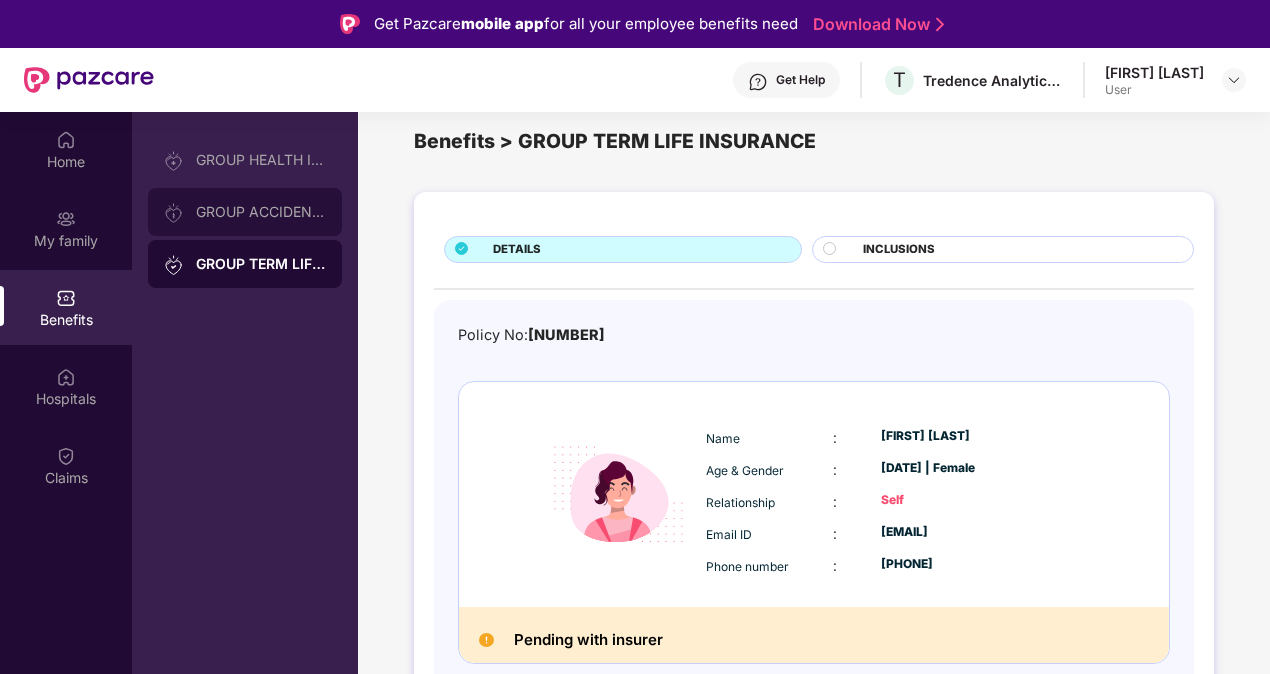 click on "GROUP ACCIDENTAL INSURANCE" at bounding box center (261, 212) 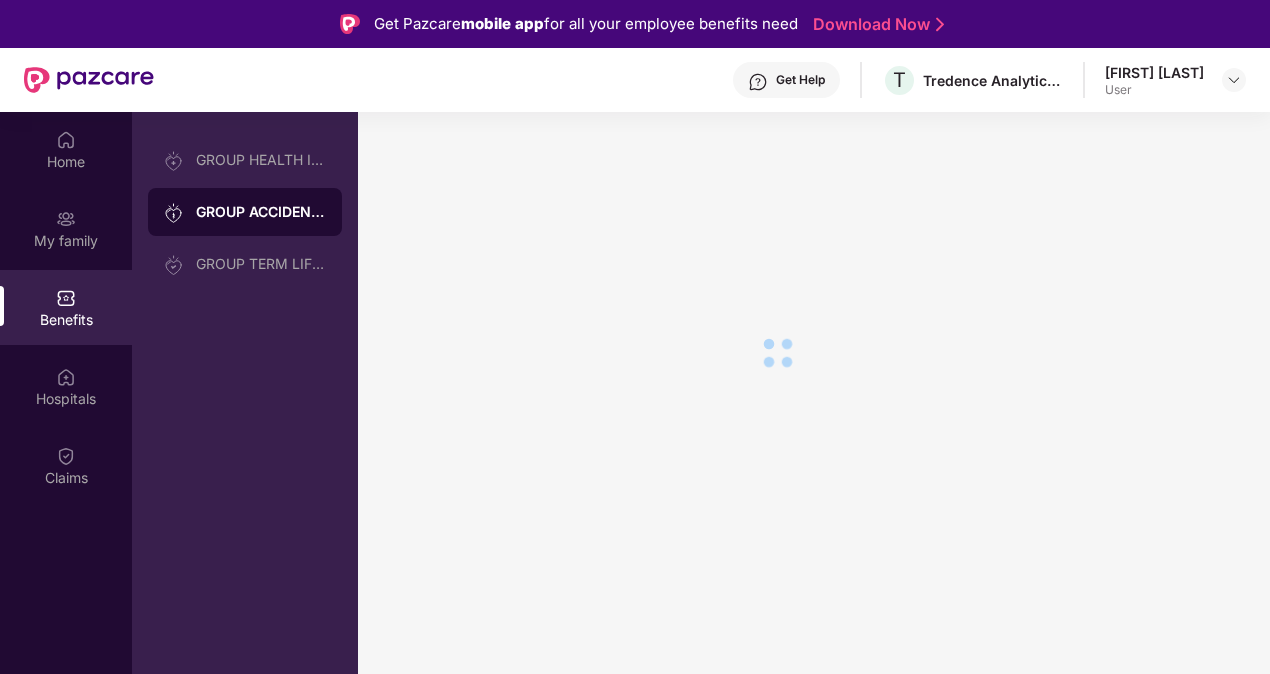 scroll, scrollTop: 0, scrollLeft: 0, axis: both 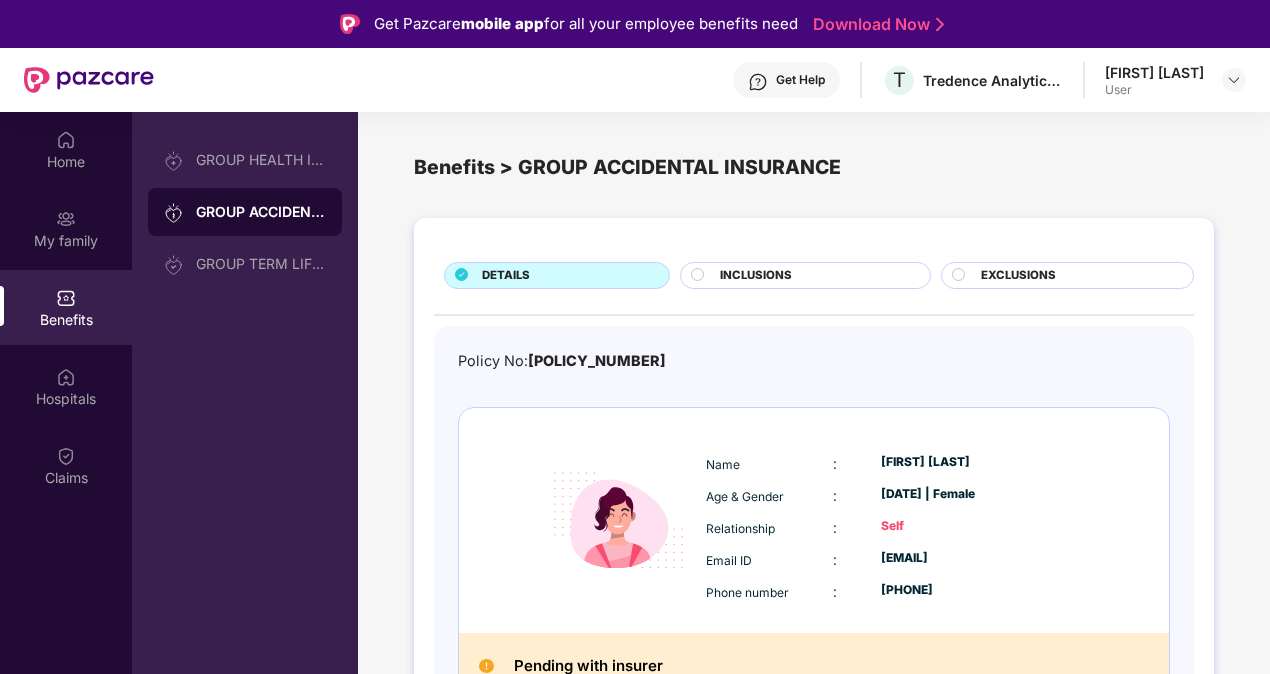 click on "DETAILS INCLUSIONS EXCLUSIONS Policy No:  OG-25-9906-9902-00000049 Name : [FIRST] [LAST] Age & Gender : [DATE] | Female Relationship : Self Email ID : [EMAIL] Phone number : [PHONE] Pending with insurer" at bounding box center (814, 501) 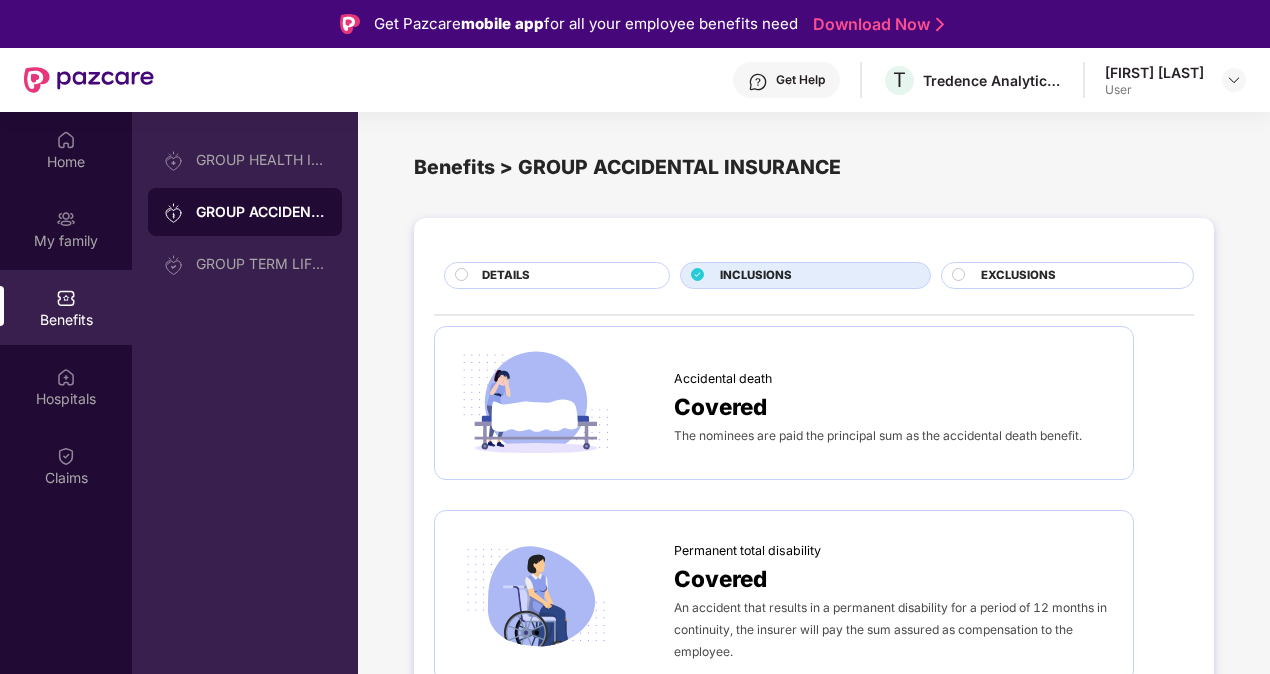 click on "EXCLUSIONS" at bounding box center (1018, 276) 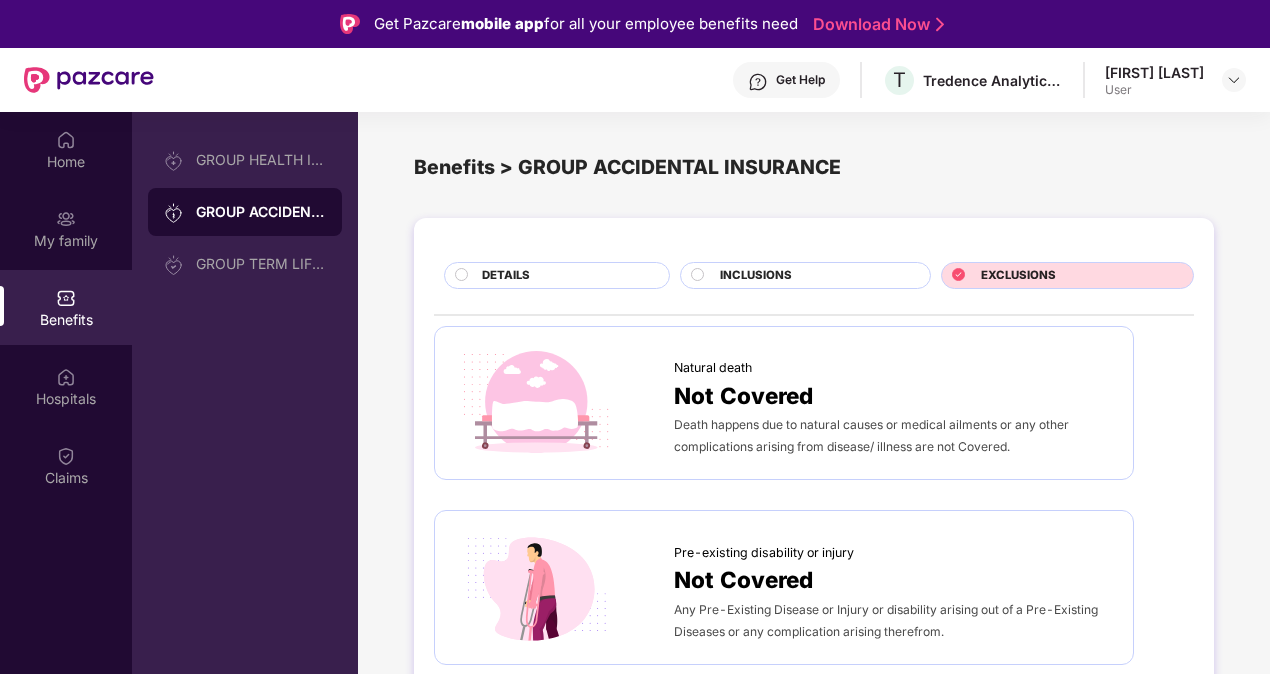 click on "INCLUSIONS" at bounding box center (756, 276) 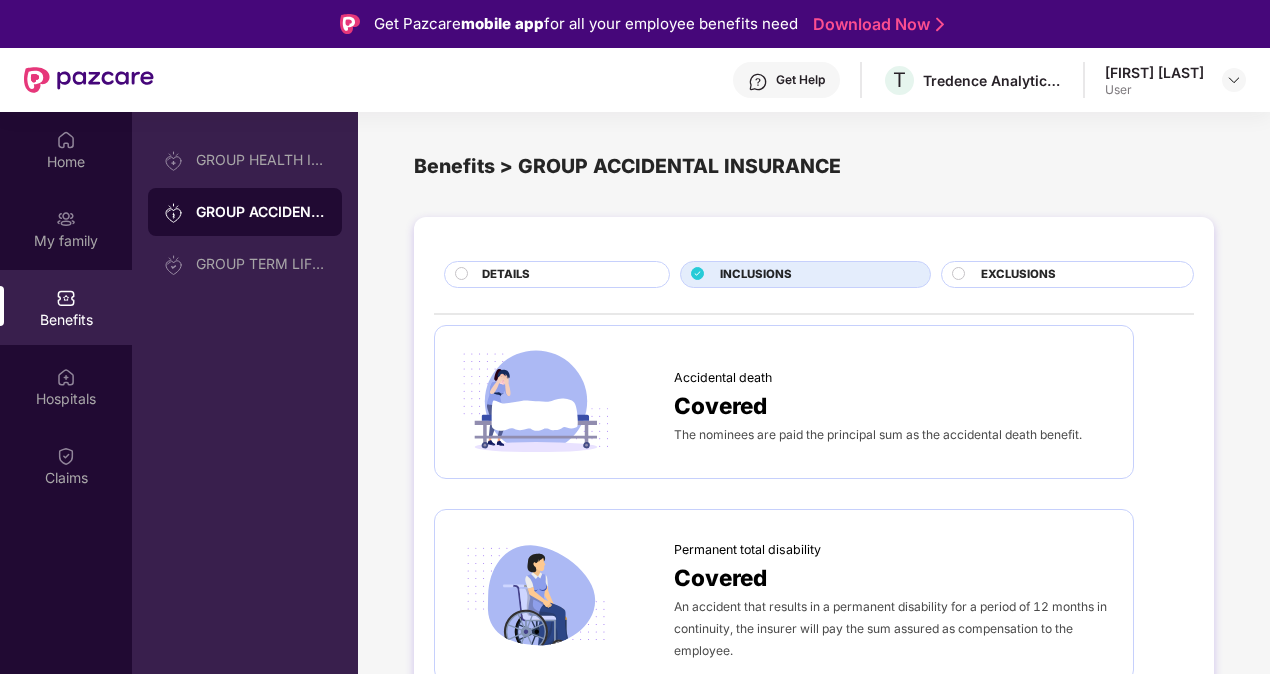 scroll, scrollTop: 0, scrollLeft: 0, axis: both 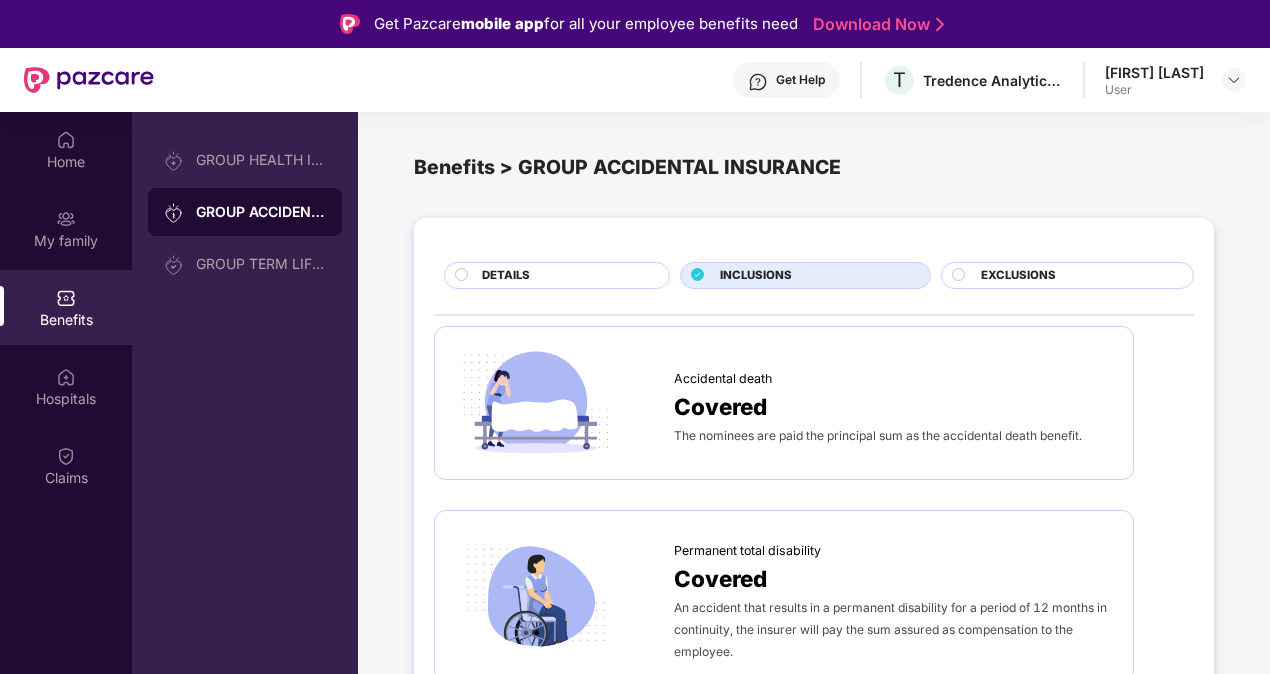 click on "EXCLUSIONS" at bounding box center [1067, 275] 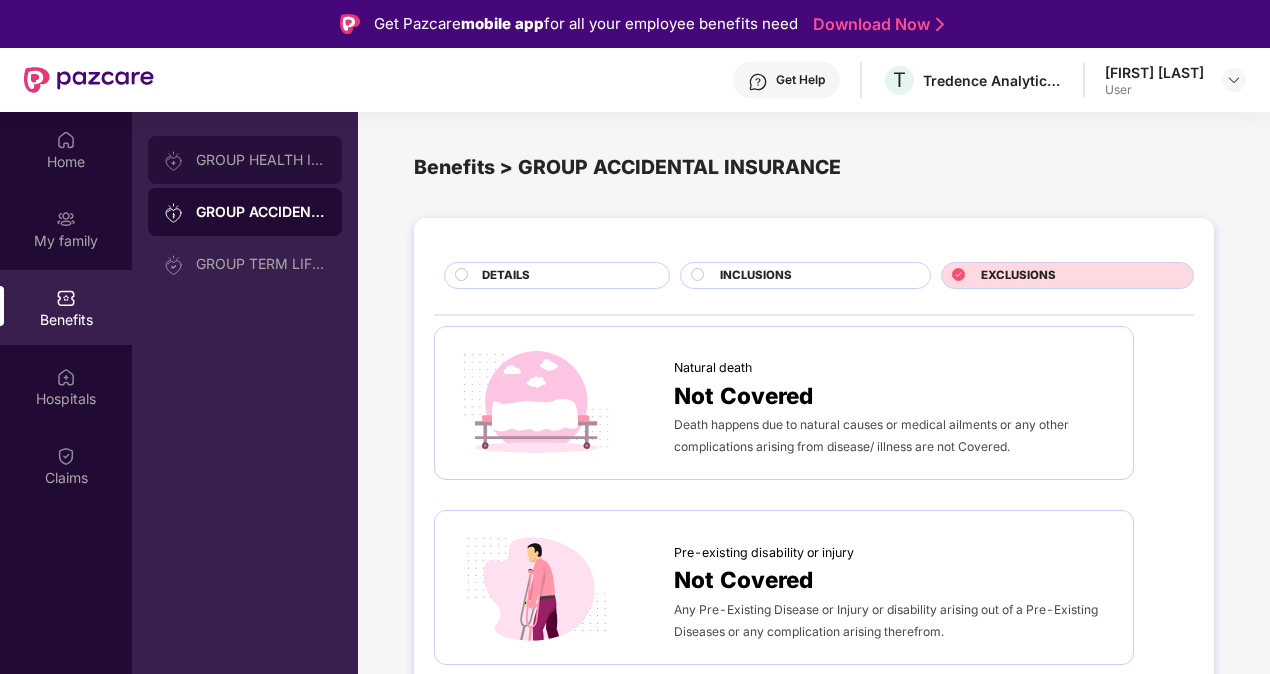 click on "GROUP HEALTH INSURANCE" at bounding box center [261, 160] 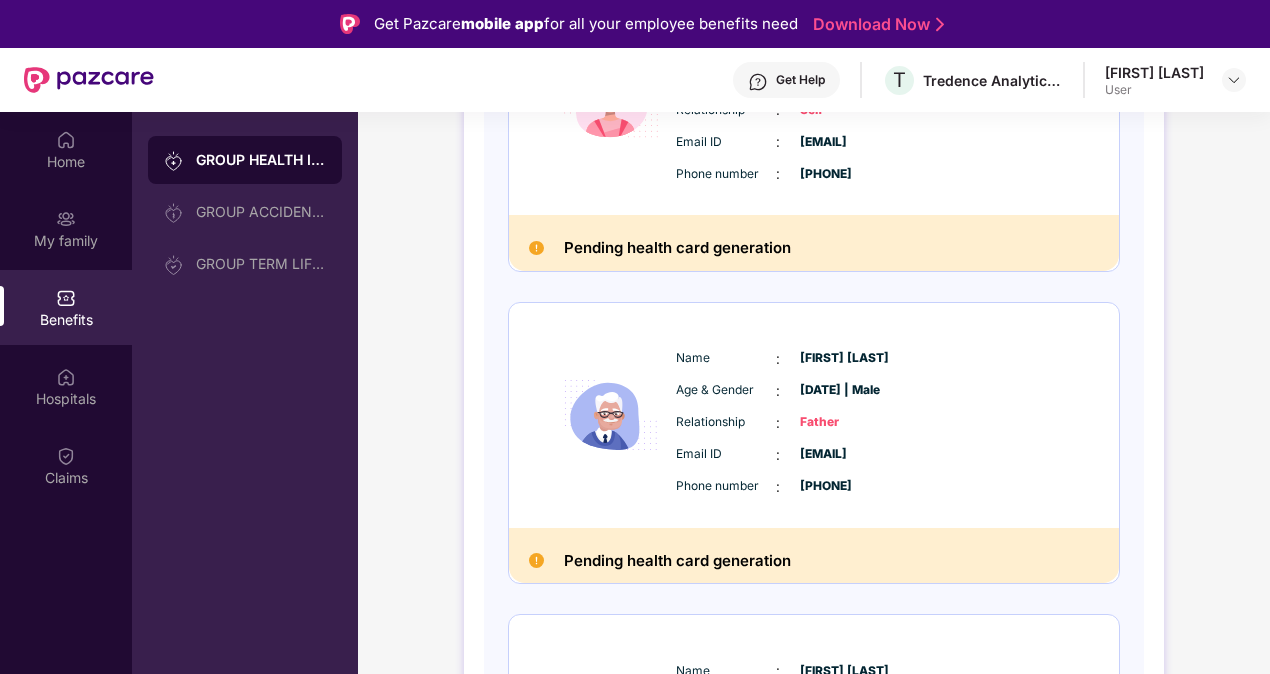 scroll, scrollTop: 632, scrollLeft: 0, axis: vertical 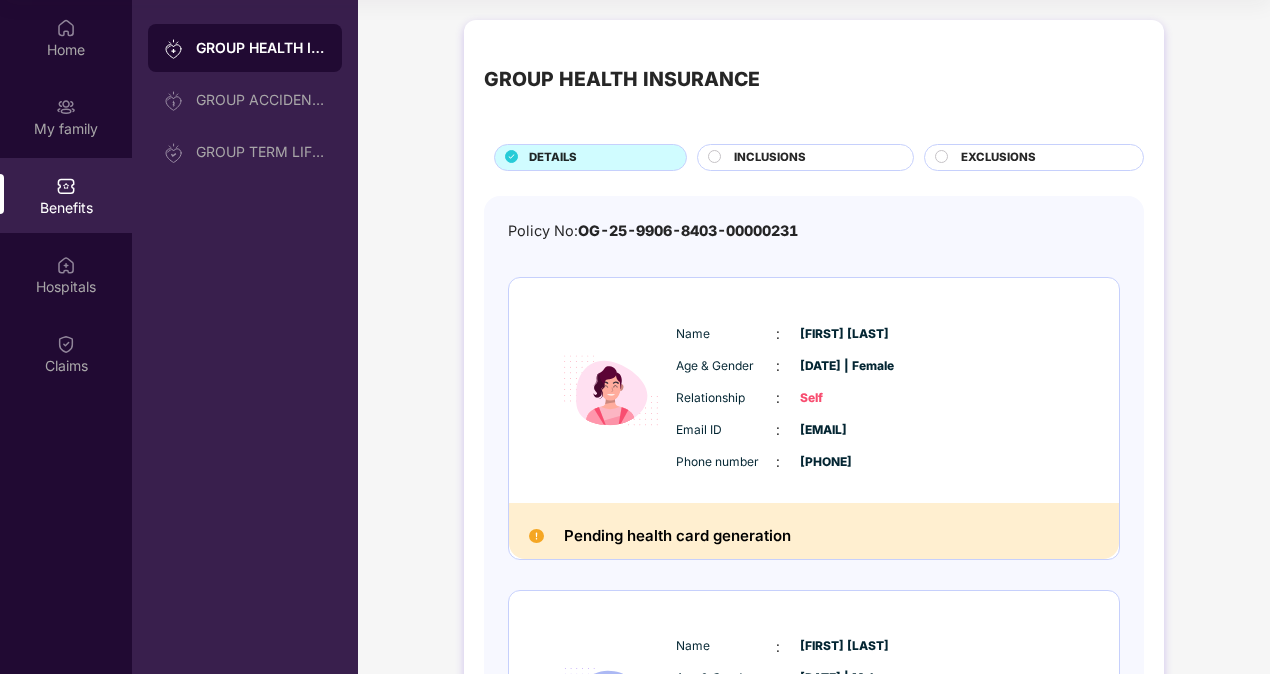 click on "INCLUSIONS" at bounding box center (813, 159) 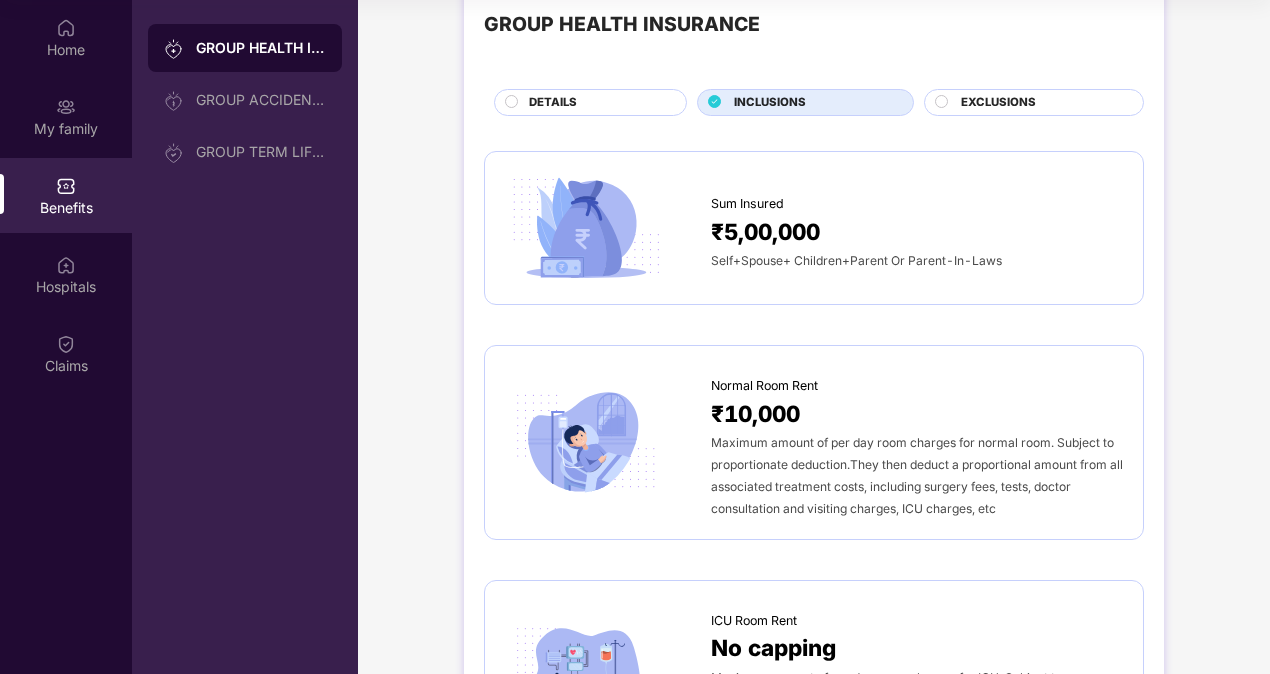 scroll, scrollTop: 0, scrollLeft: 0, axis: both 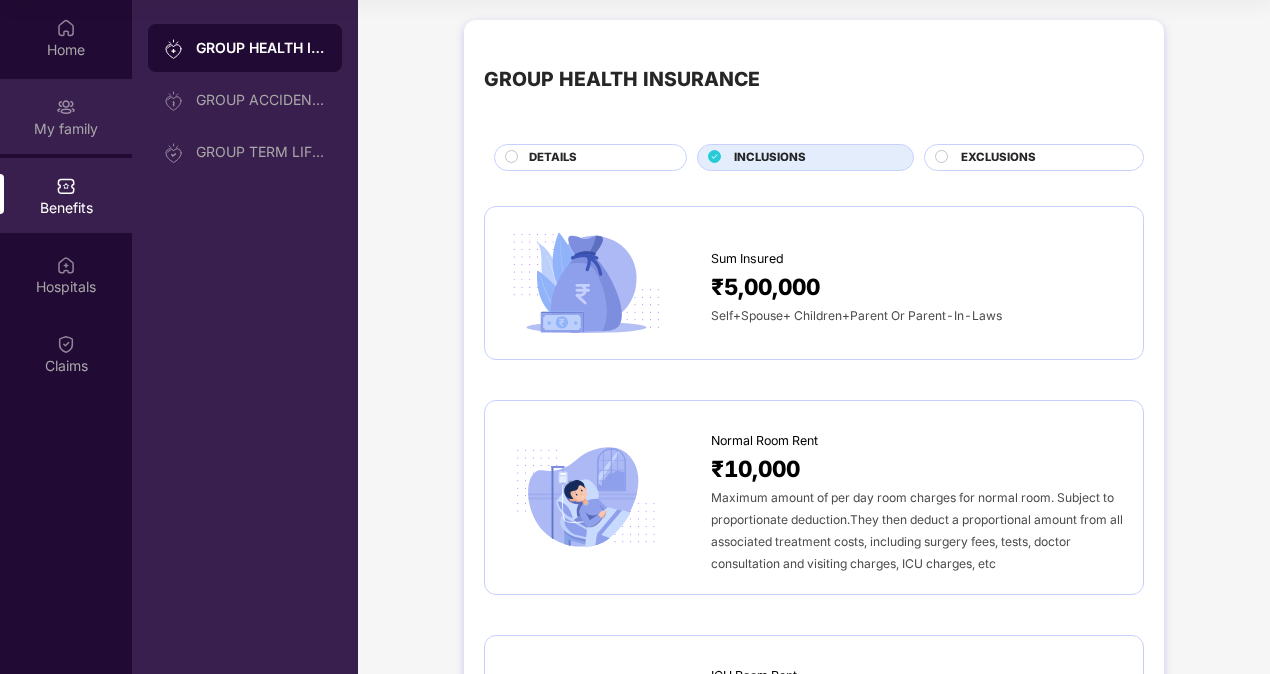click on "My family" at bounding box center (66, 129) 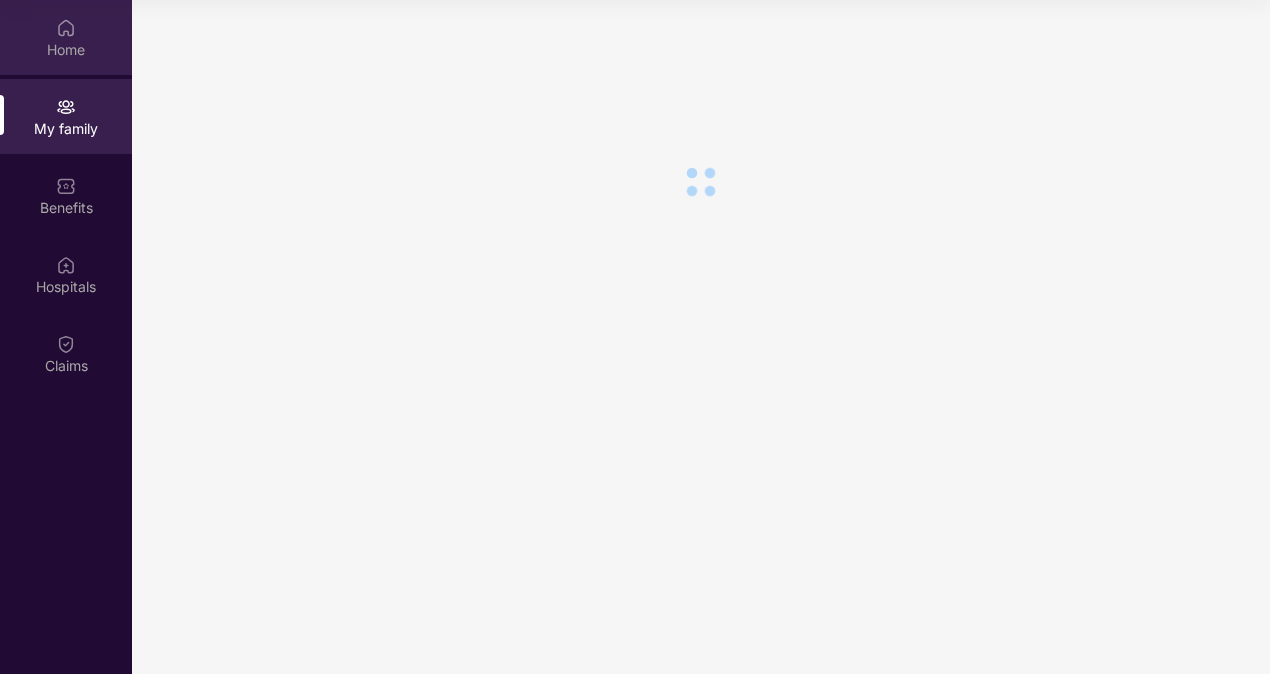 click at bounding box center (66, 28) 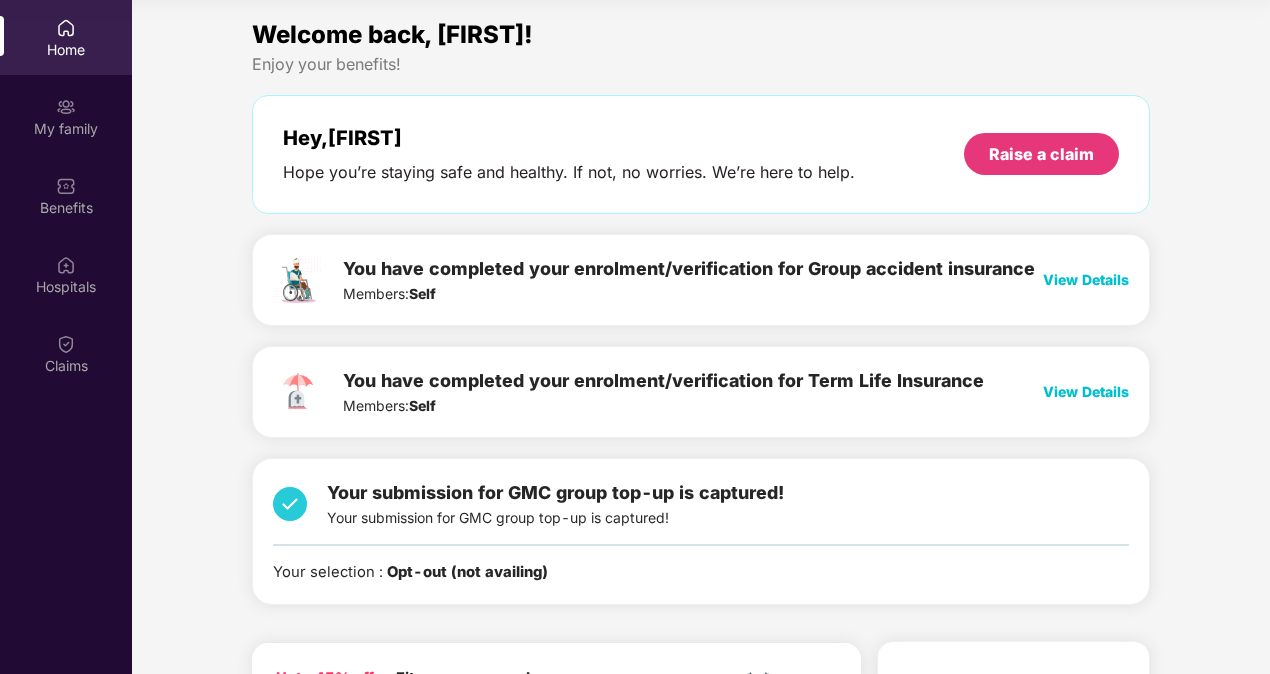drag, startPoint x: 1070, startPoint y: 359, endPoint x: 1193, endPoint y: 423, distance: 138.65425 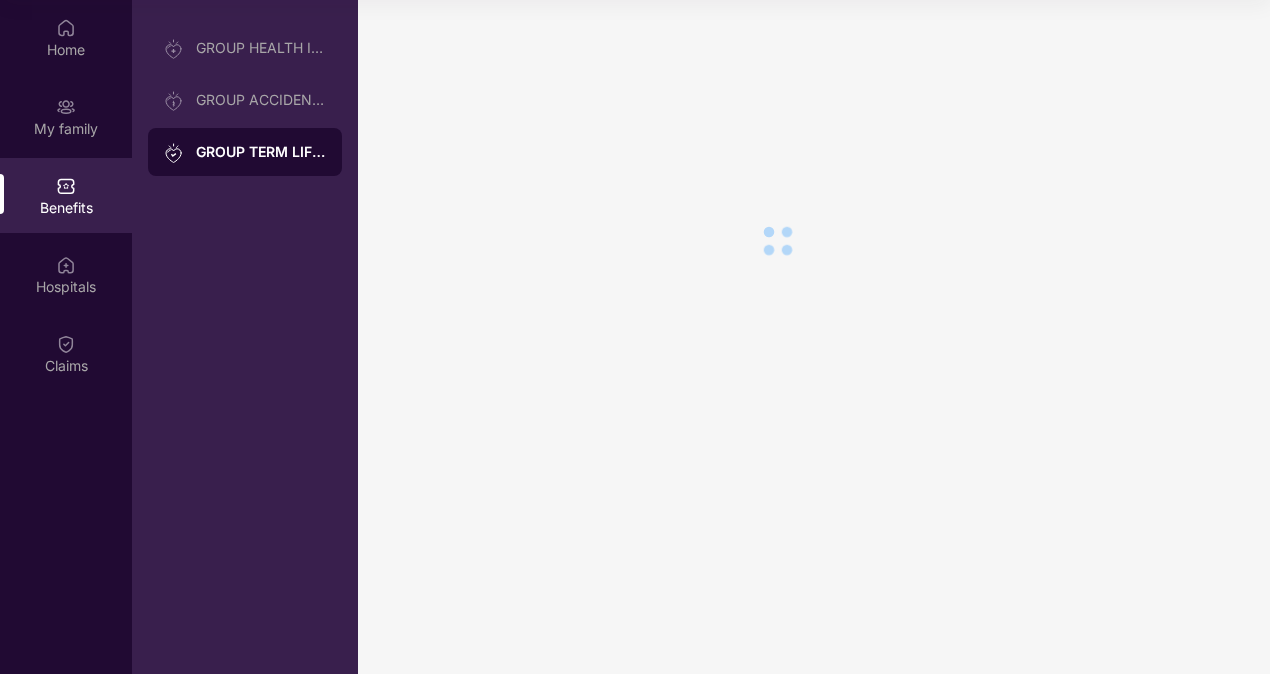 click at bounding box center (814, 337) 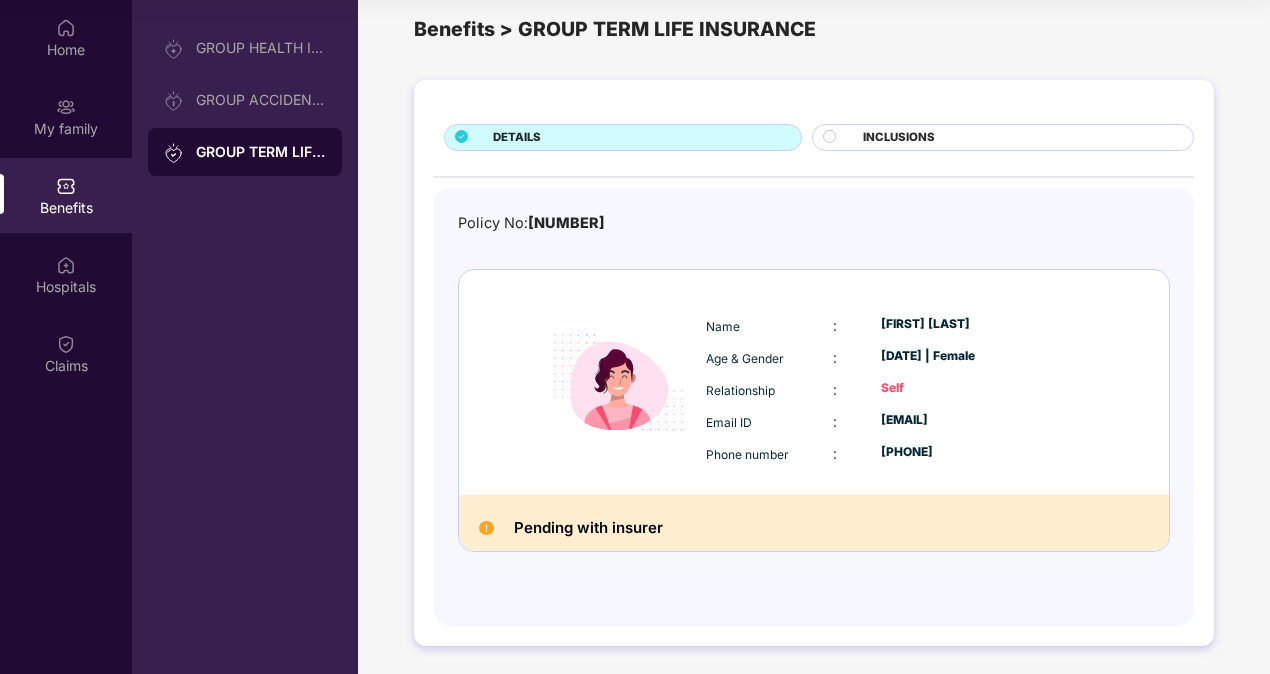 scroll, scrollTop: 0, scrollLeft: 0, axis: both 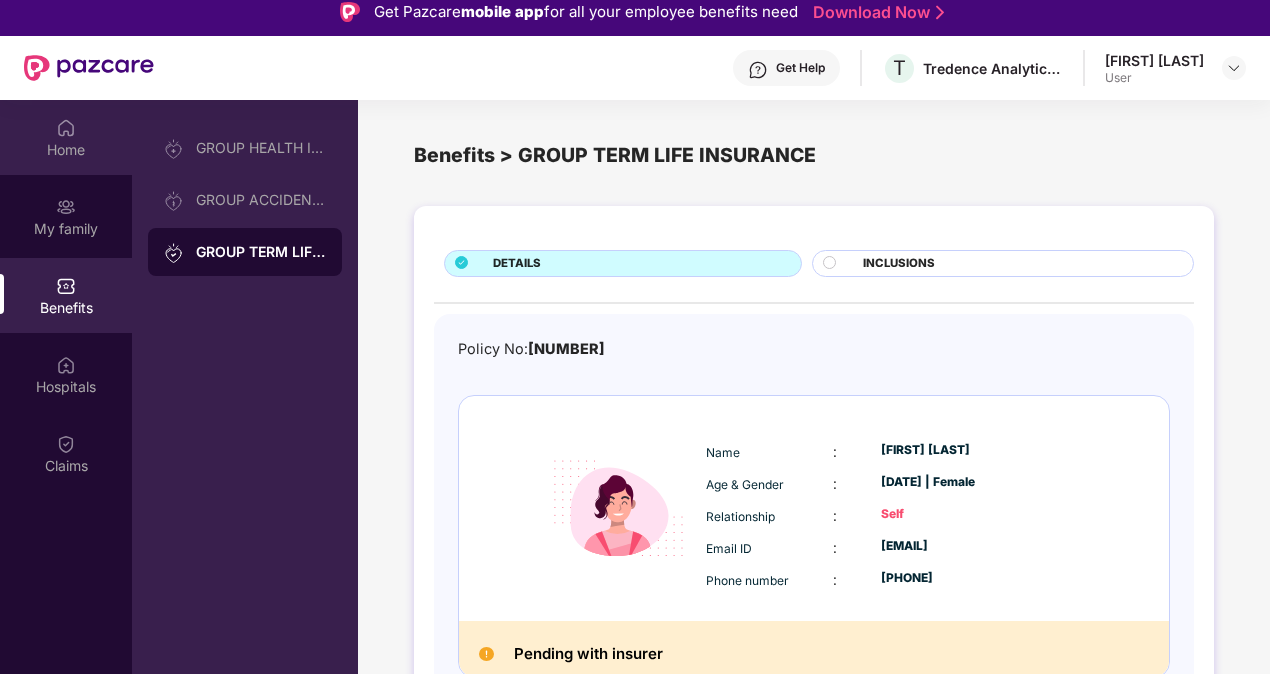 click on "Home" at bounding box center (66, 150) 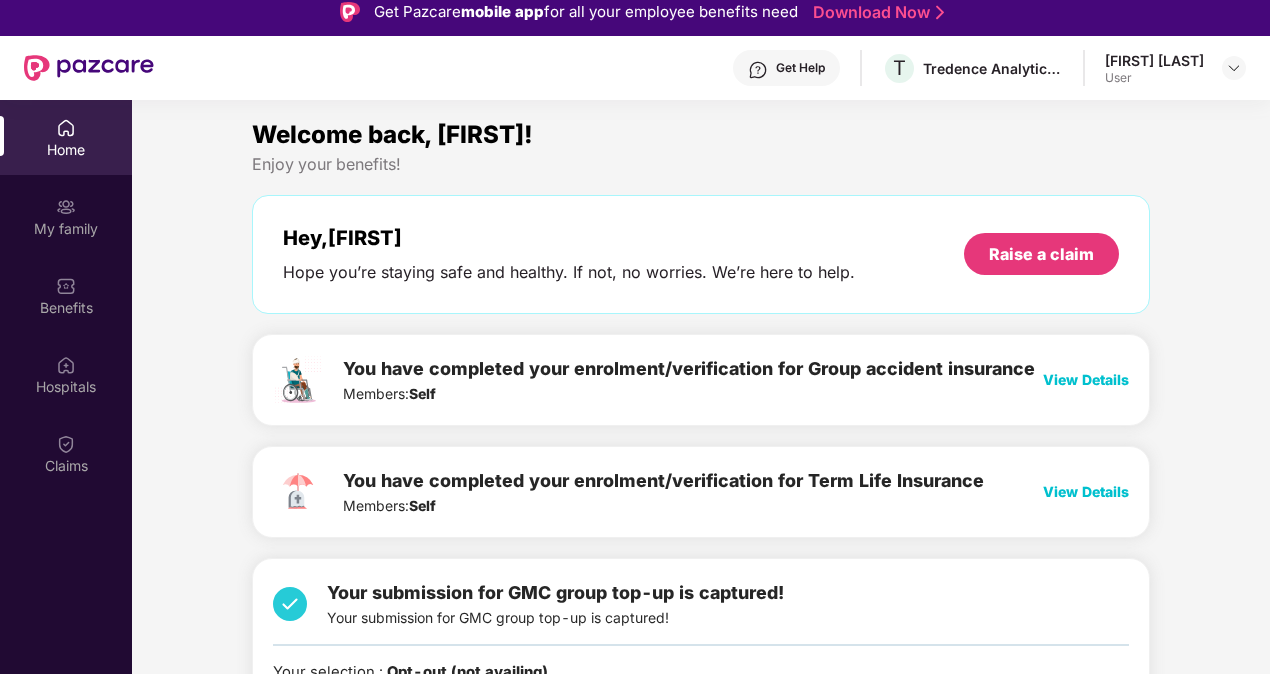 click on "View Details" at bounding box center [1086, 379] 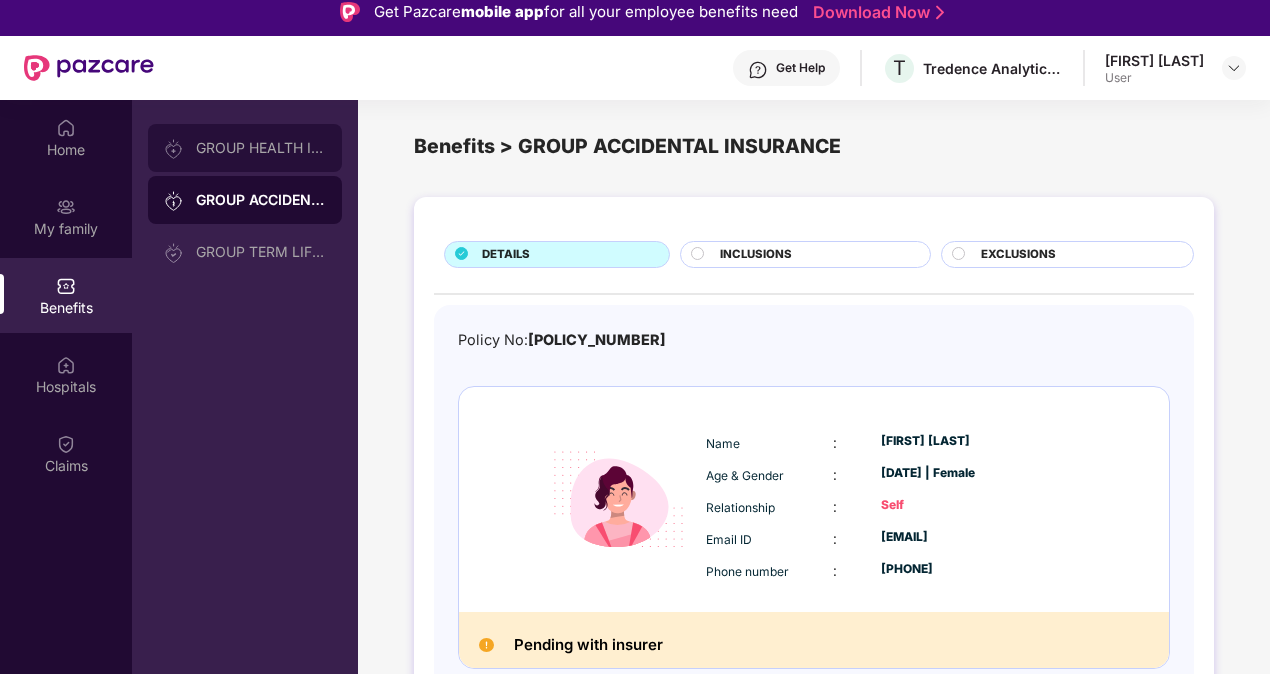 scroll, scrollTop: 0, scrollLeft: 0, axis: both 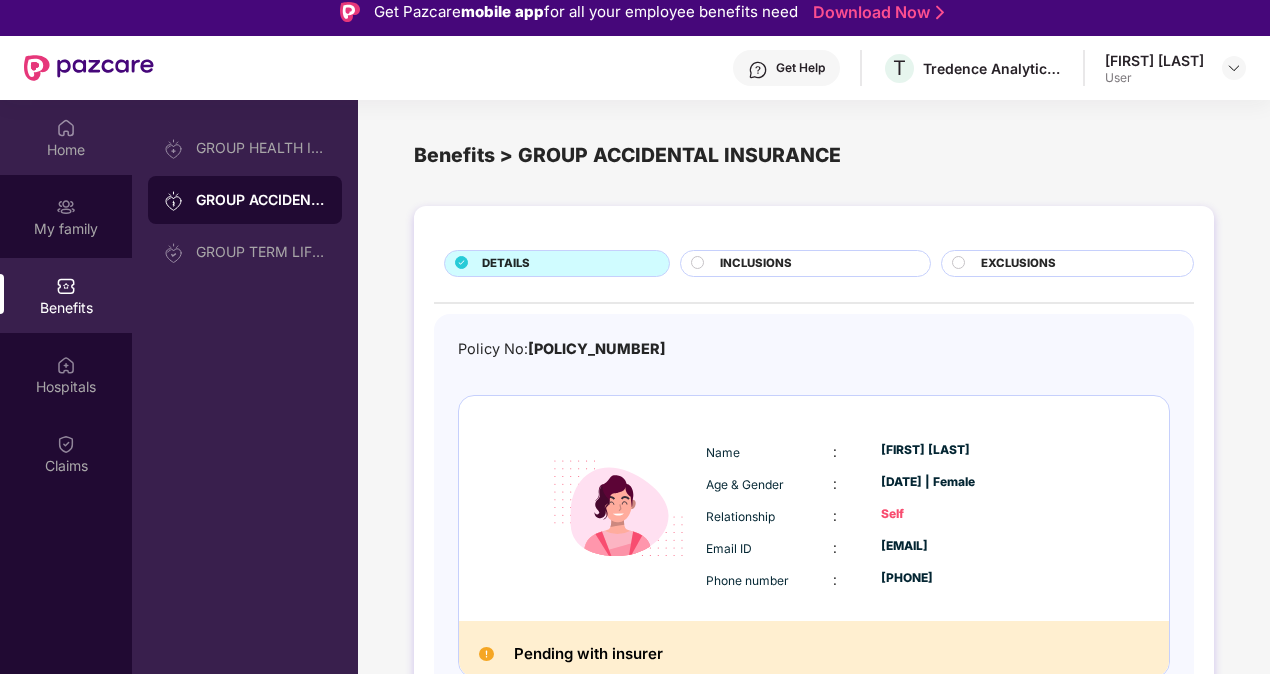 click on "Home" at bounding box center [66, 137] 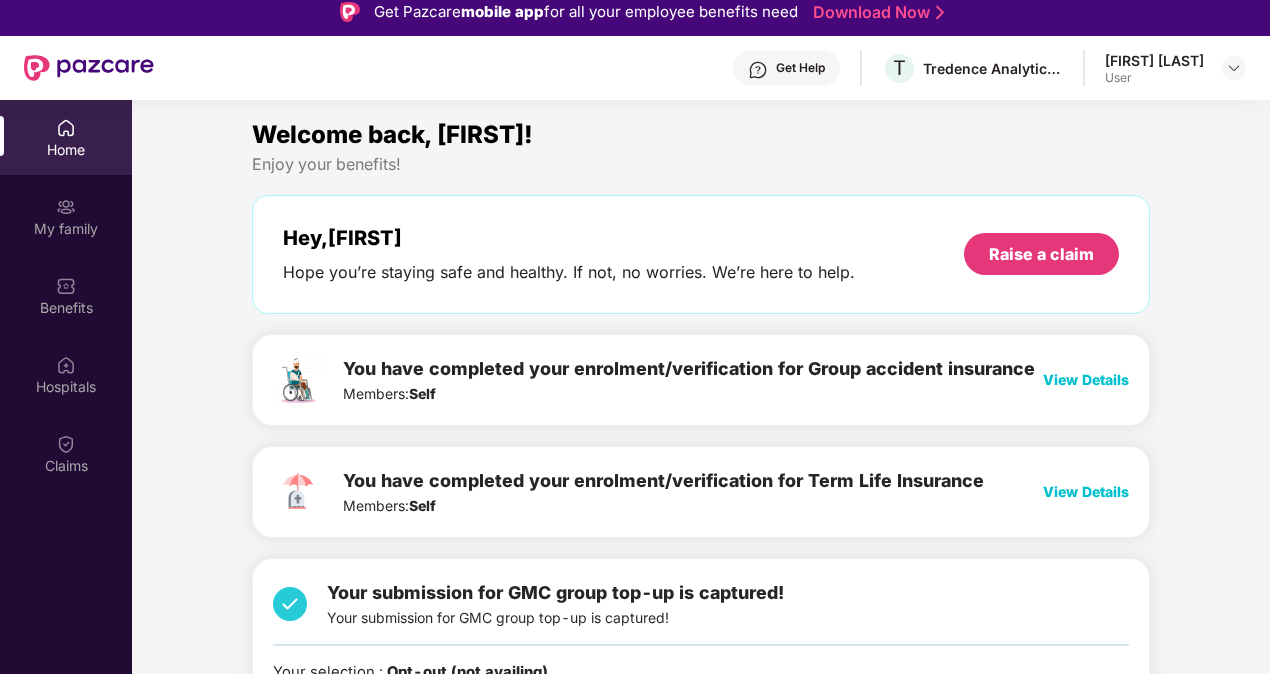 scroll, scrollTop: 112, scrollLeft: 0, axis: vertical 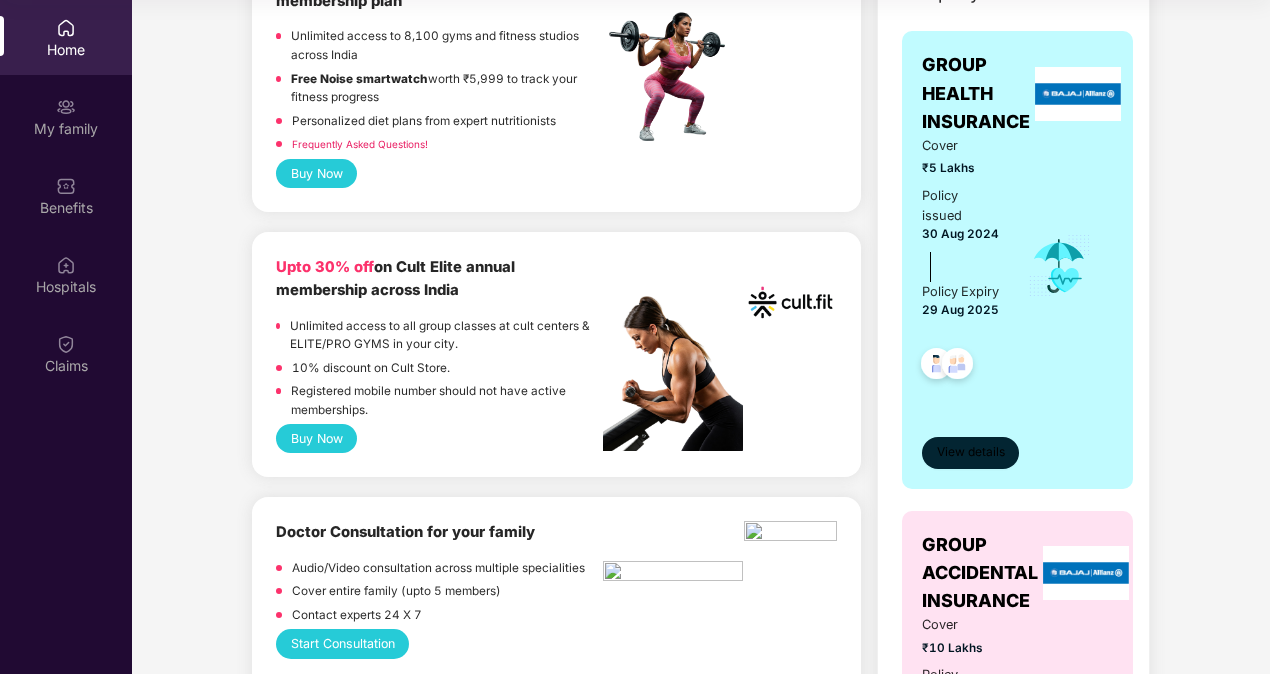 drag, startPoint x: 990, startPoint y: 468, endPoint x: 956, endPoint y: 478, distance: 35.44009 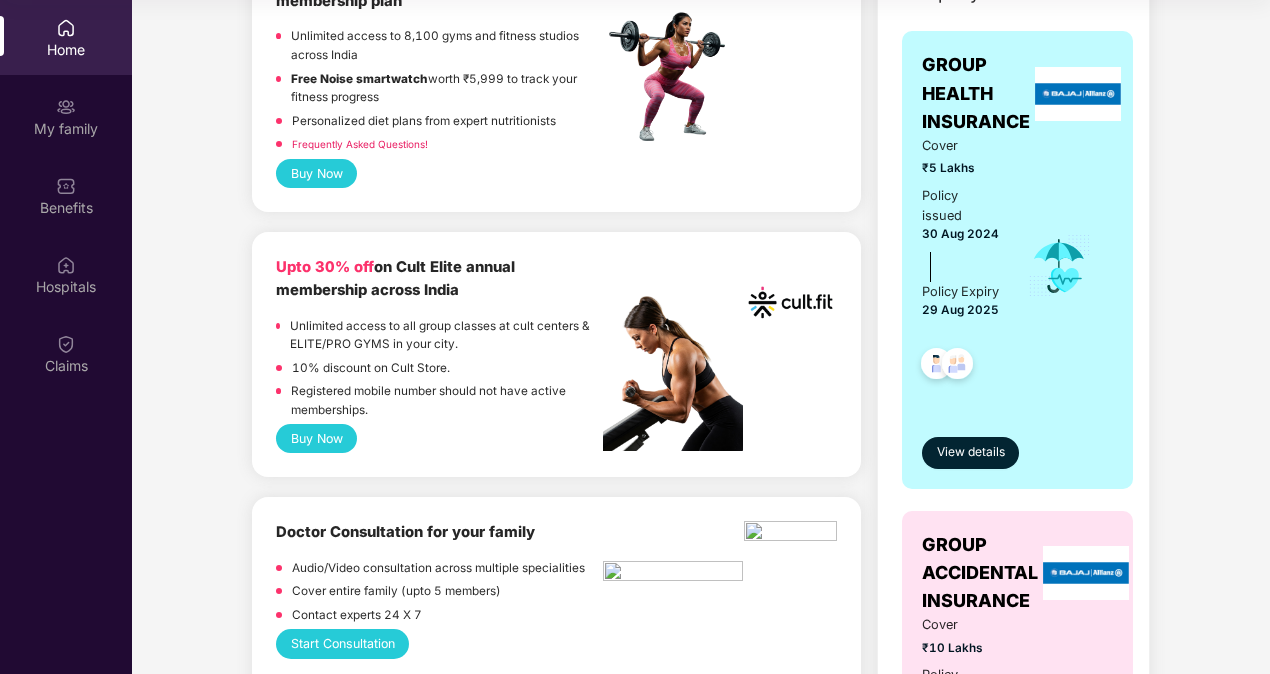 drag, startPoint x: 956, startPoint y: 478, endPoint x: 923, endPoint y: 488, distance: 34.48188 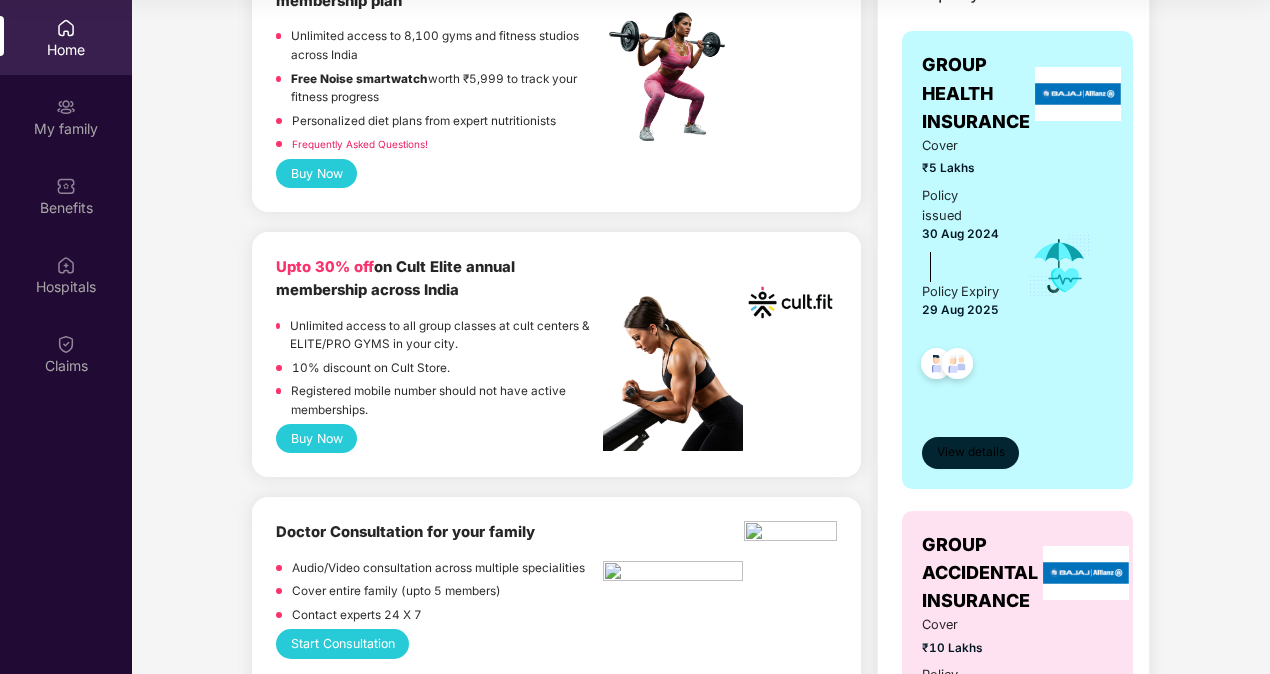 click on "View details" at bounding box center (970, 453) 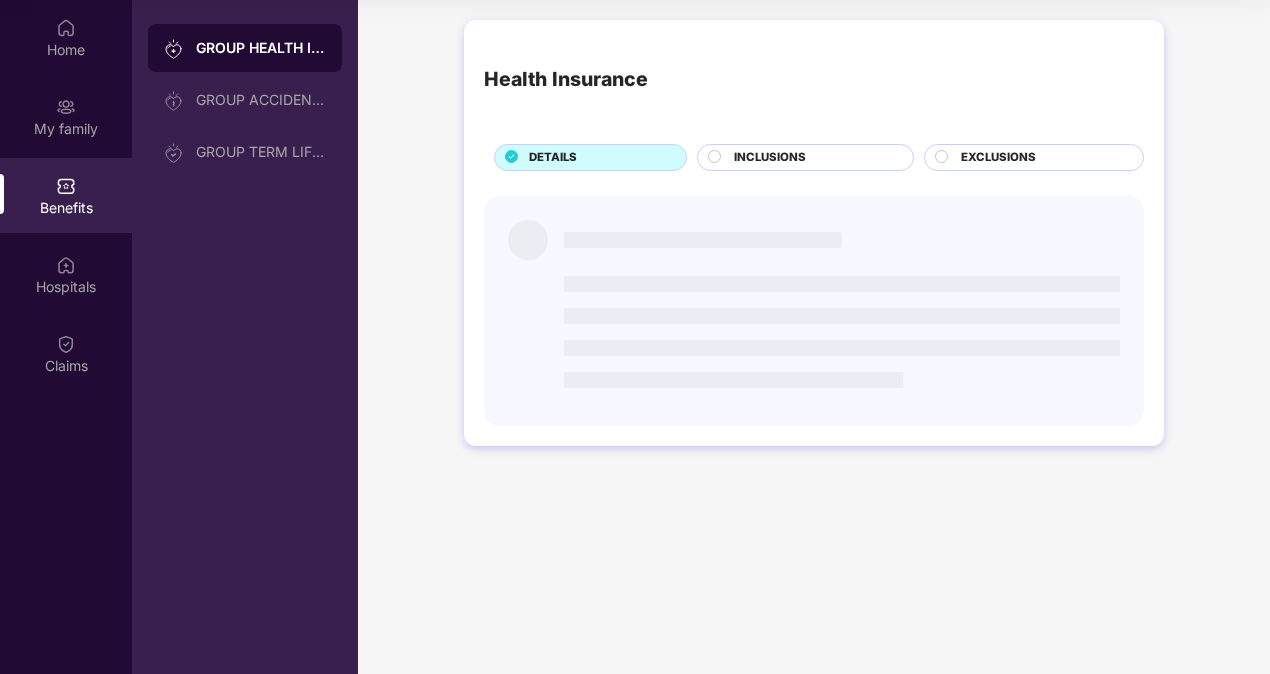 scroll, scrollTop: 0, scrollLeft: 0, axis: both 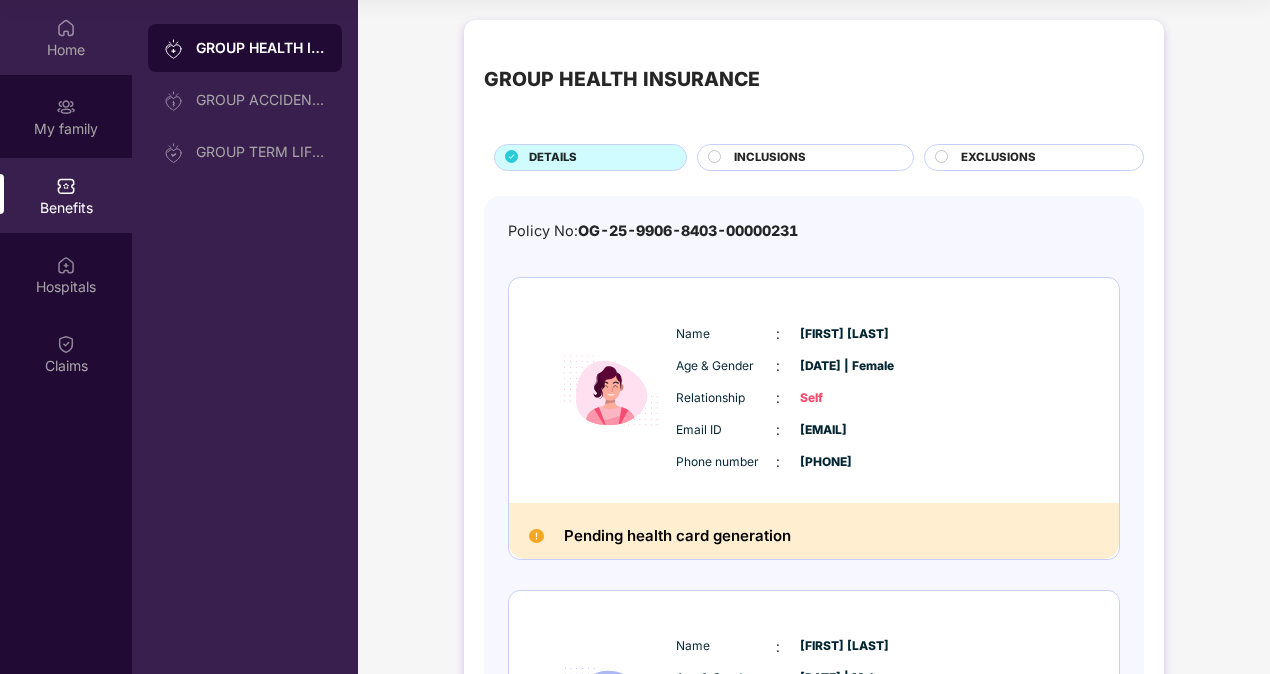click on "Home" at bounding box center (66, 50) 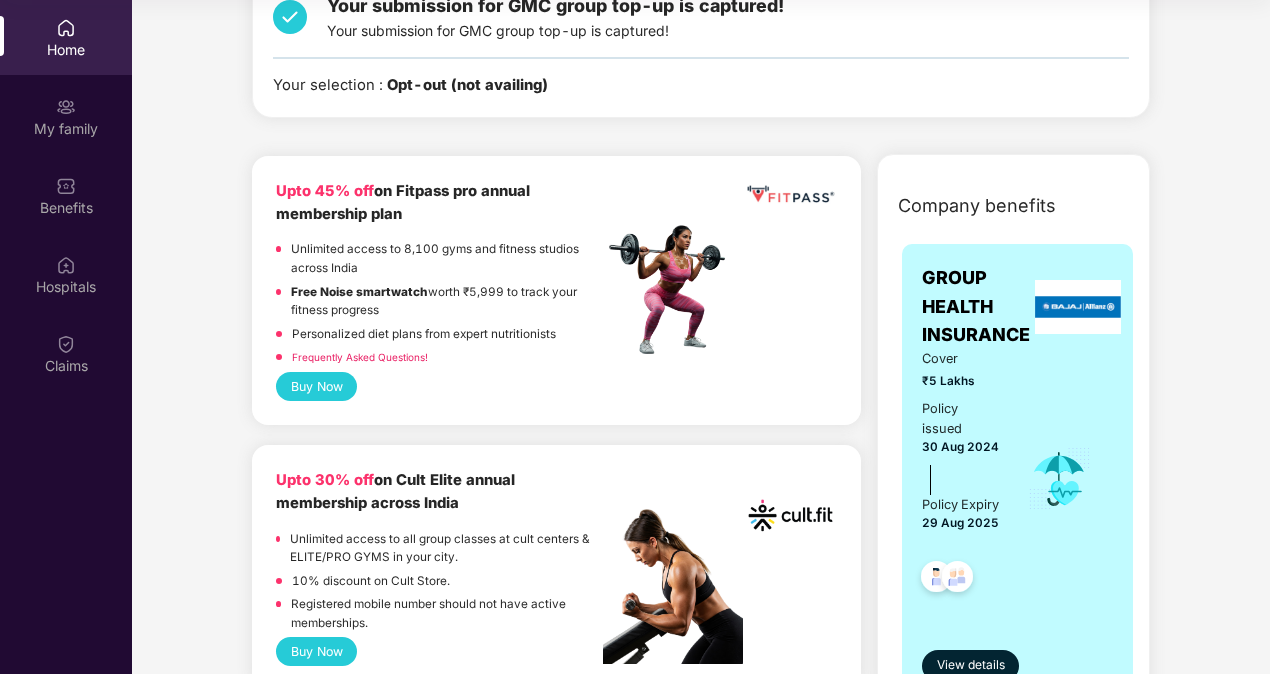 scroll, scrollTop: 600, scrollLeft: 0, axis: vertical 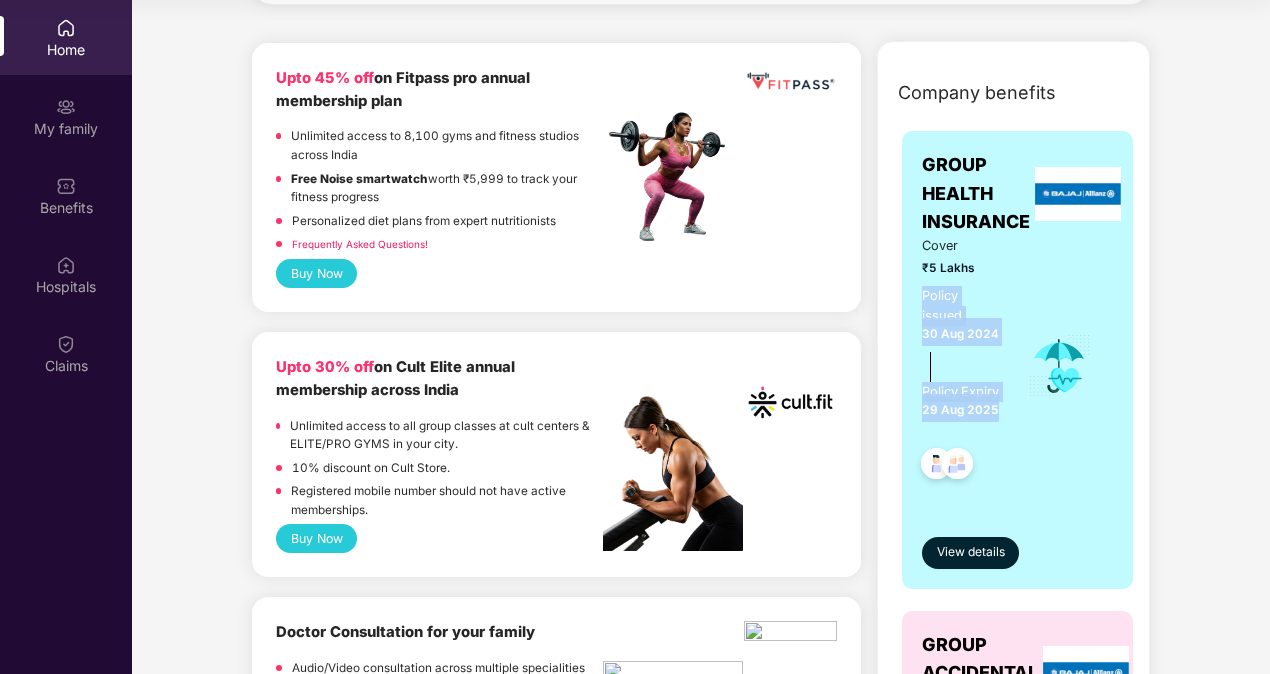 drag, startPoint x: 918, startPoint y: 290, endPoint x: 1003, endPoint y: 426, distance: 160.37769 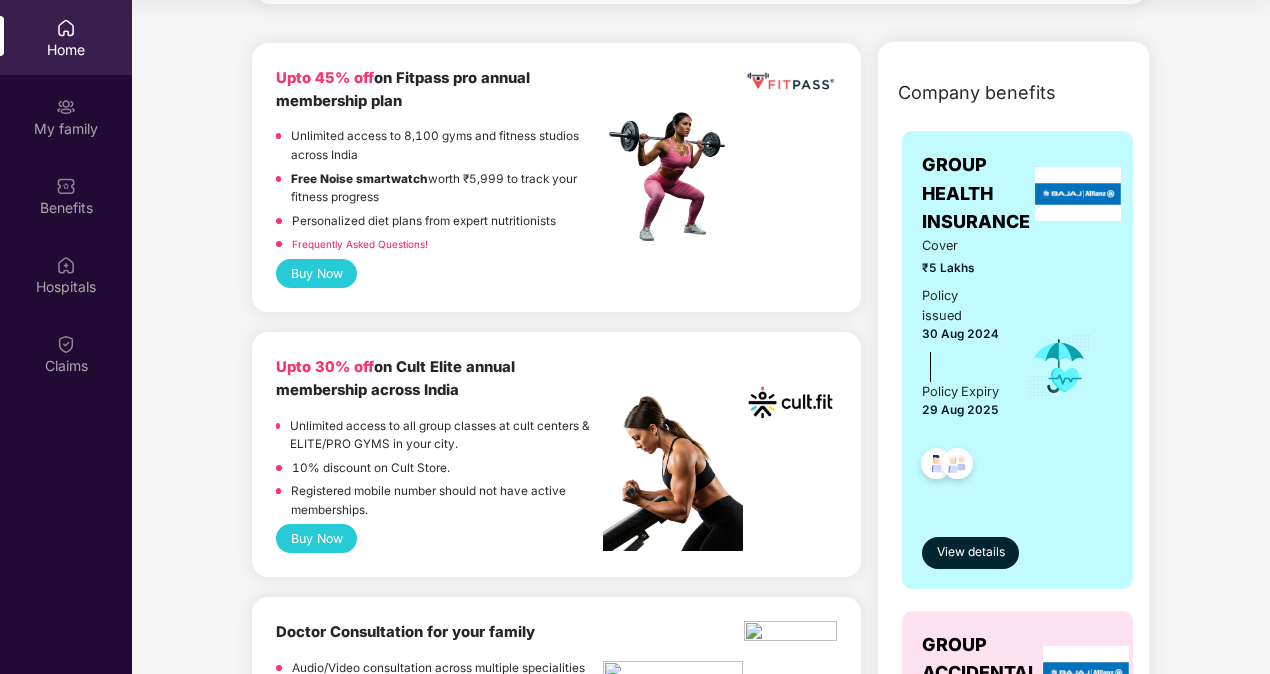 drag, startPoint x: 1003, startPoint y: 426, endPoint x: 1188, endPoint y: 434, distance: 185.1729 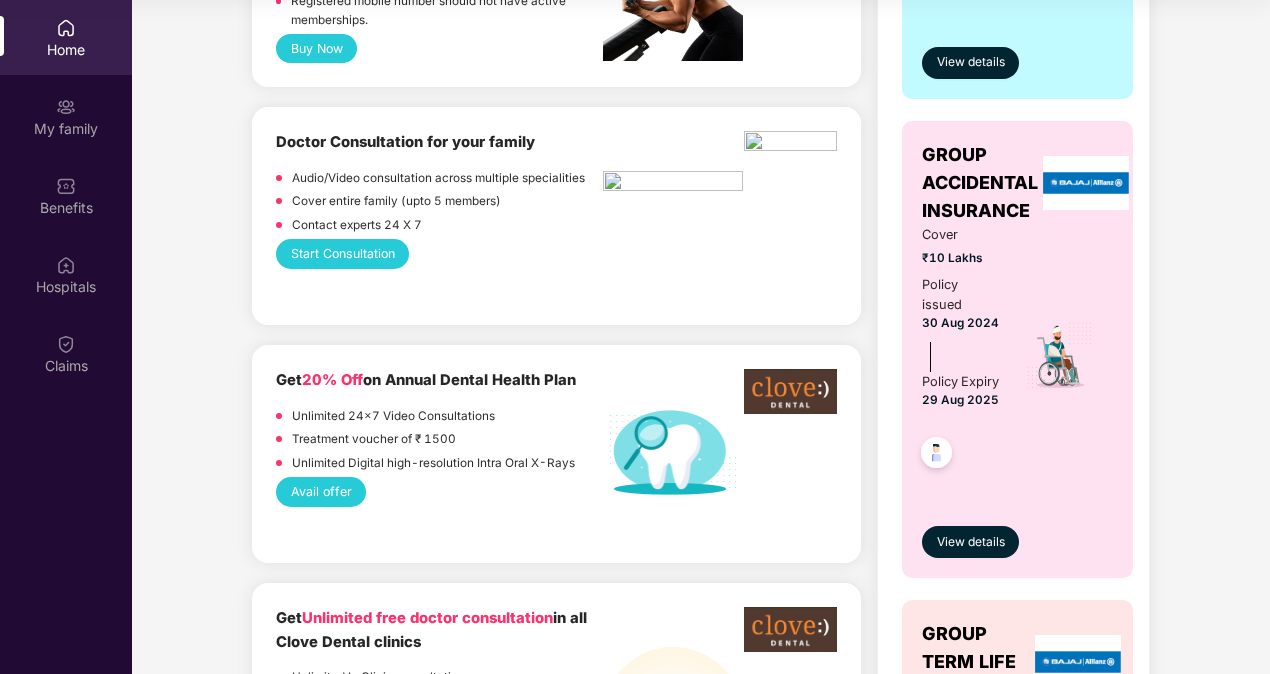 scroll, scrollTop: 1100, scrollLeft: 0, axis: vertical 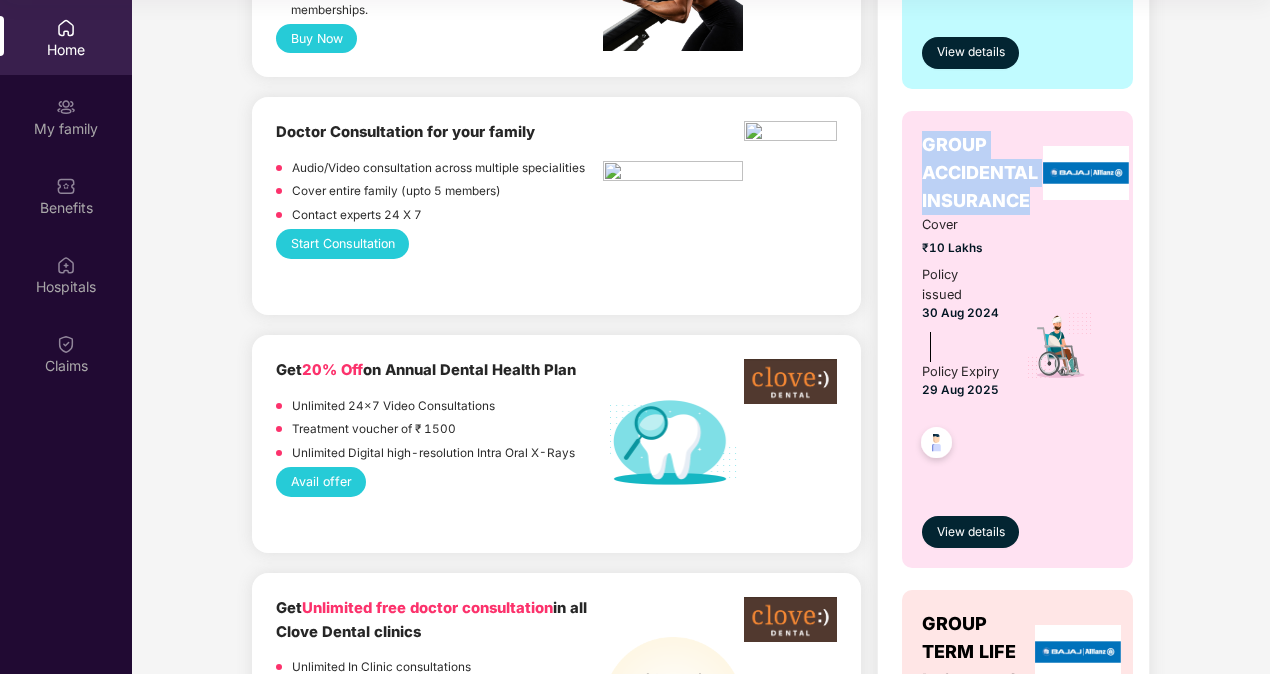 drag, startPoint x: 916, startPoint y: 164, endPoint x: 1034, endPoint y: 225, distance: 132.83449 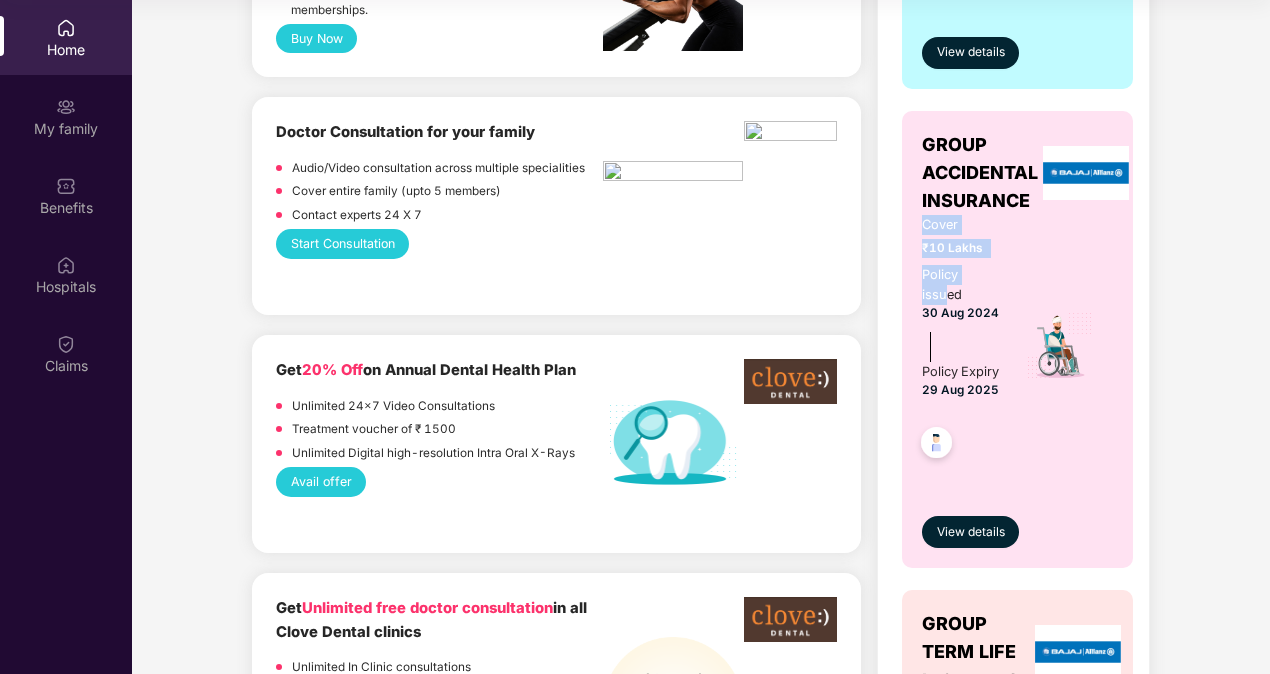 drag, startPoint x: 1034, startPoint y: 225, endPoint x: 938, endPoint y: 310, distance: 128.22246 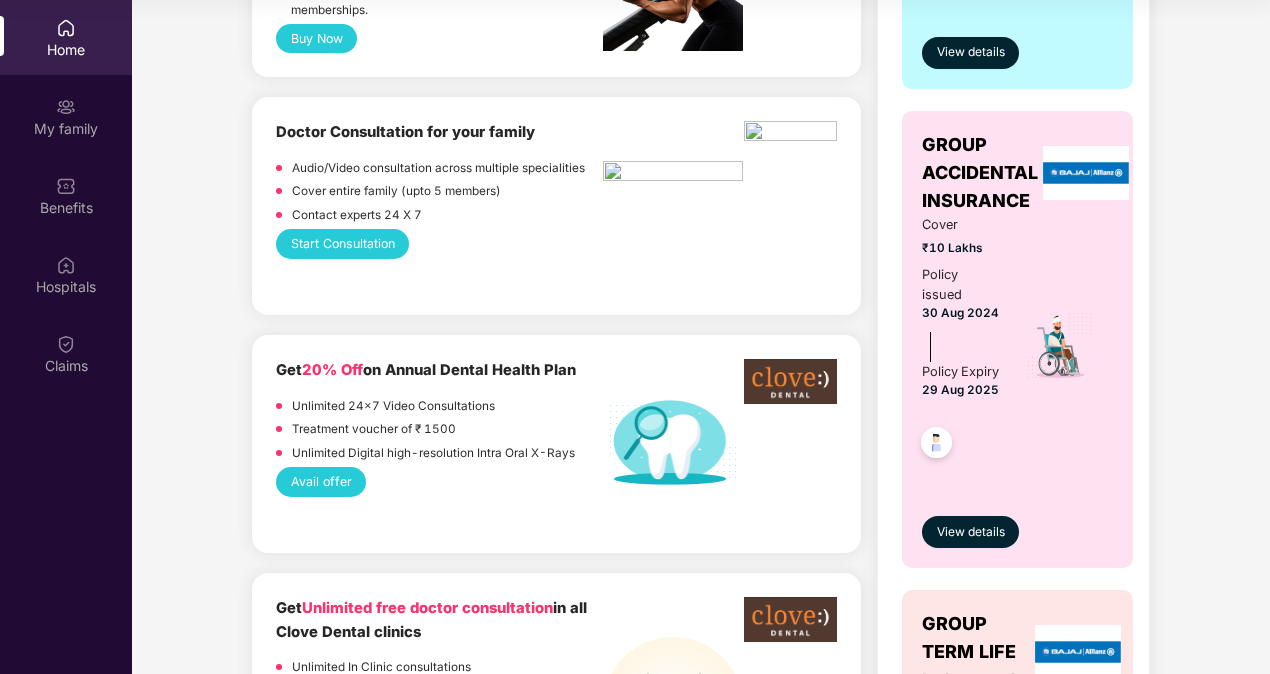 drag, startPoint x: 938, startPoint y: 310, endPoint x: 962, endPoint y: 326, distance: 28.84441 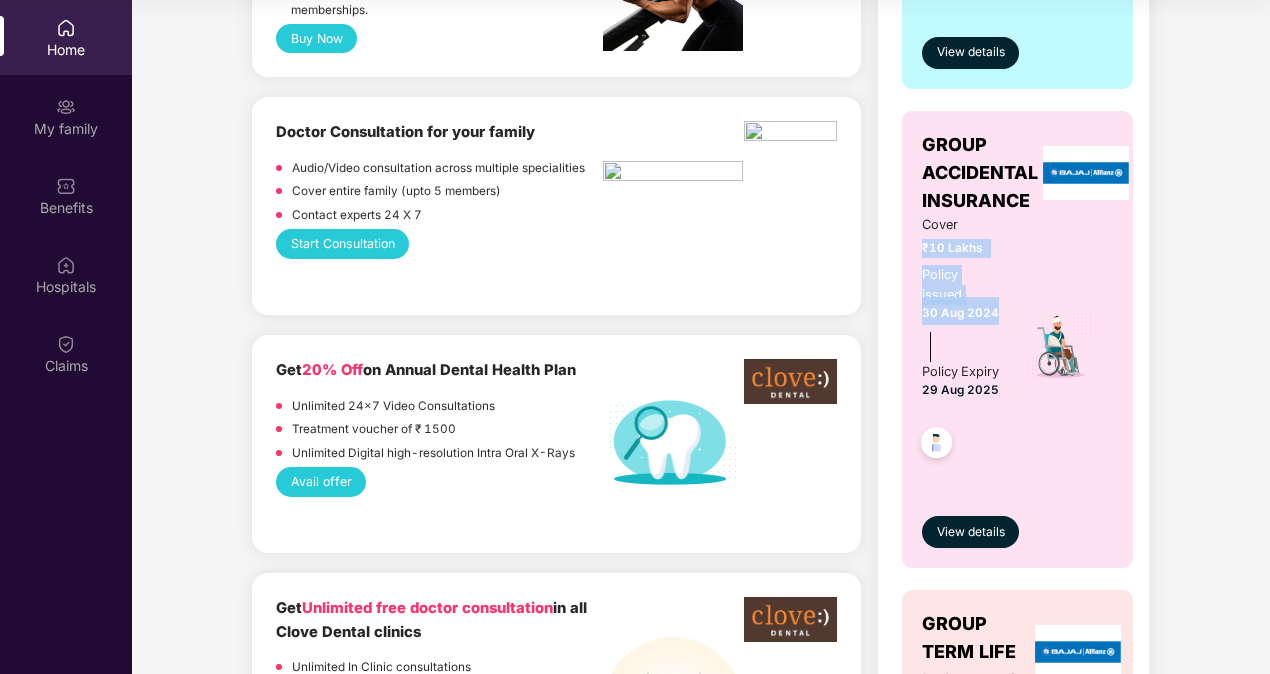 drag, startPoint x: 1002, startPoint y: 333, endPoint x: 905, endPoint y: 255, distance: 124.47088 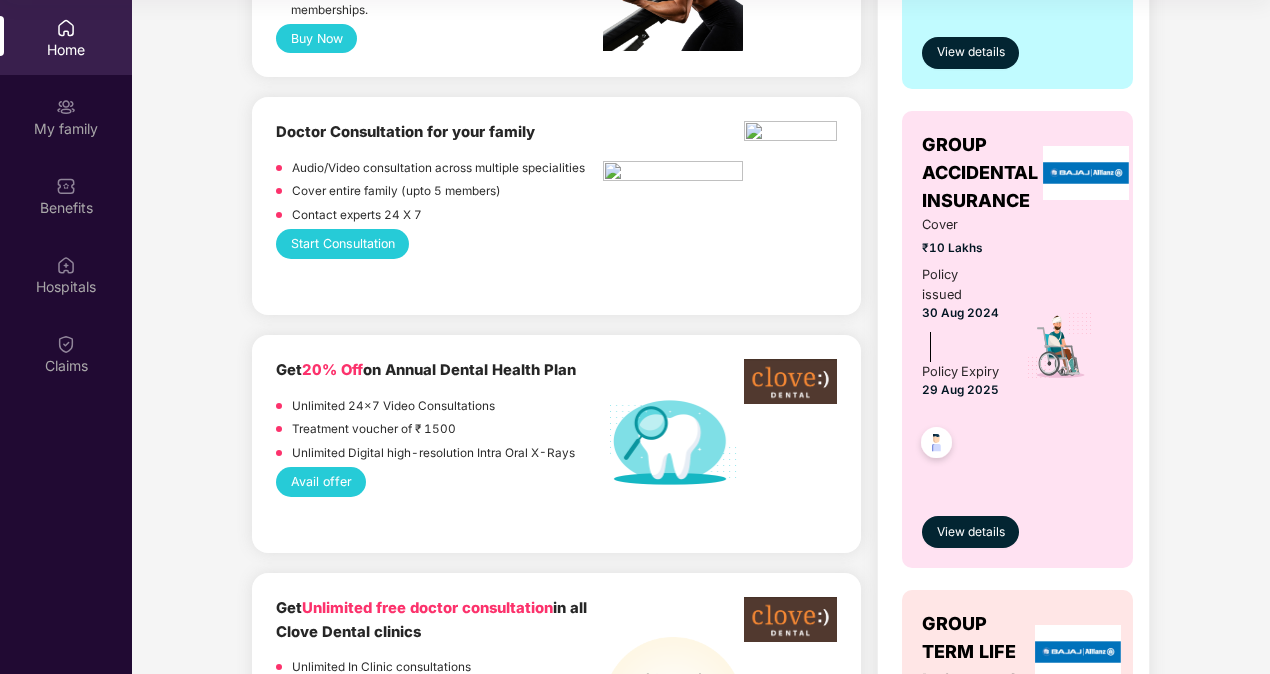 click on "Welcome back, [FIRST]! Enjoy your benefits! Hey,  [FIRST] Hope you’re staying safe and healthy. If not, no worries. We’re here to help. Raise a claim   You have completed your enrolment/verification for Group accident insurance Members:  Self View Details   You have completed your enrolment/verification for Term Life Insurance Members:  Self View Details   Your submission for GMC group top-up is captured! Your submission for GMC group top-up is captured! Your selection :   Opt-out (not availing)   Upto 45% off  on Fitpass pro annual membership plan Unlimited access to 8,100 gyms and fitness studios across India Free Noise smartwatch  worth ₹5,999 to track your fitness progress Personalized diet plans from expert nutritionists             Frequently Asked Questions!        Buy Now Upto 30% off  on Cult Elite annual membership across India Unlimited access to all group classes at cult centers & ELITE/PRO GYMS in your city. 10% discount on Cult Store.  Buy Now Doctor Consultation for your family Get" at bounding box center [701, 1611] 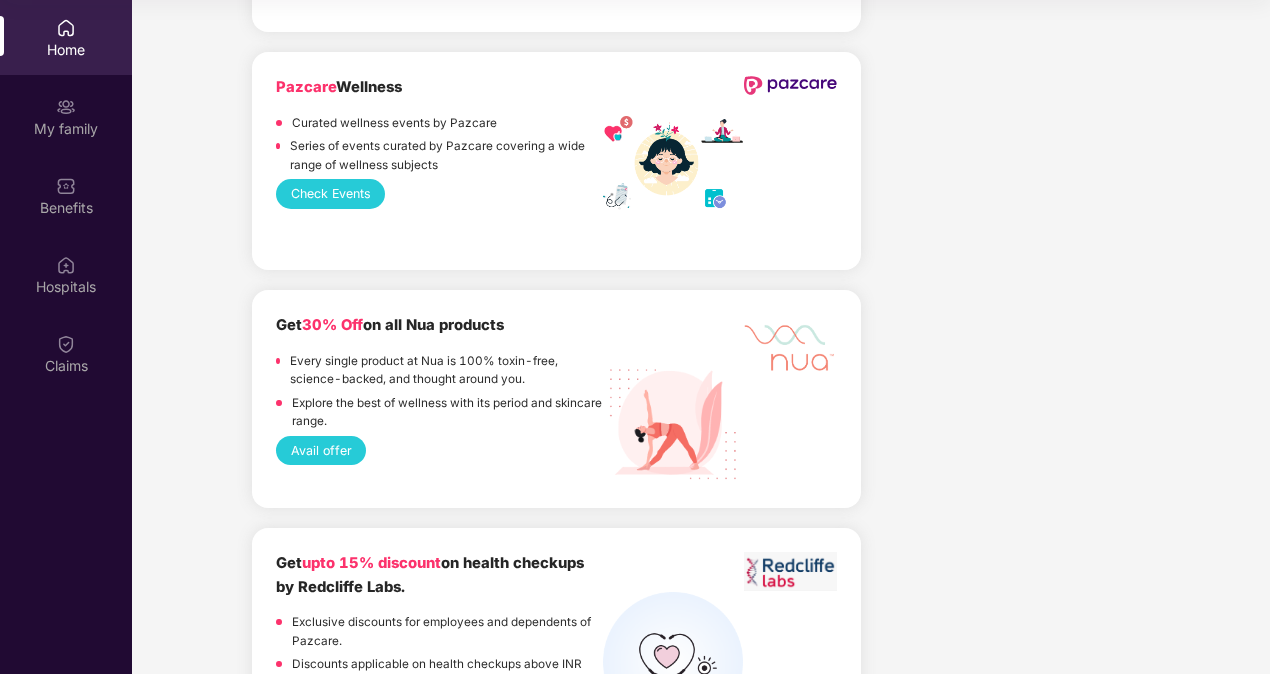 scroll, scrollTop: 2800, scrollLeft: 0, axis: vertical 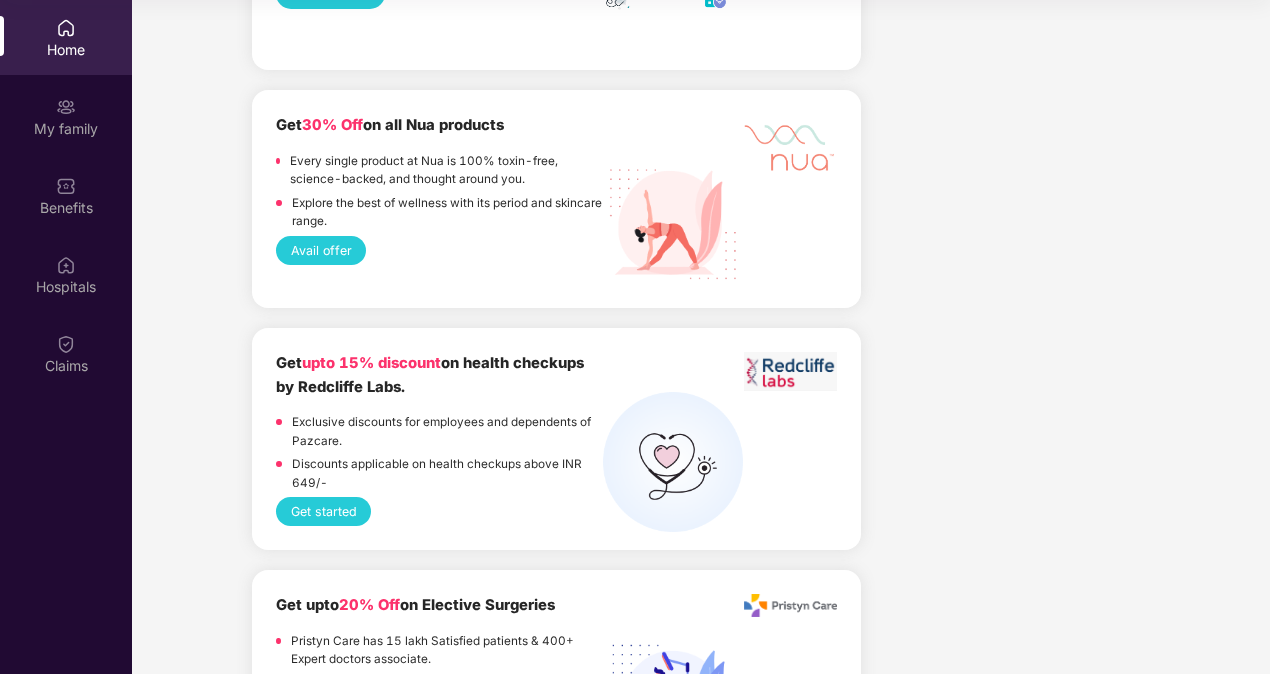 drag, startPoint x: 272, startPoint y: 360, endPoint x: 454, endPoint y: 390, distance: 184.45596 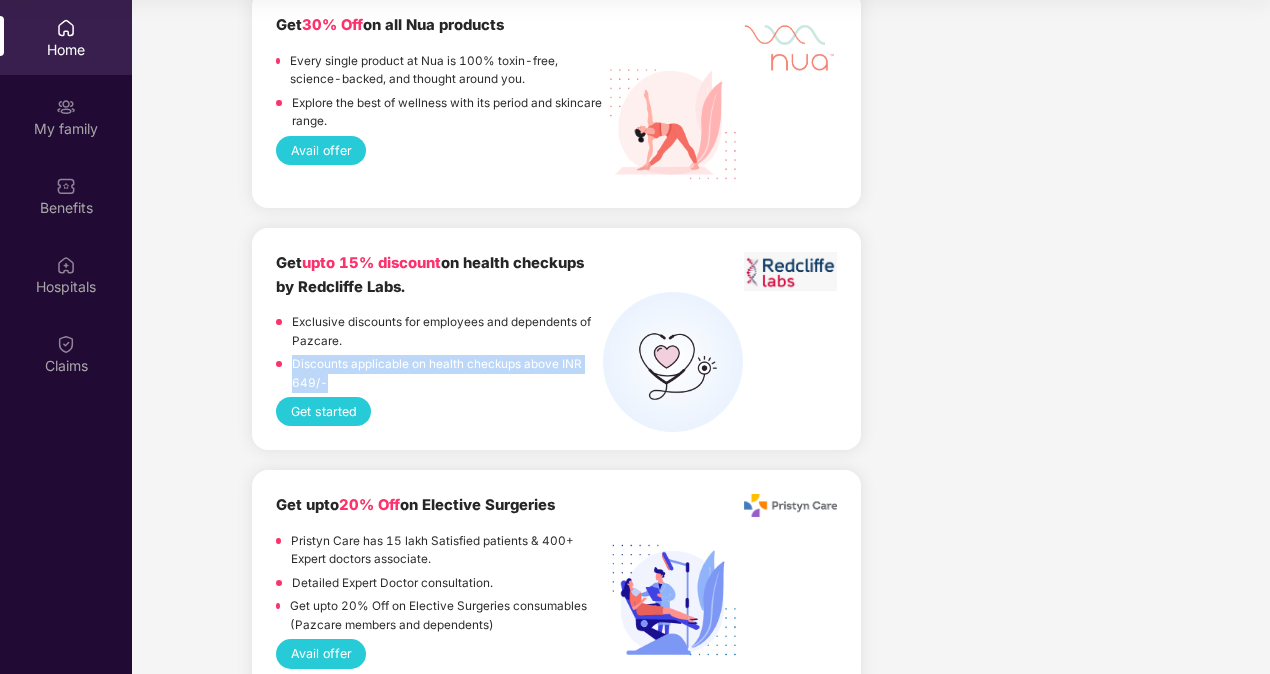 drag, startPoint x: 293, startPoint y: 359, endPoint x: 444, endPoint y: 374, distance: 151.74321 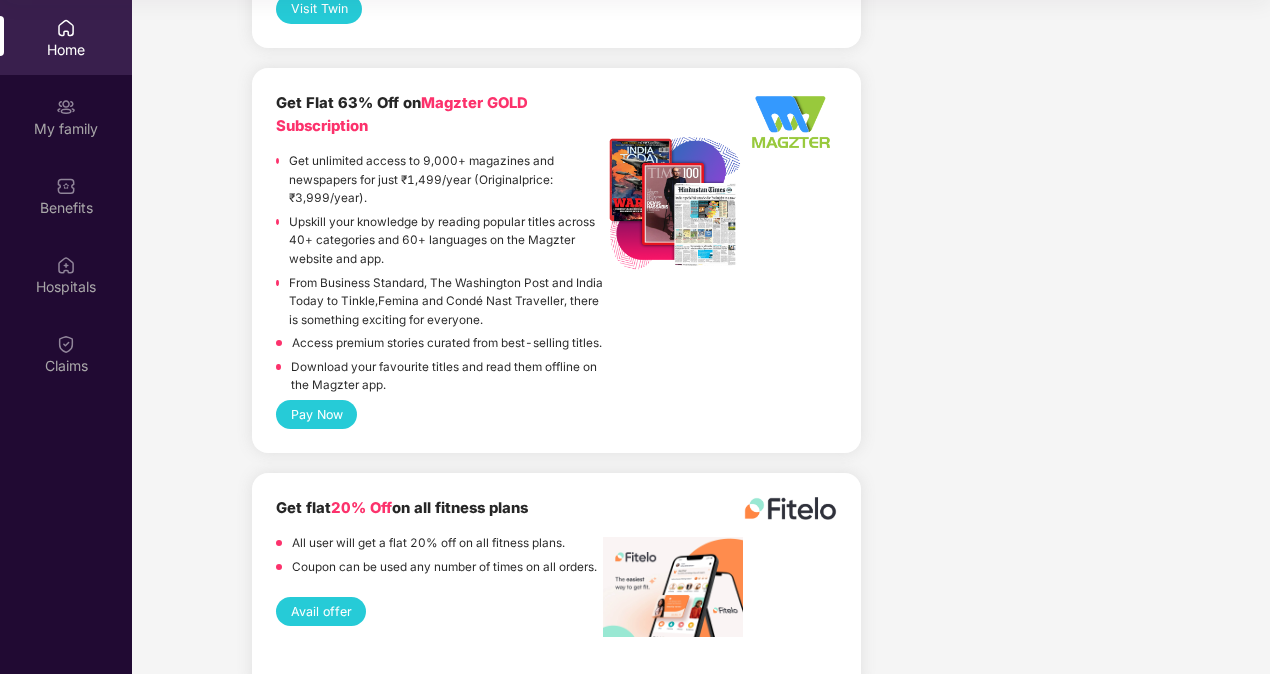 scroll, scrollTop: 4748, scrollLeft: 0, axis: vertical 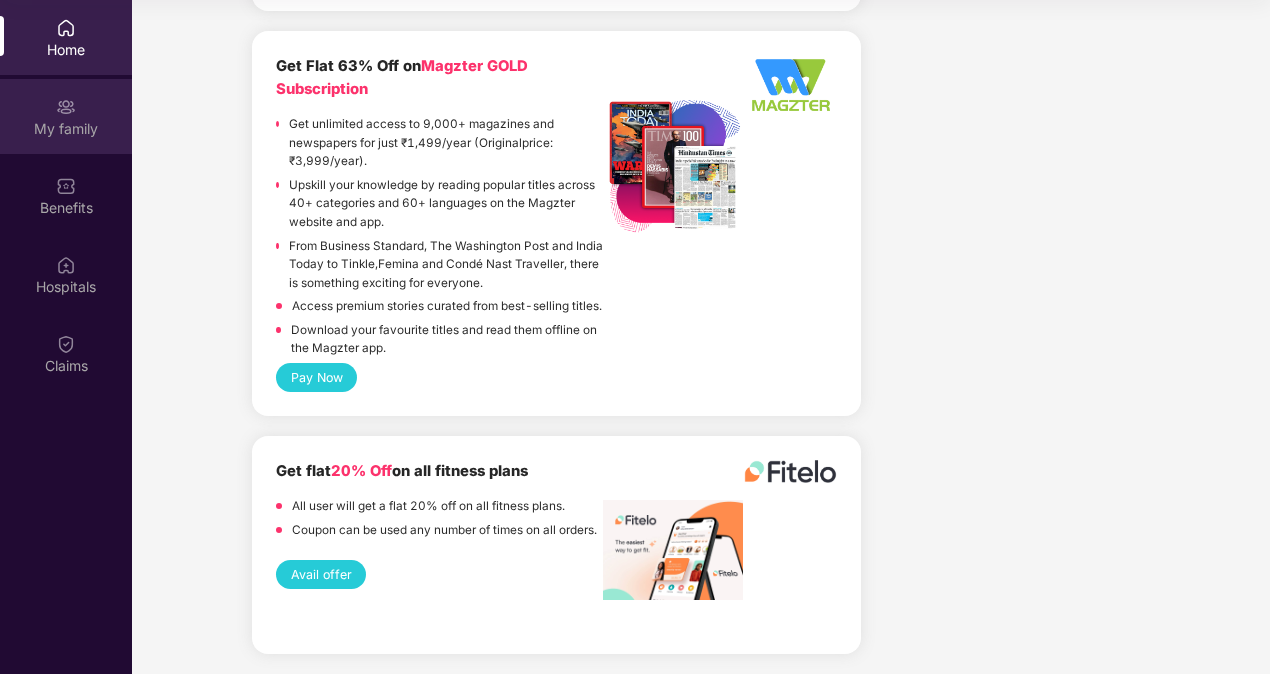 click on "My family" at bounding box center (66, 129) 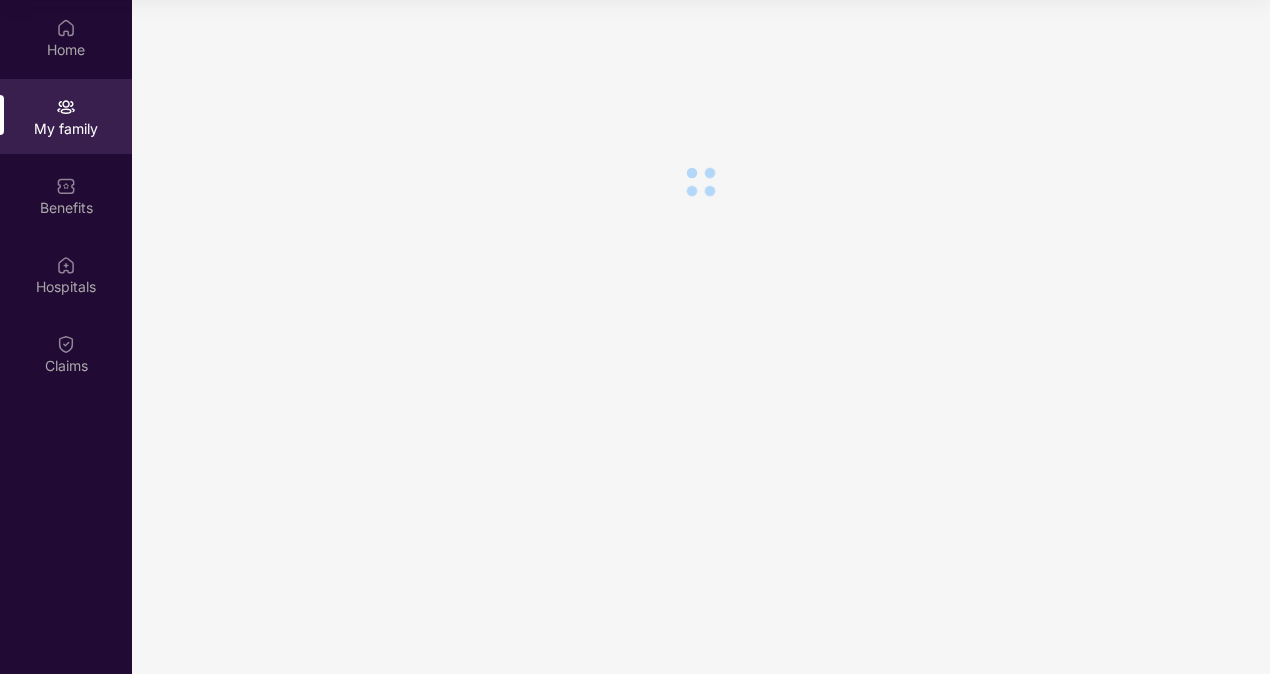 scroll, scrollTop: 0, scrollLeft: 0, axis: both 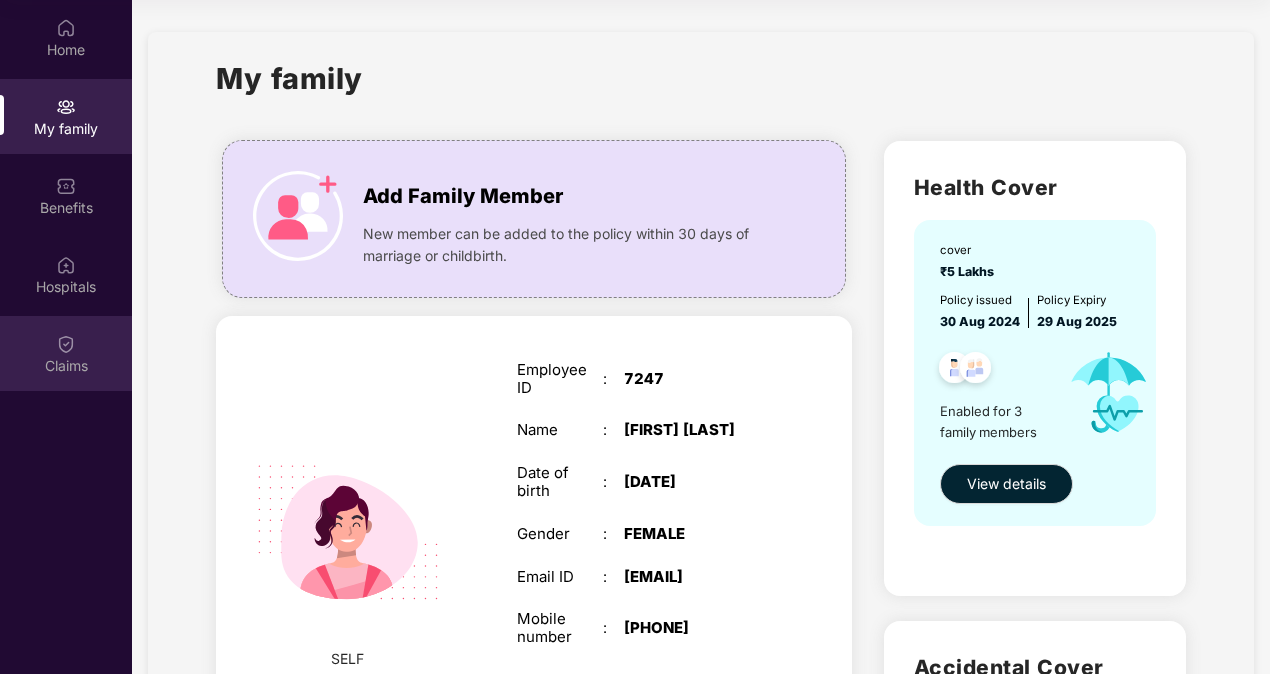 click on "Claims" at bounding box center (66, 353) 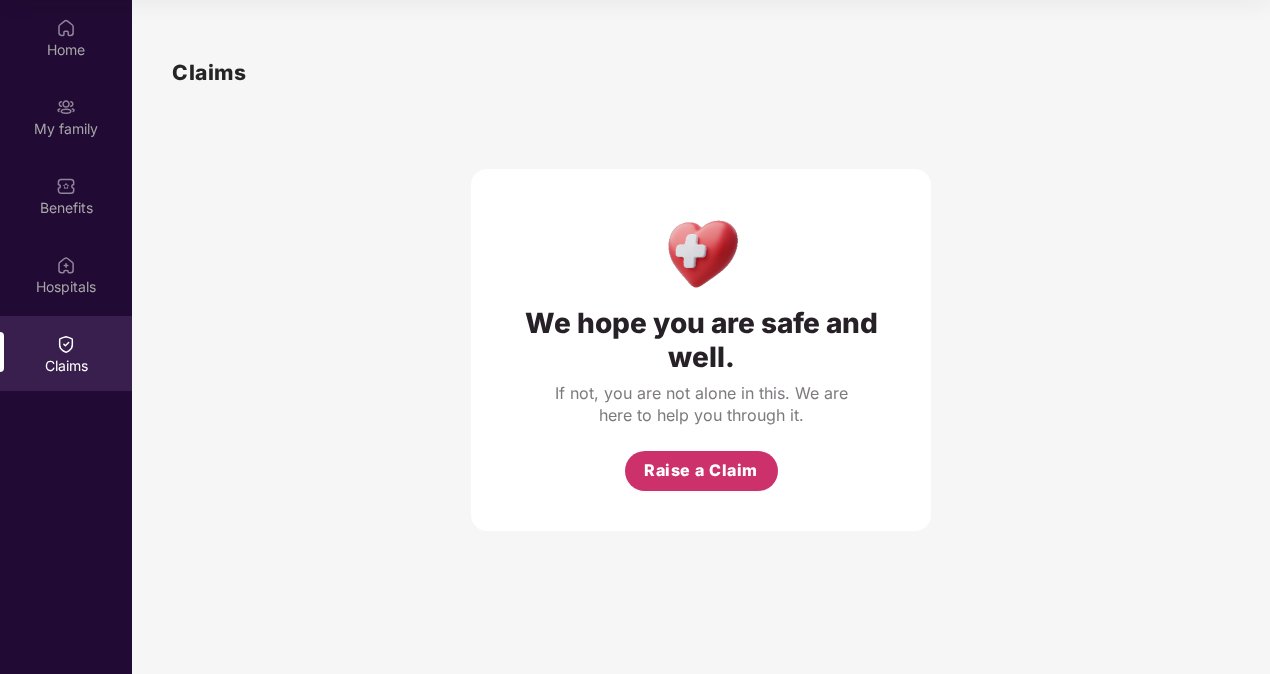 click on "Raise a Claim" at bounding box center (701, 471) 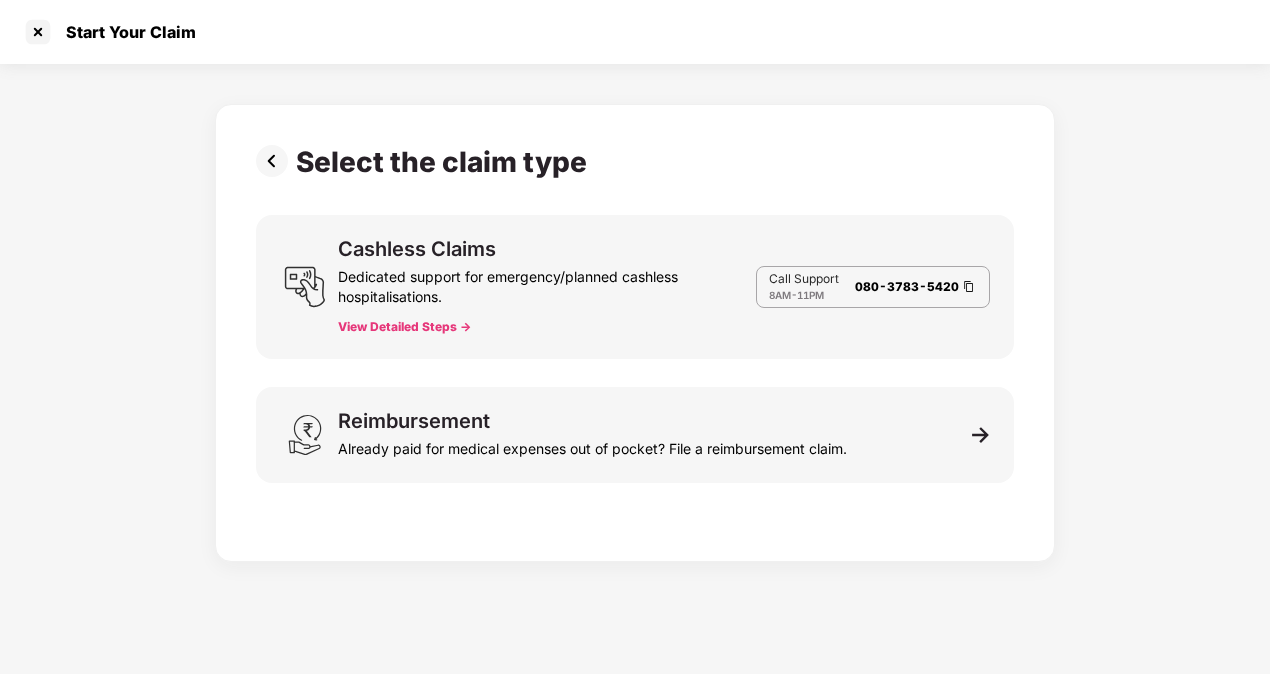 scroll, scrollTop: 48, scrollLeft: 0, axis: vertical 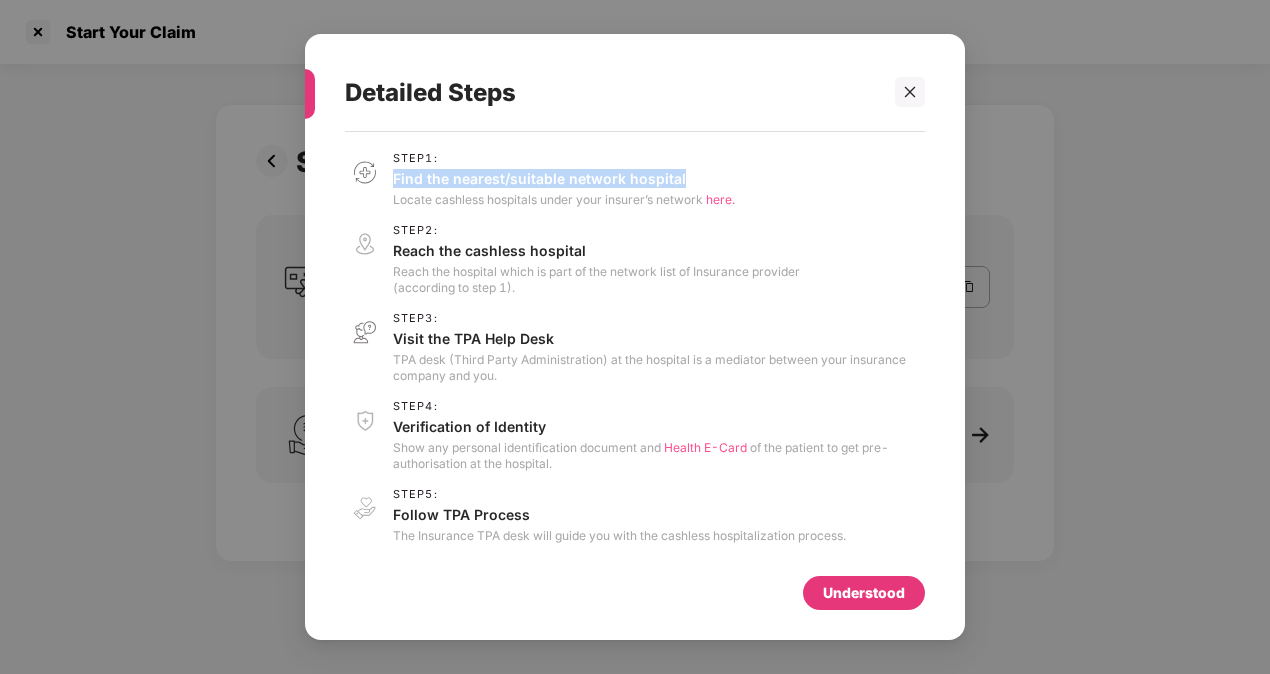 drag, startPoint x: 396, startPoint y: 186, endPoint x: 700, endPoint y: 180, distance: 304.0592 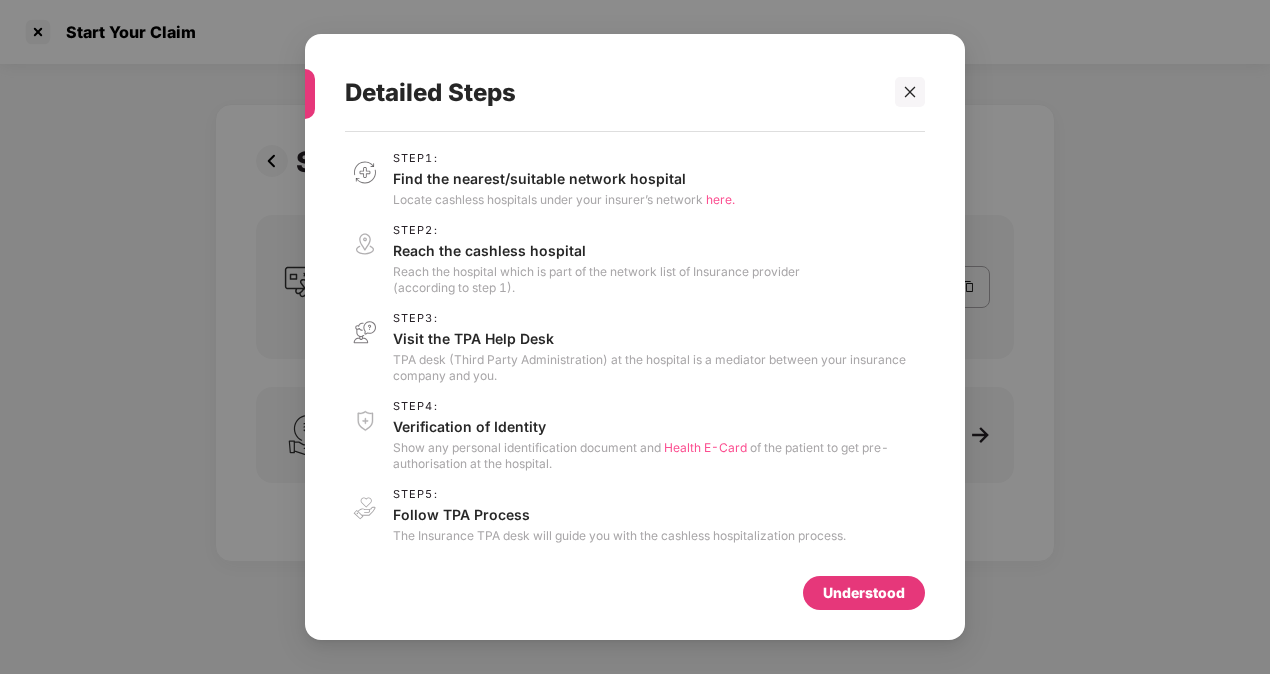 click on "Reach the hospital which is part of the network list of Insurance provider  (according to step 1)." at bounding box center (596, 280) 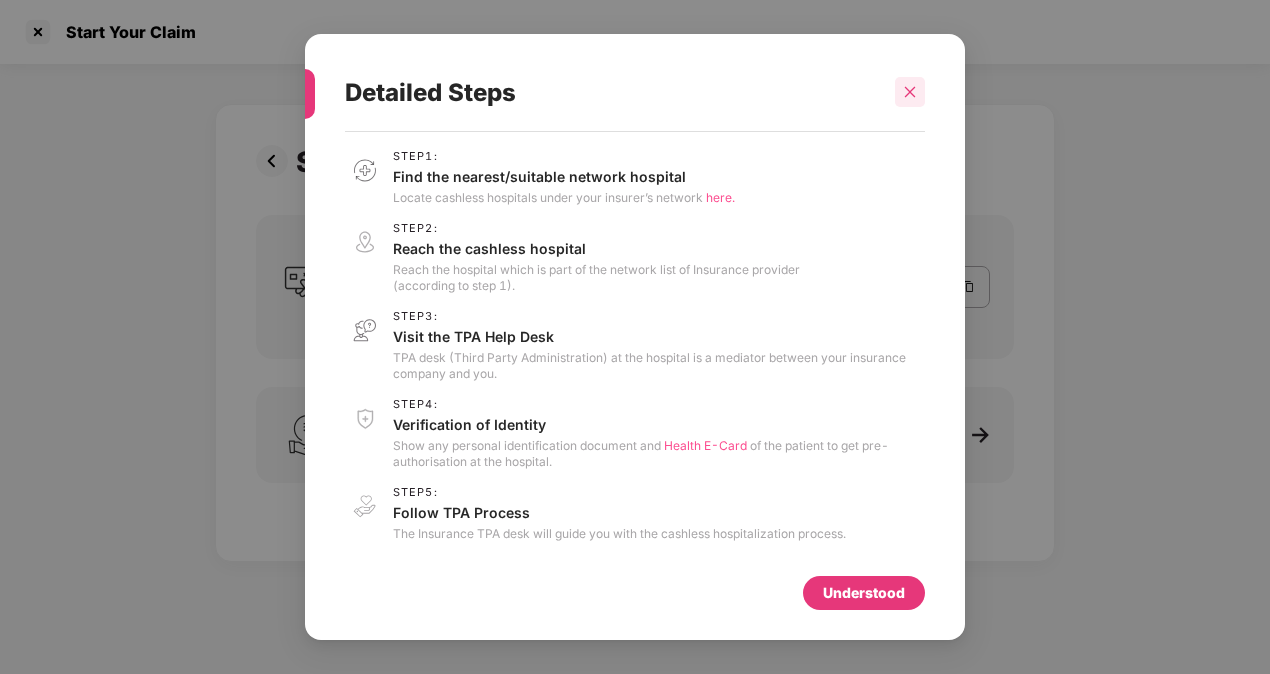 click 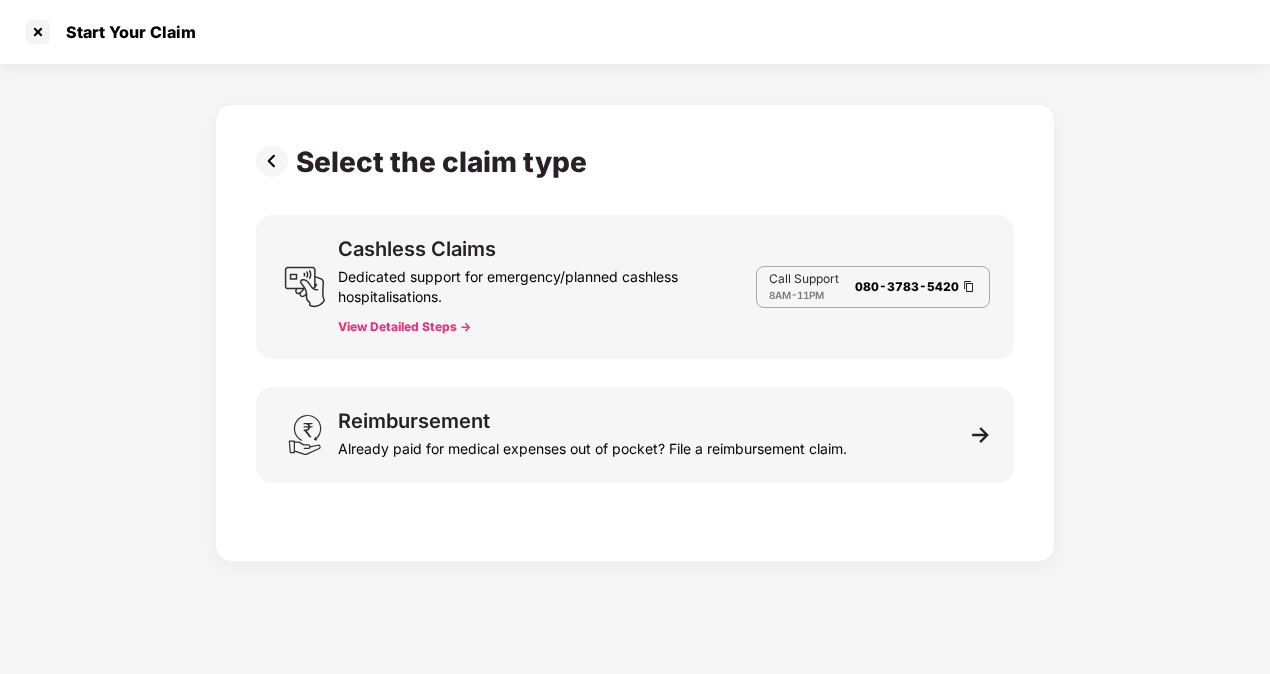 click at bounding box center [969, 286] 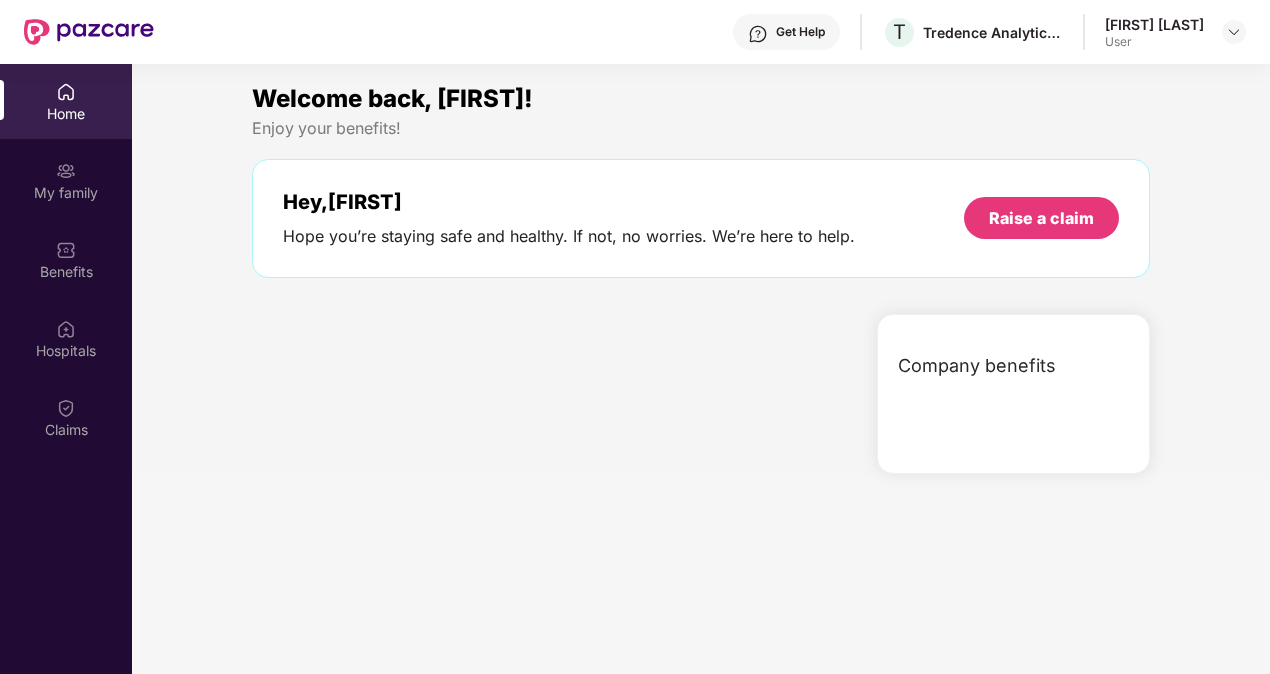 scroll, scrollTop: 112, scrollLeft: 0, axis: vertical 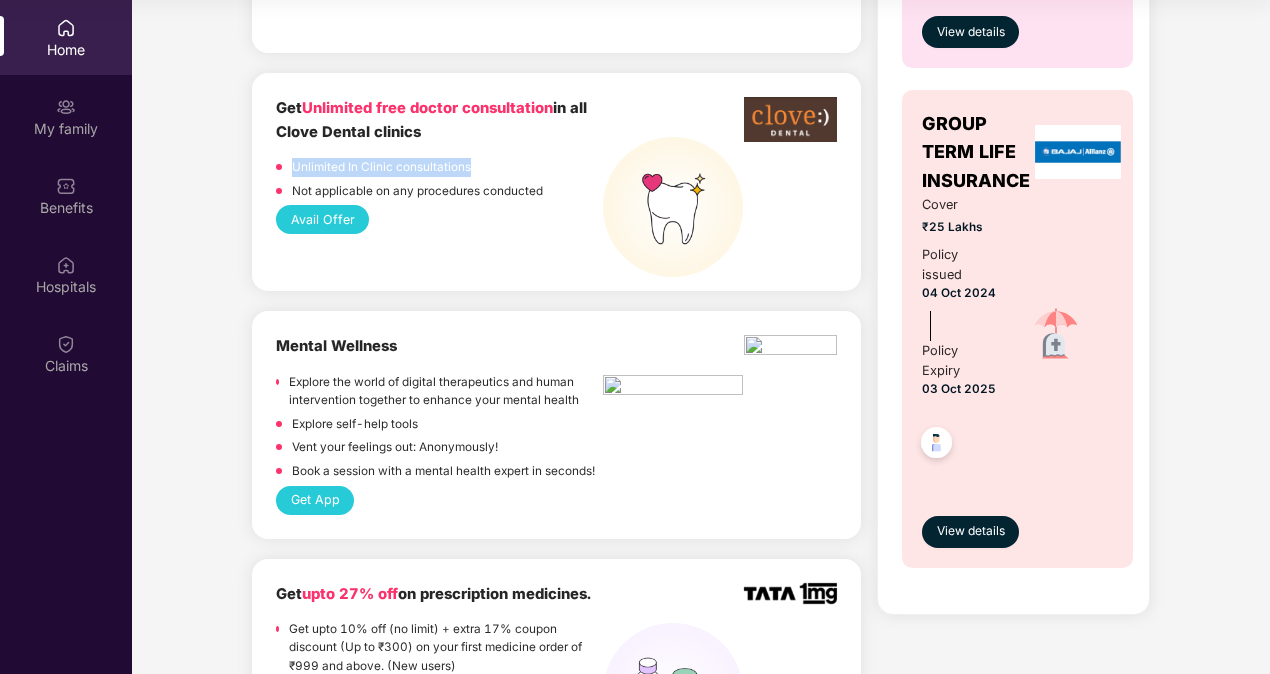 drag, startPoint x: 292, startPoint y: 166, endPoint x: 489, endPoint y: 175, distance: 197.20547 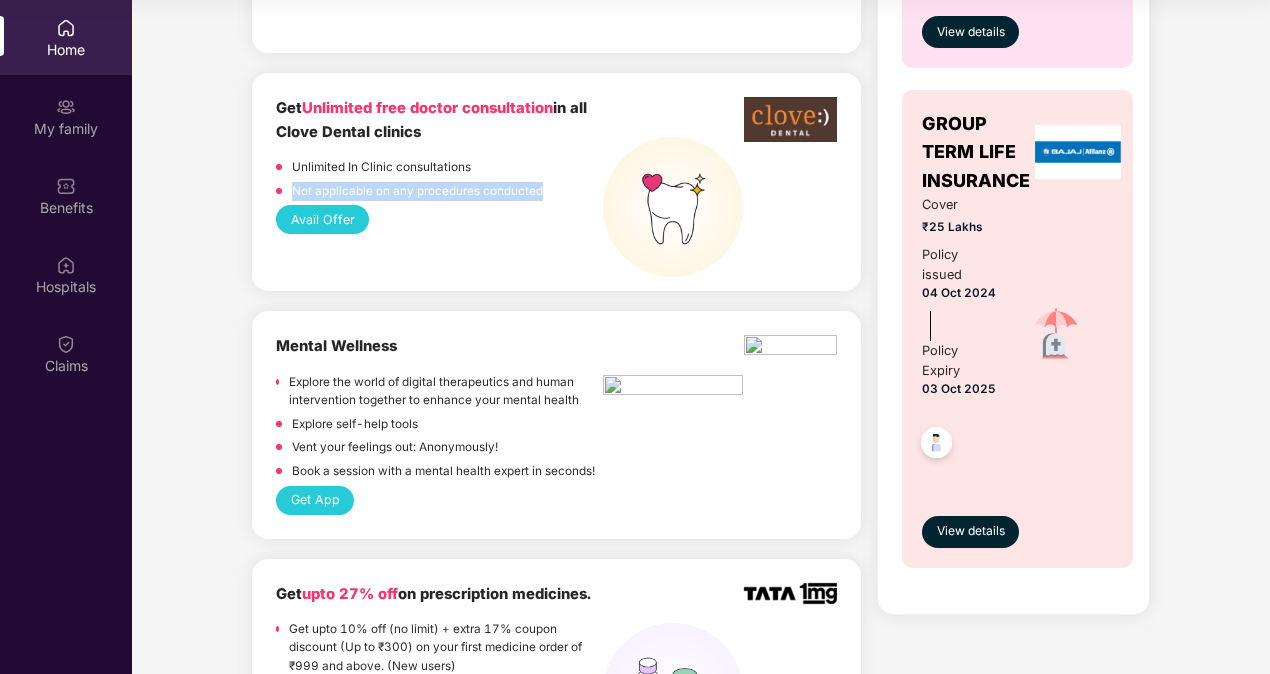drag, startPoint x: 290, startPoint y: 183, endPoint x: 558, endPoint y: 188, distance: 268.04663 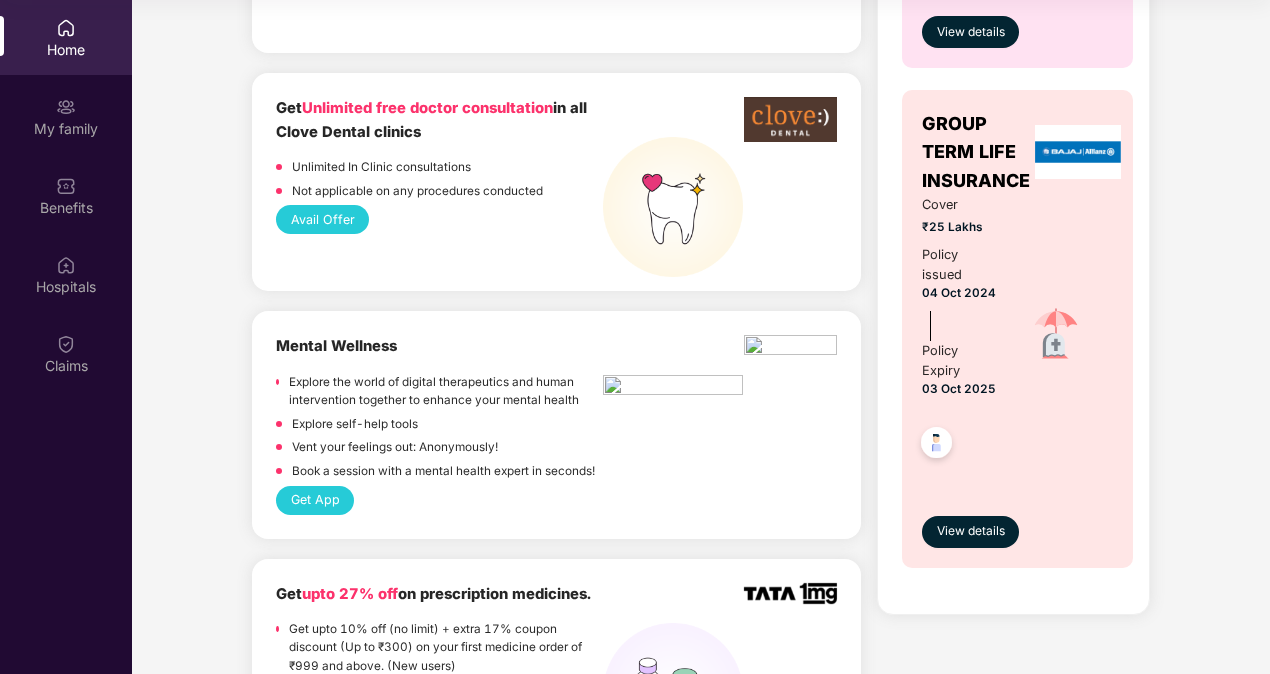 drag, startPoint x: 558, startPoint y: 188, endPoint x: 470, endPoint y: 221, distance: 93.98404 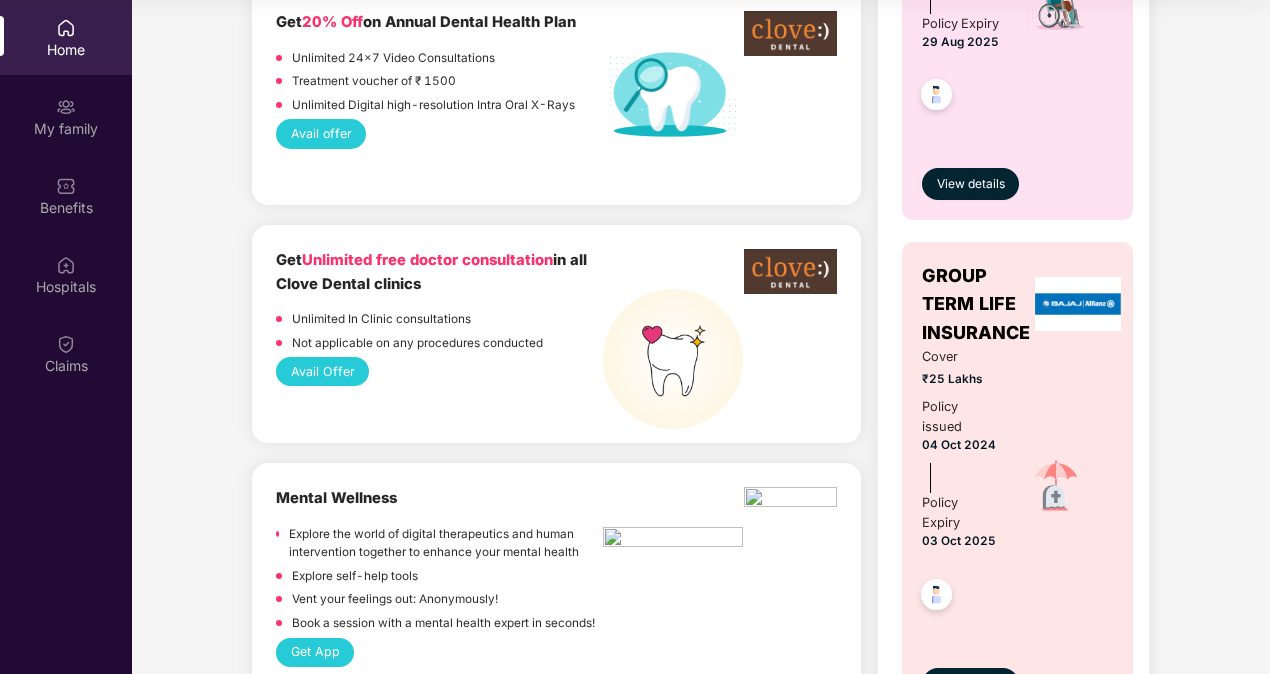 scroll, scrollTop: 1348, scrollLeft: 0, axis: vertical 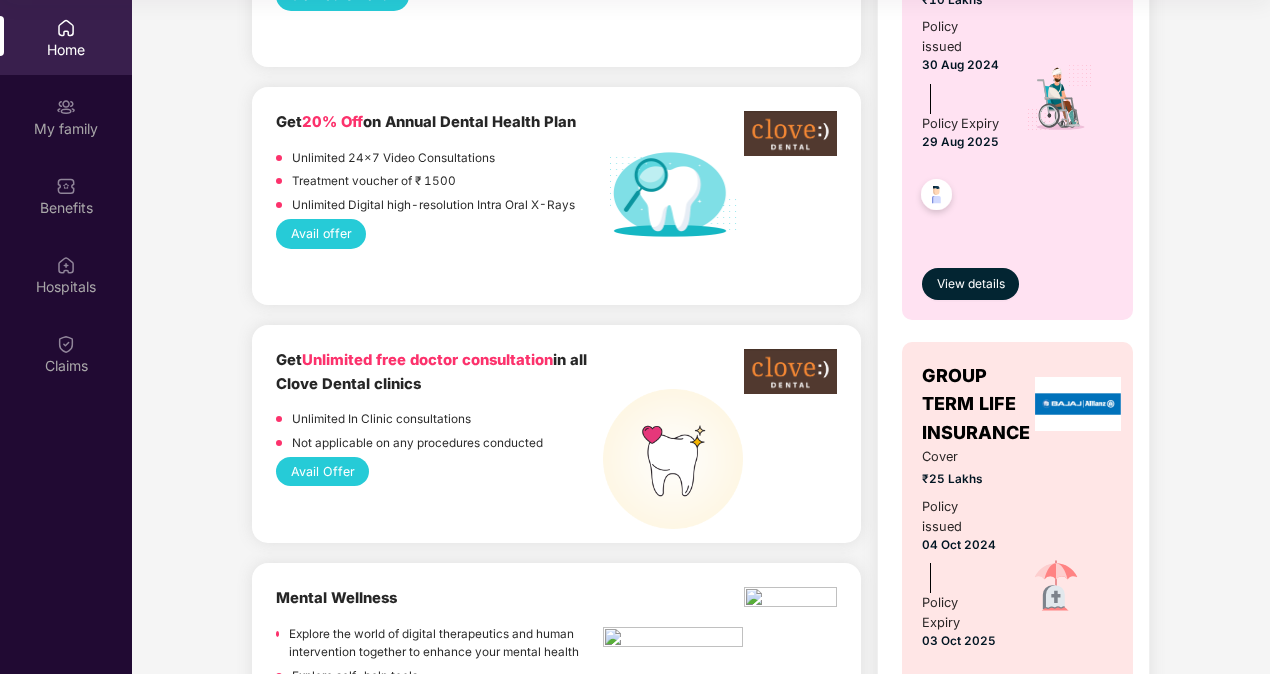 drag, startPoint x: 361, startPoint y: 122, endPoint x: 594, endPoint y: 124, distance: 233.00859 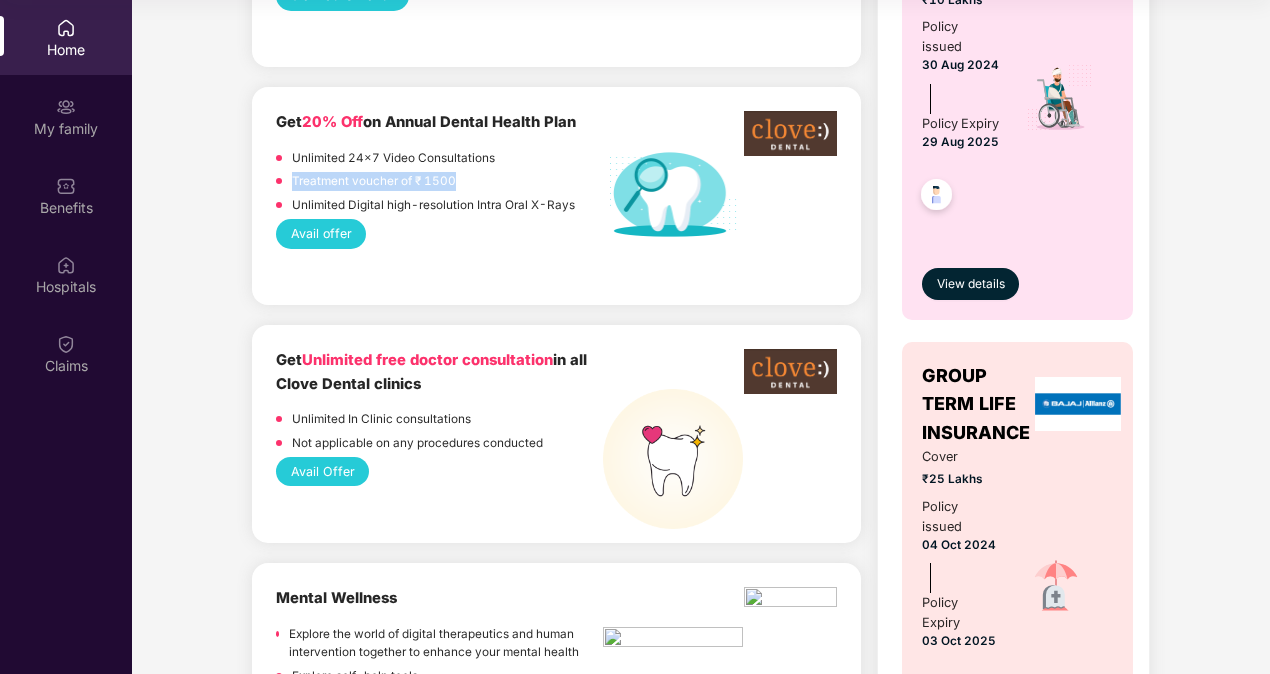 drag, startPoint x: 292, startPoint y: 177, endPoint x: 464, endPoint y: 183, distance: 172.10461 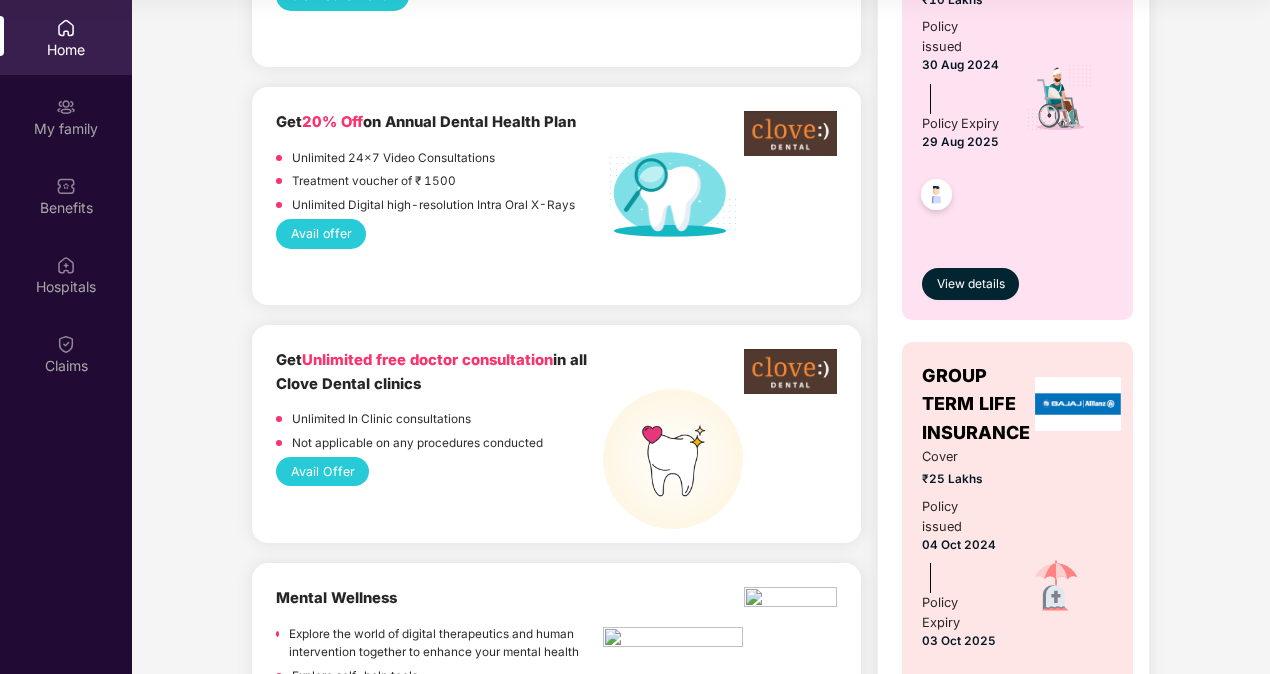 click on "Unlimited Digital high-resolution Intra Oral X-Rays" at bounding box center (433, 205) 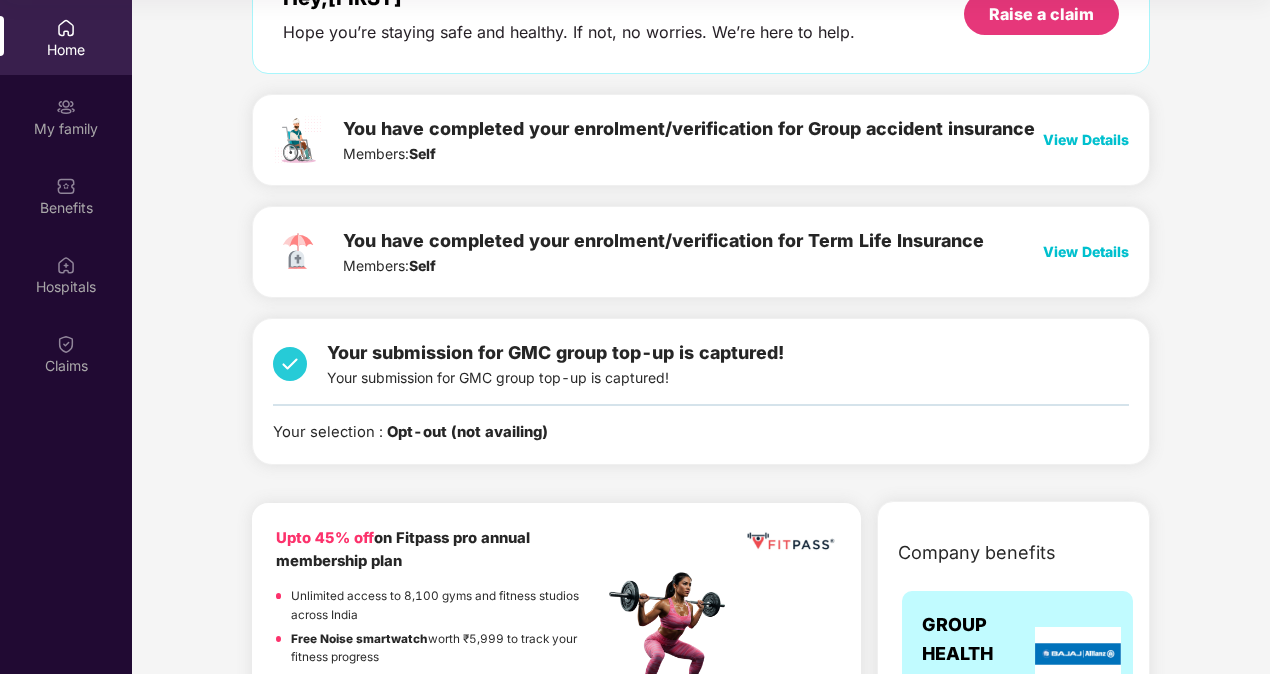 scroll, scrollTop: 0, scrollLeft: 0, axis: both 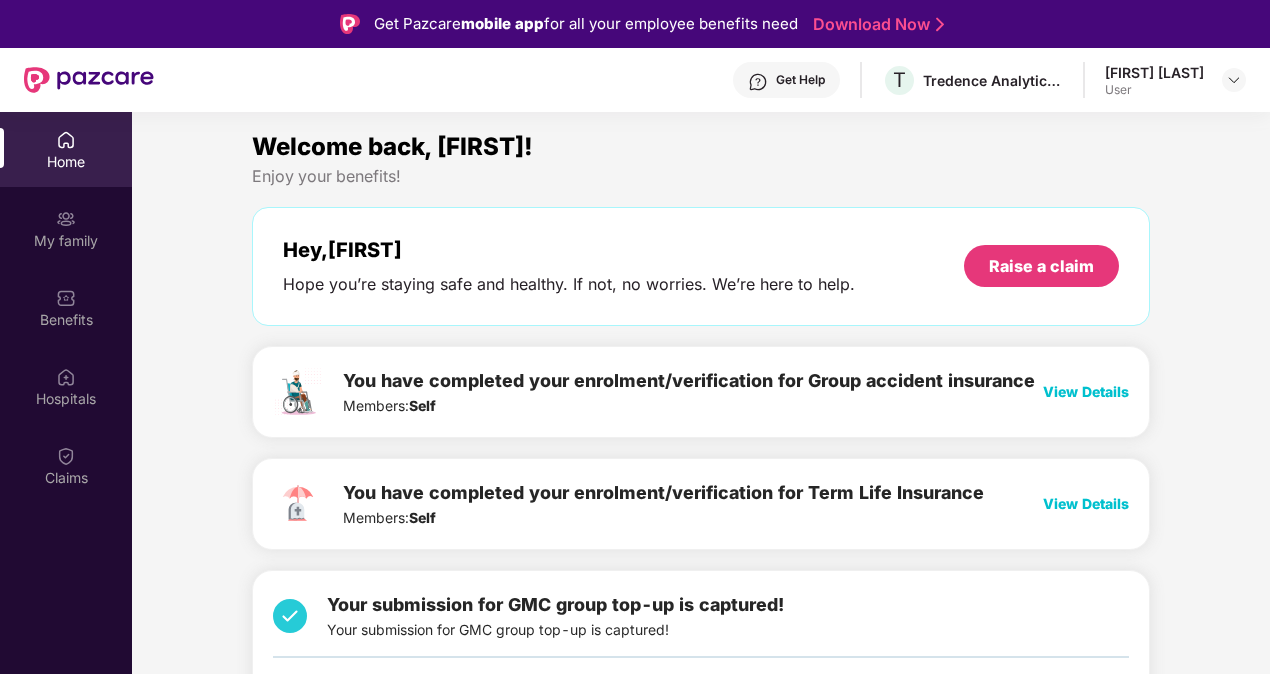 click at bounding box center (1234, 80) 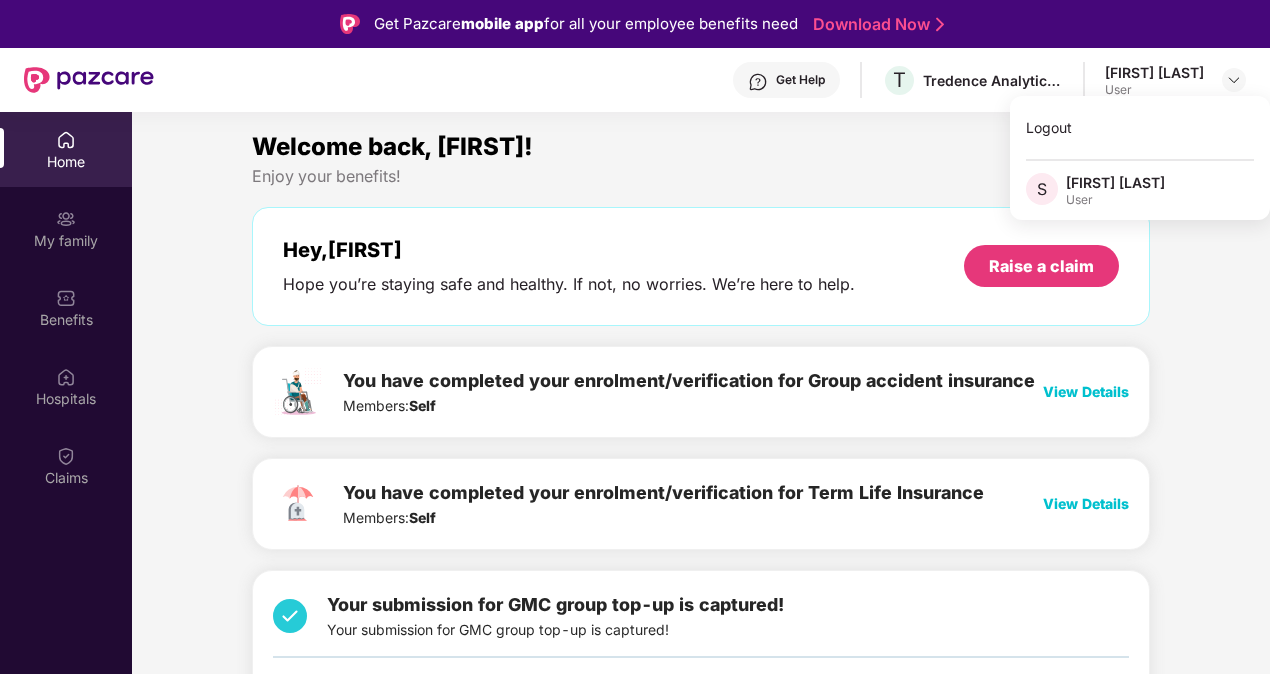 click on "Welcome back, [FIRST]!" at bounding box center (701, 147) 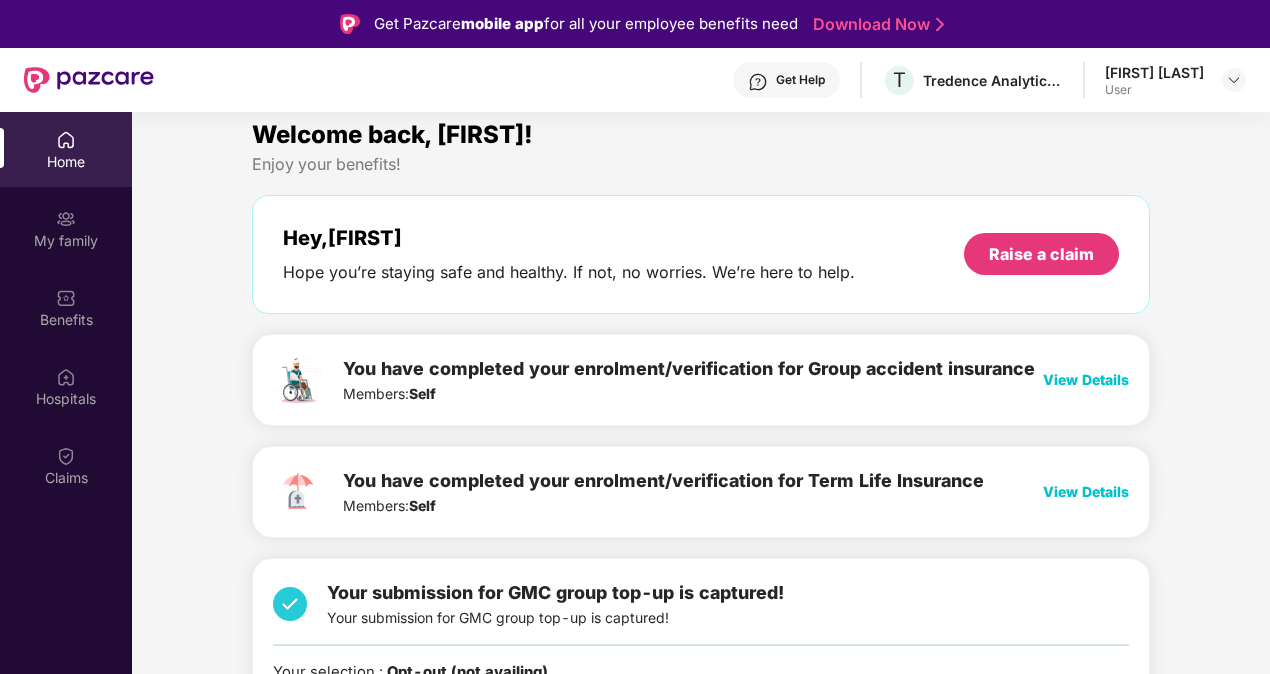 scroll, scrollTop: 0, scrollLeft: 0, axis: both 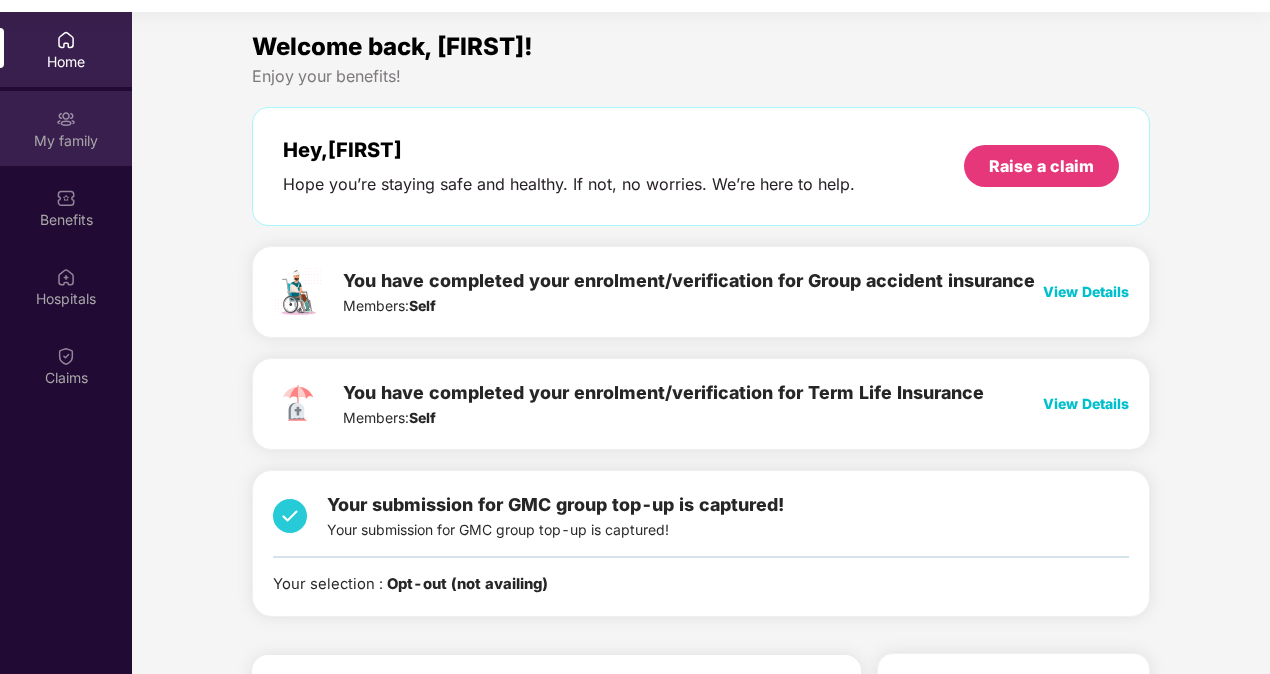 click on "My family" at bounding box center (66, 128) 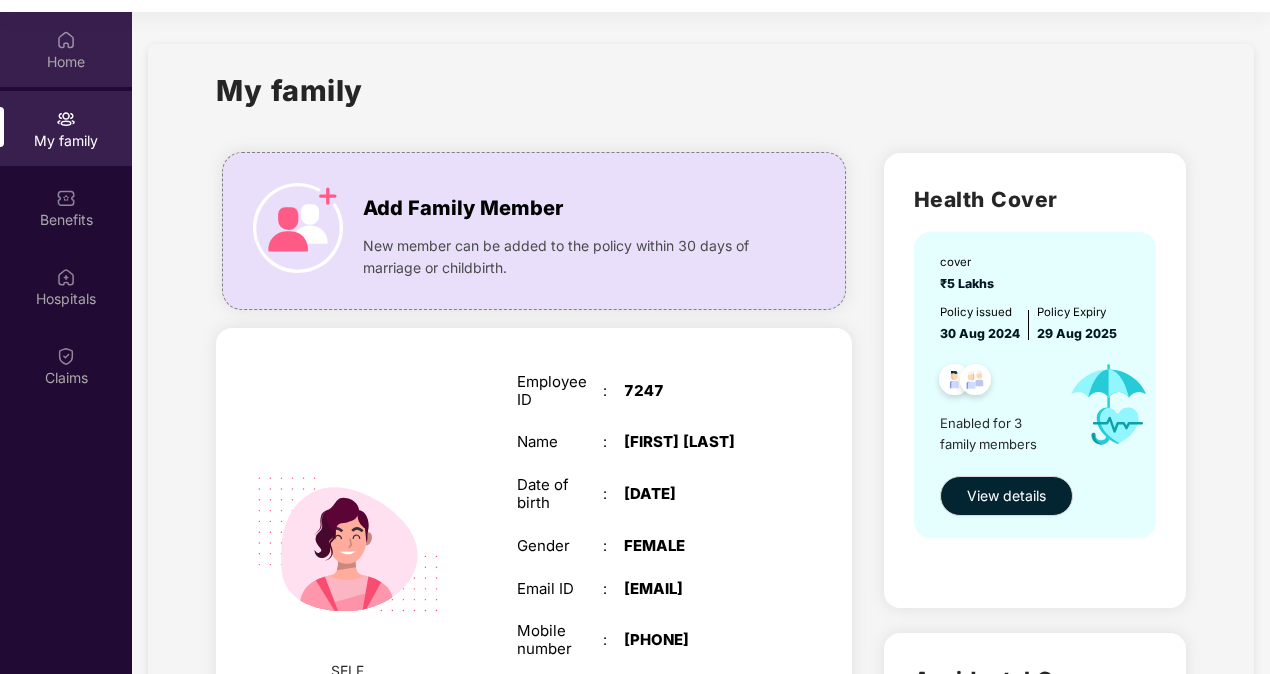 click at bounding box center (66, 40) 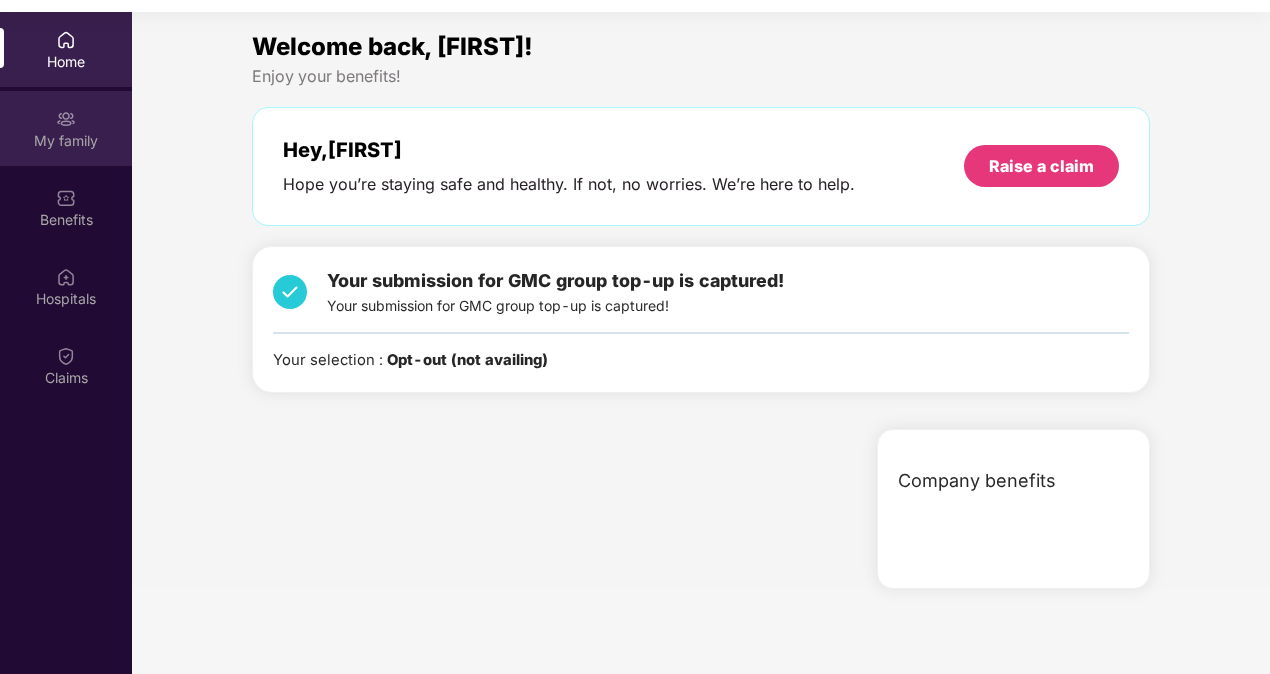 click on "My family" at bounding box center (66, 141) 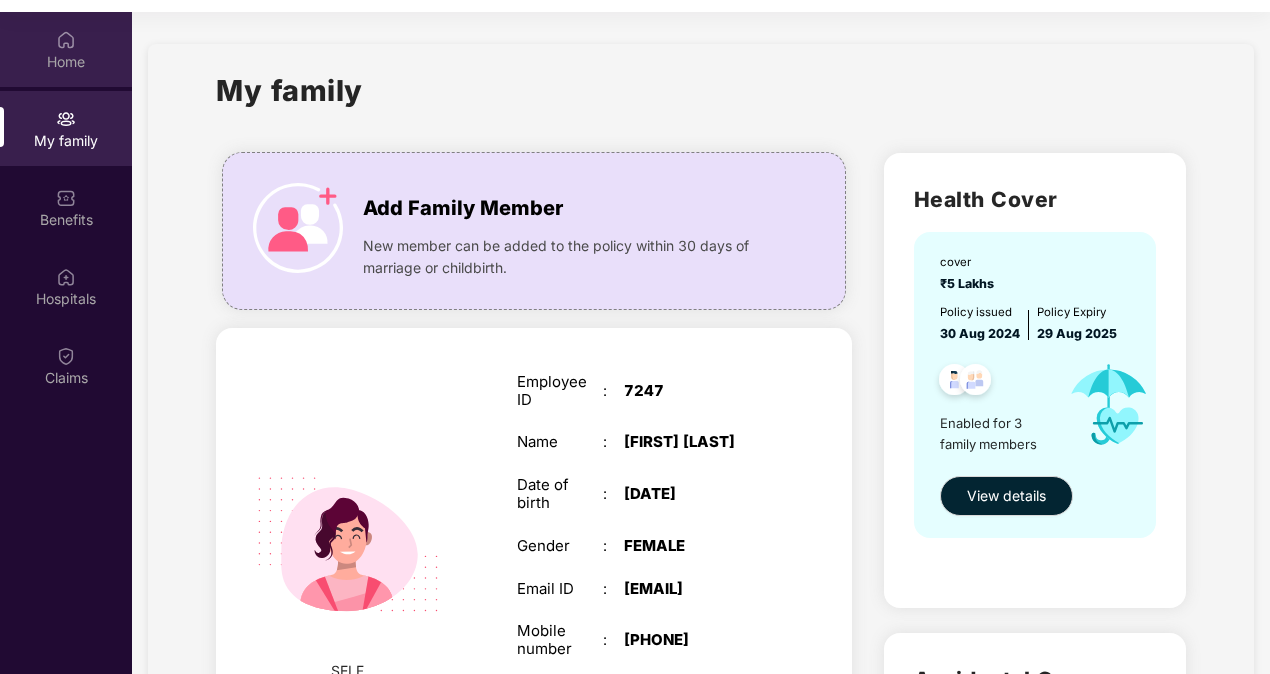 click on "Home" at bounding box center [66, 62] 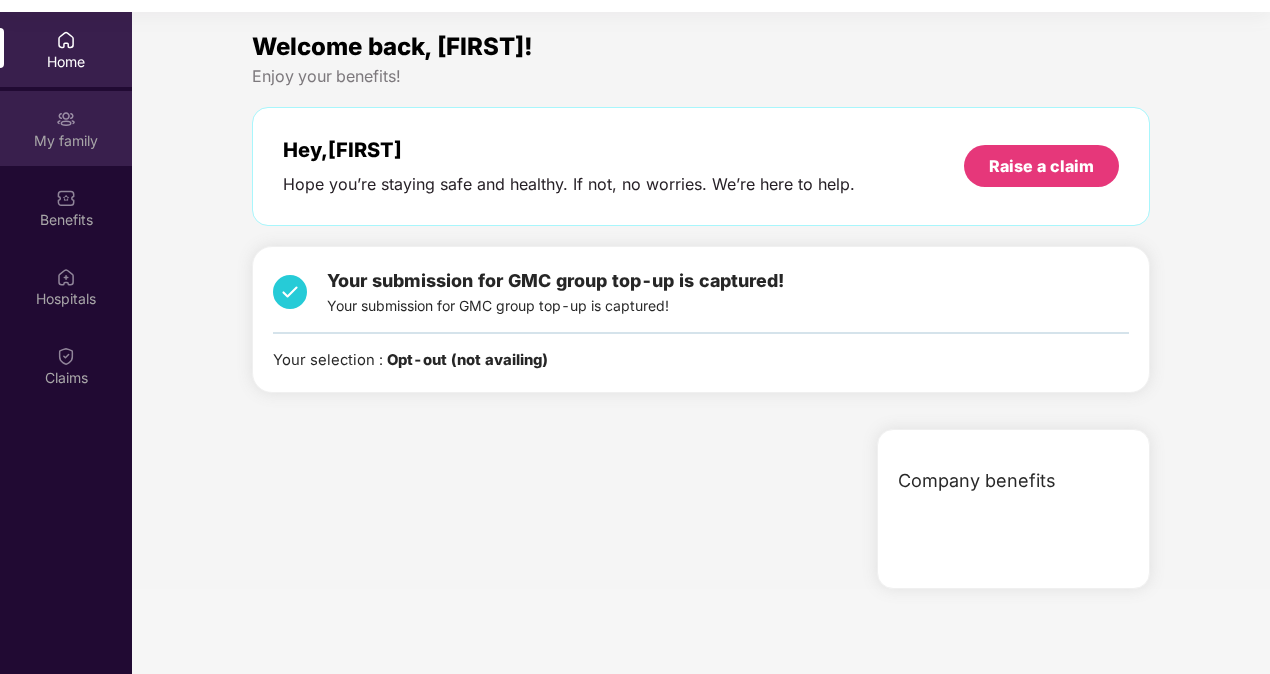 click on "My family" at bounding box center (66, 128) 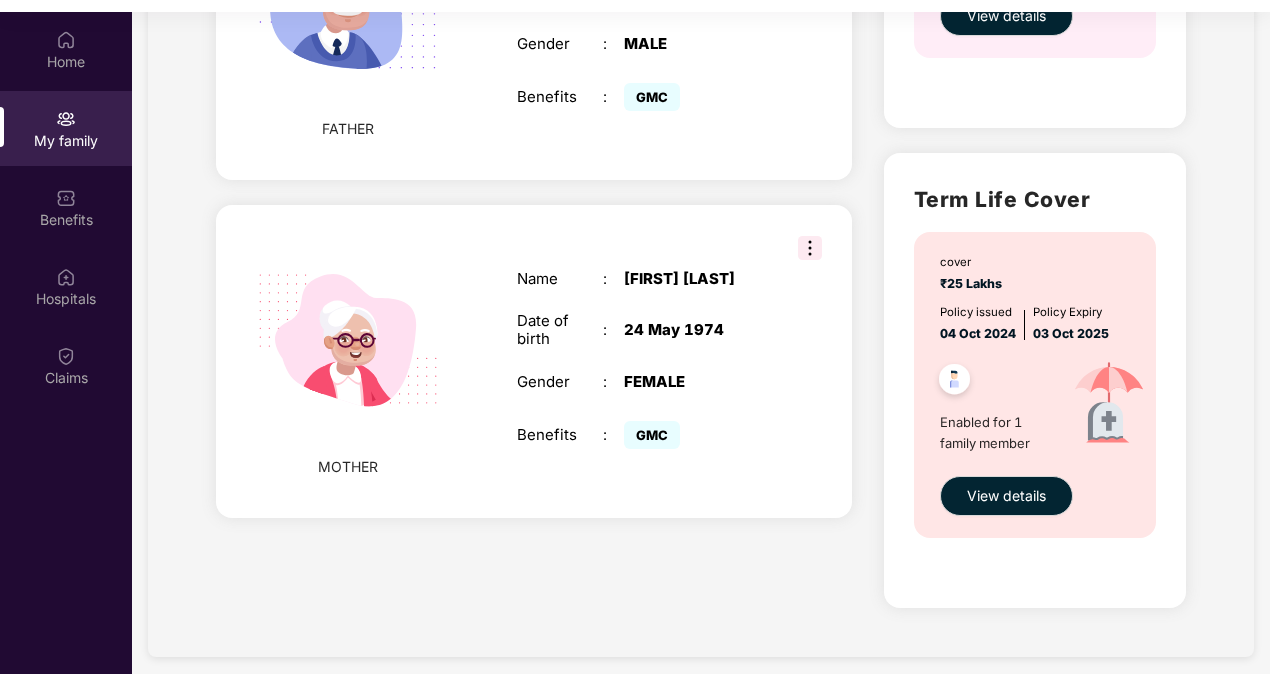 scroll, scrollTop: 964, scrollLeft: 0, axis: vertical 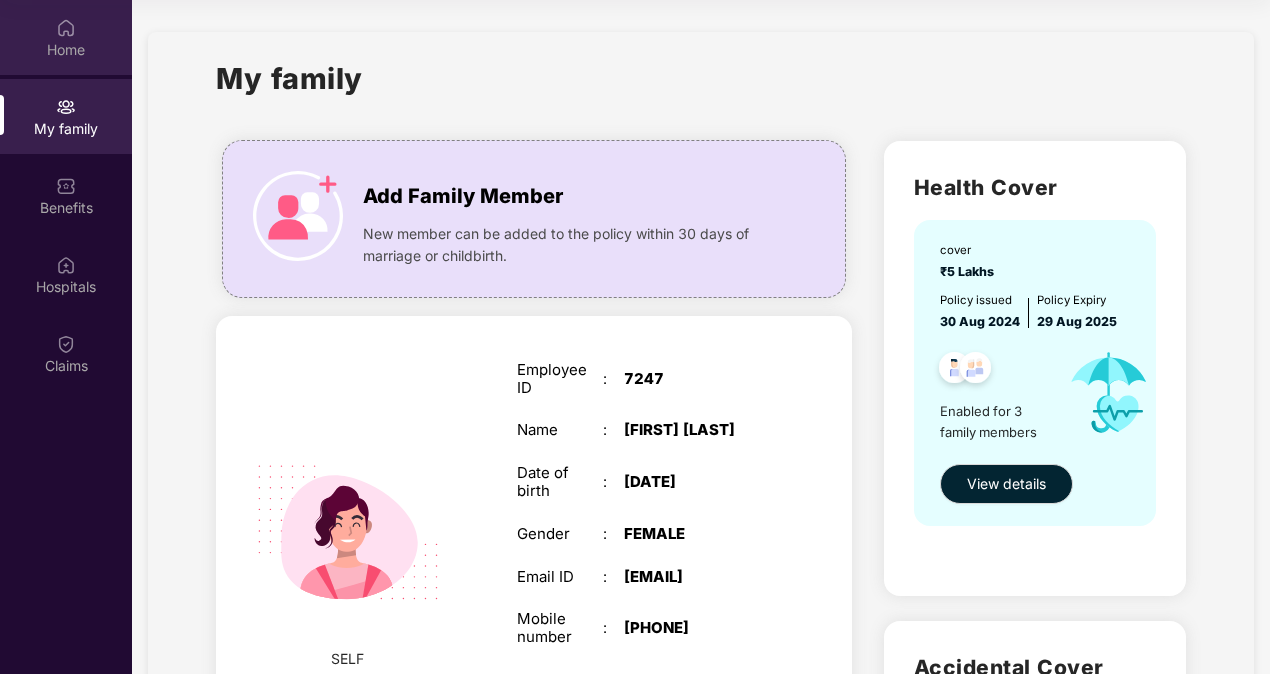 click on "Home" at bounding box center (66, 50) 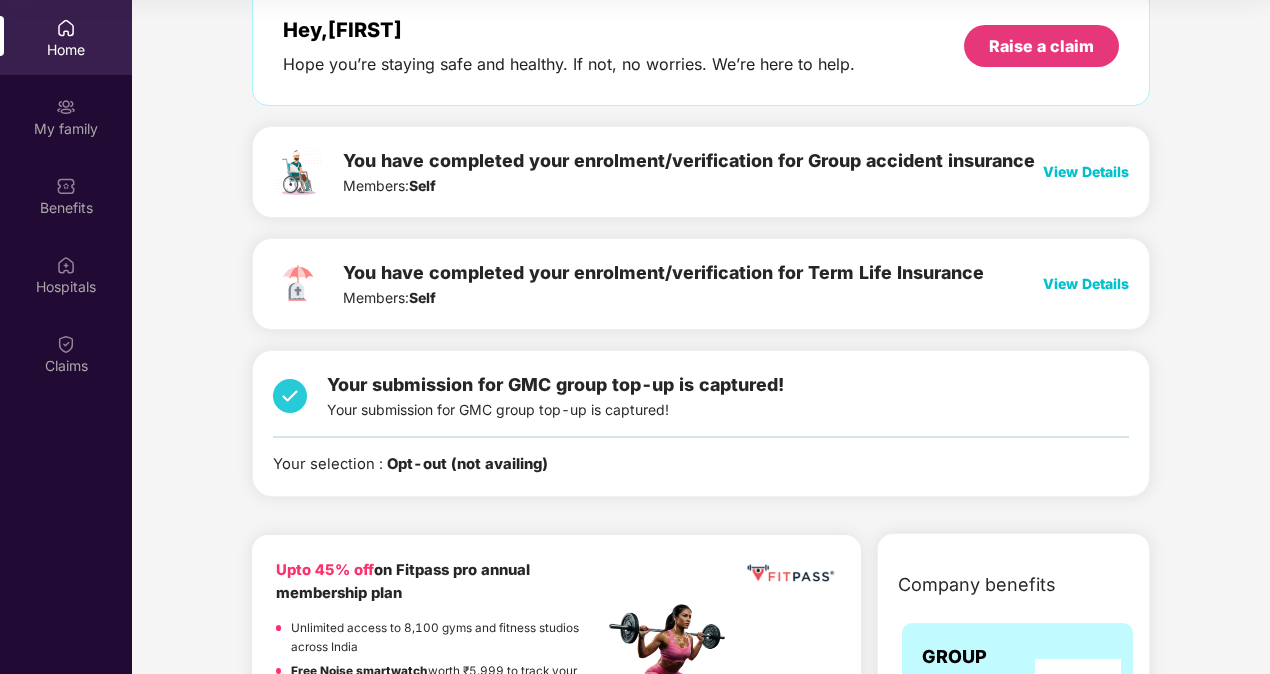 scroll, scrollTop: 100, scrollLeft: 0, axis: vertical 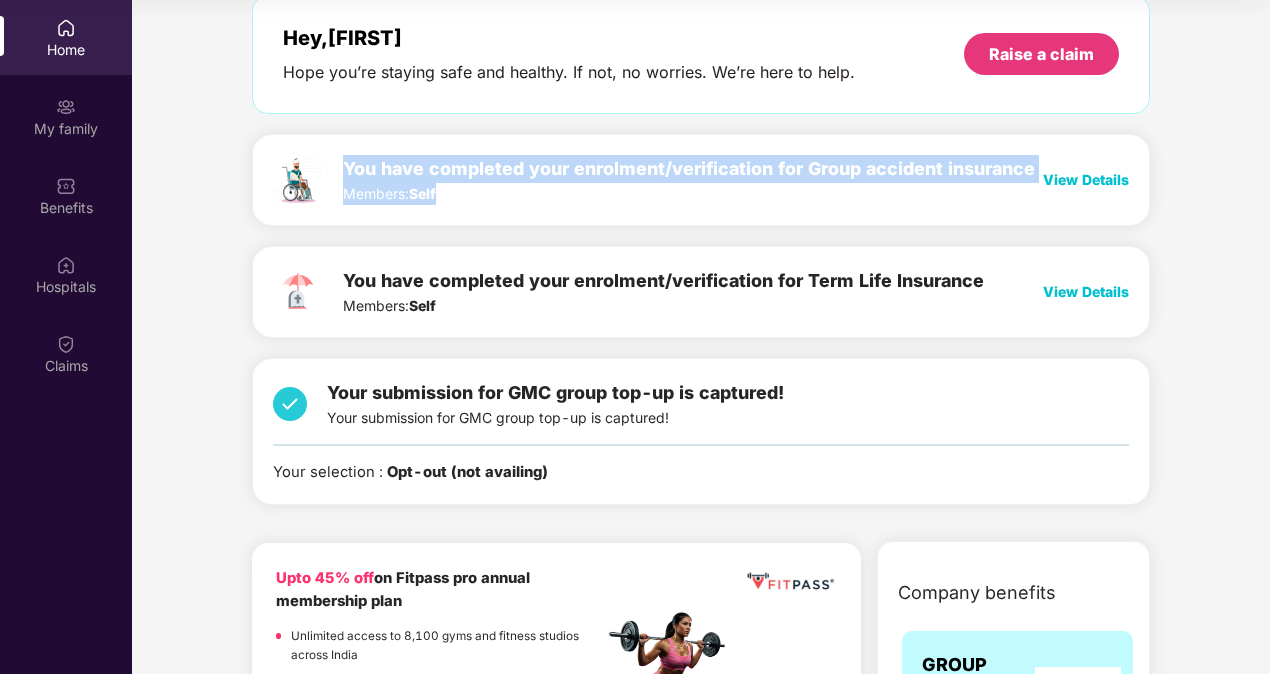 drag, startPoint x: 340, startPoint y: 165, endPoint x: 448, endPoint y: 197, distance: 112.64102 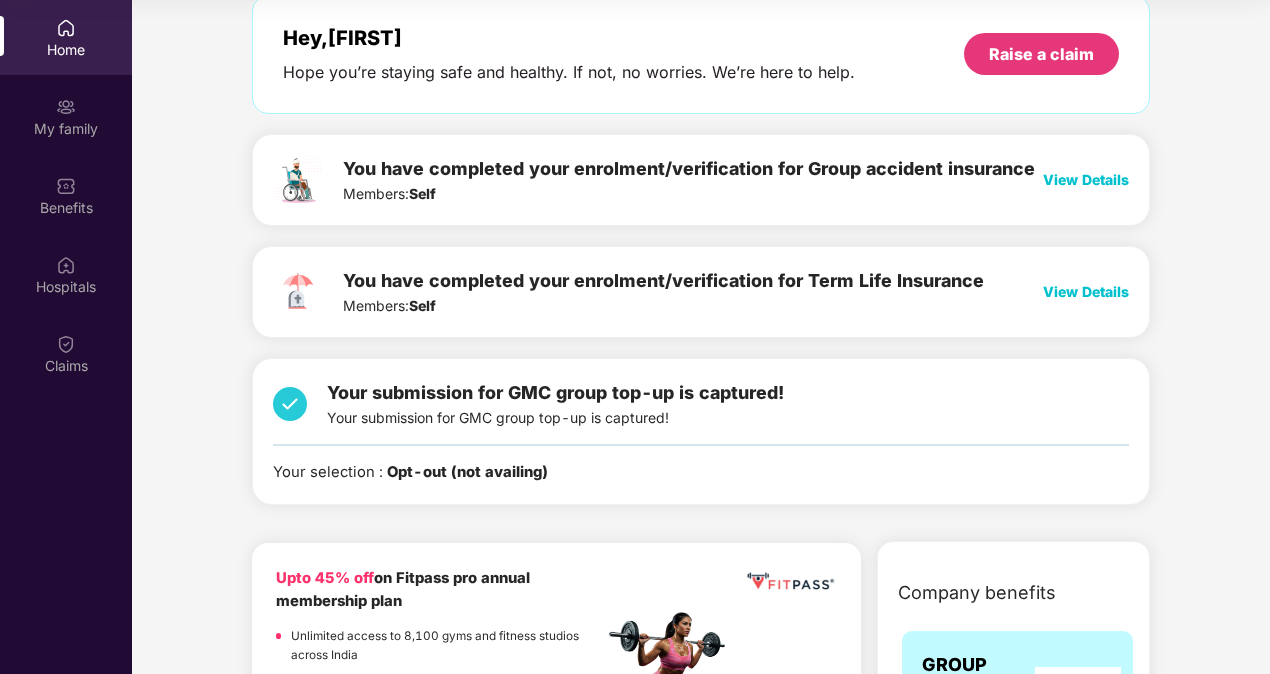 drag, startPoint x: 448, startPoint y: 197, endPoint x: 426, endPoint y: 241, distance: 49.193497 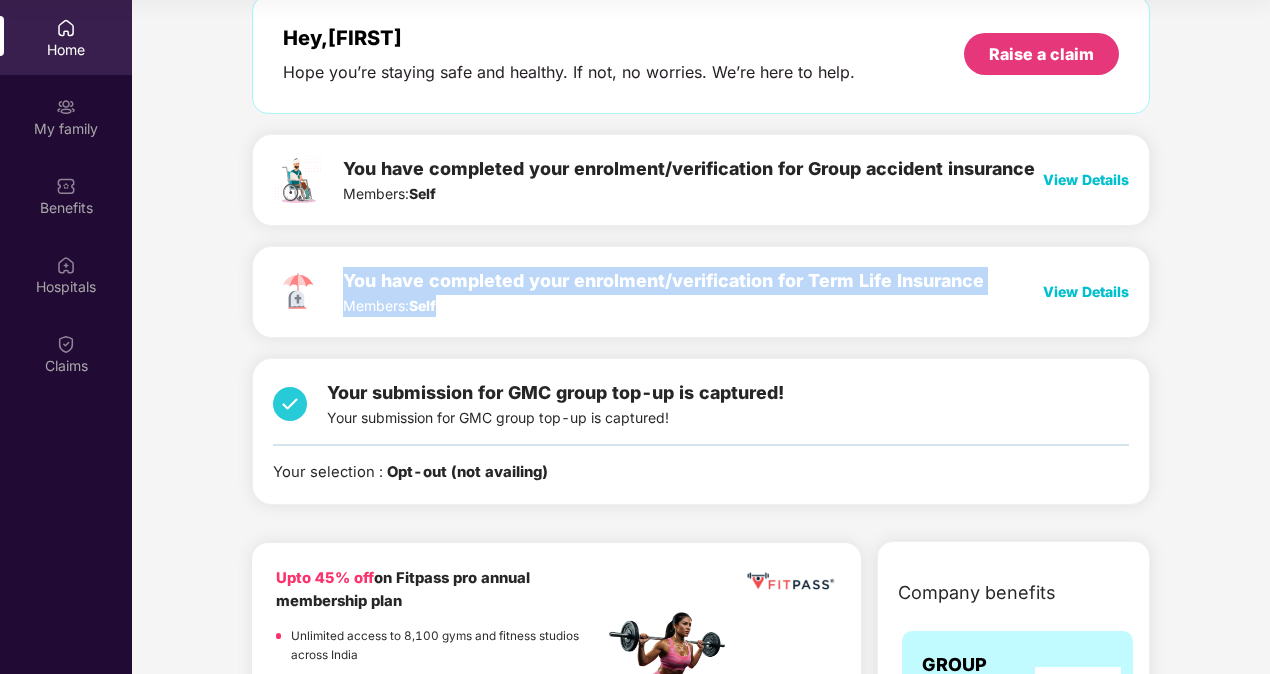 drag, startPoint x: 342, startPoint y: 280, endPoint x: 450, endPoint y: 316, distance: 113.841995 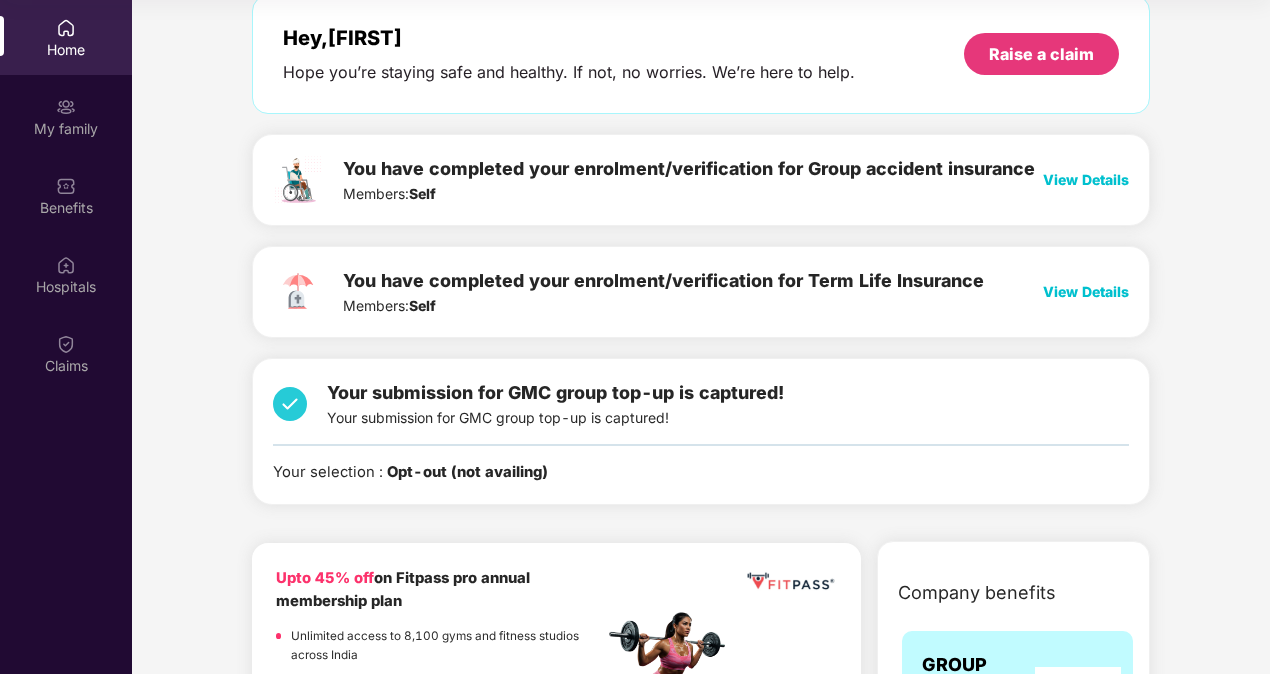 click on "You have completed your enrolment/verification for Group accident insurance Members:  Self View Details   You have completed your enrolment/verification for Term Life Insurance Members:  Self View Details   Your submission for GMC group top-up is captured! Your submission for GMC group top-up is captured! Your selection :   Opt-out (not availing)" at bounding box center [701, 319] 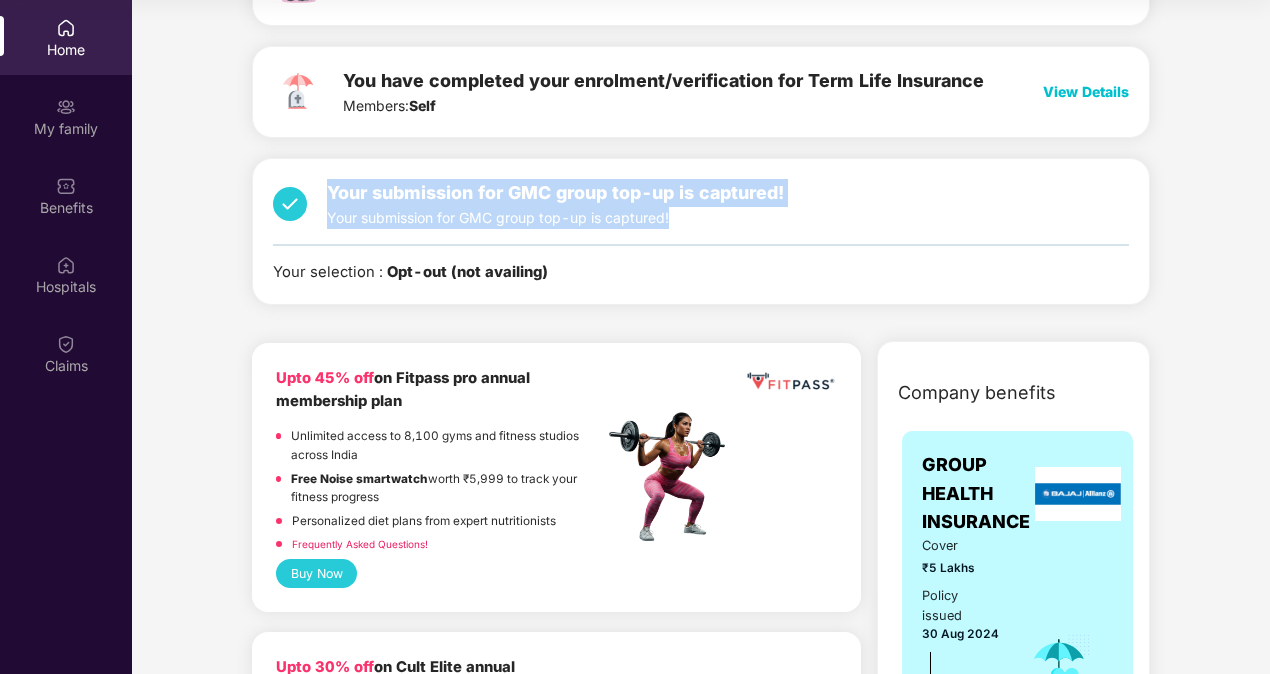 drag, startPoint x: 328, startPoint y: 187, endPoint x: 690, endPoint y: 222, distance: 363.68805 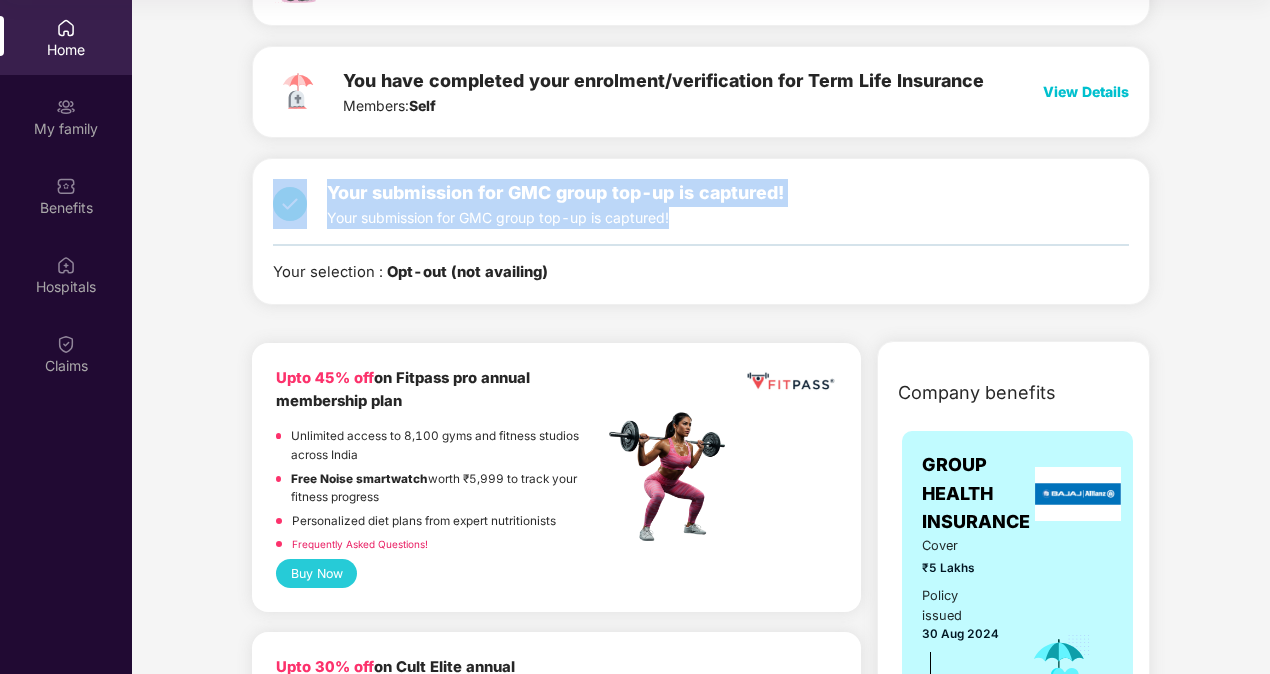drag, startPoint x: 673, startPoint y: 216, endPoint x: 316, endPoint y: 193, distance: 357.74014 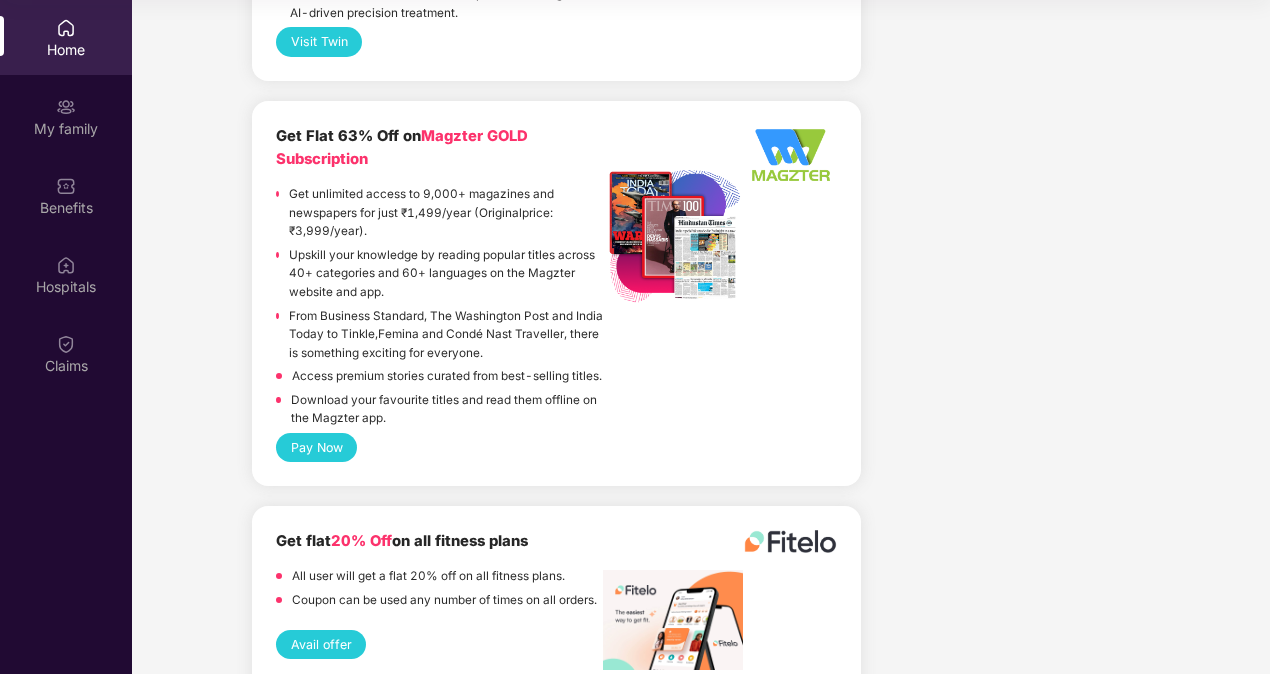 scroll, scrollTop: 4748, scrollLeft: 0, axis: vertical 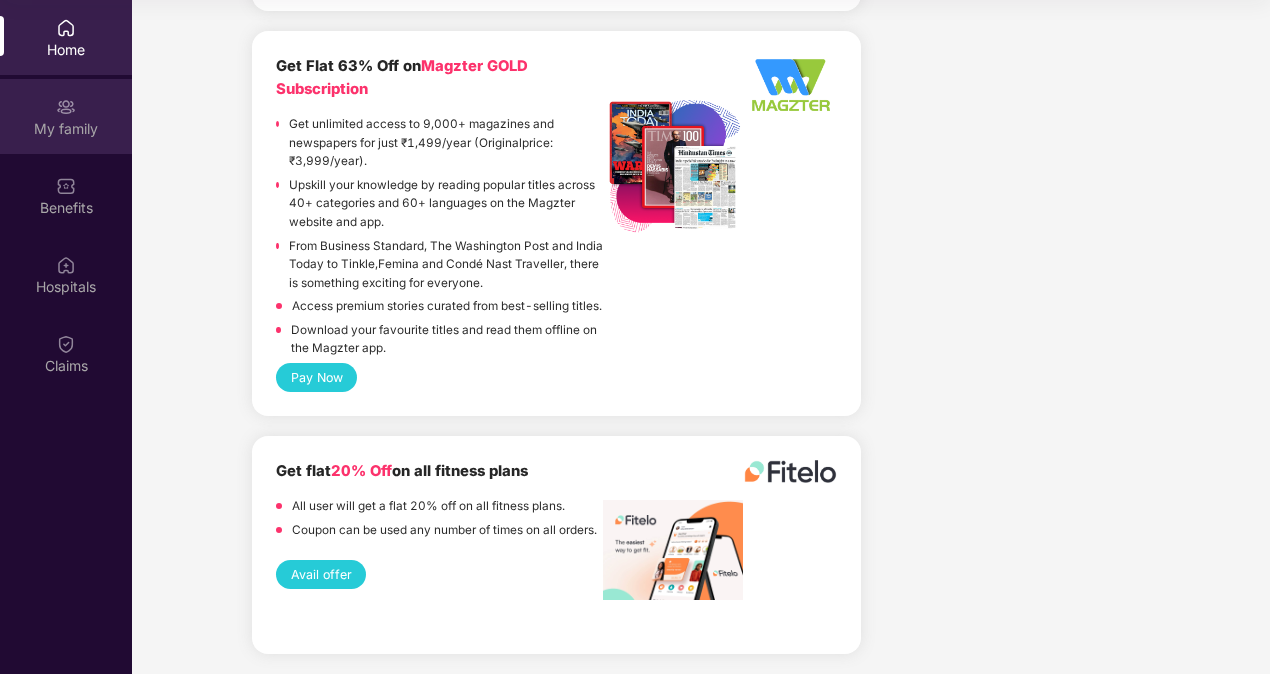 click on "My family" at bounding box center [66, 116] 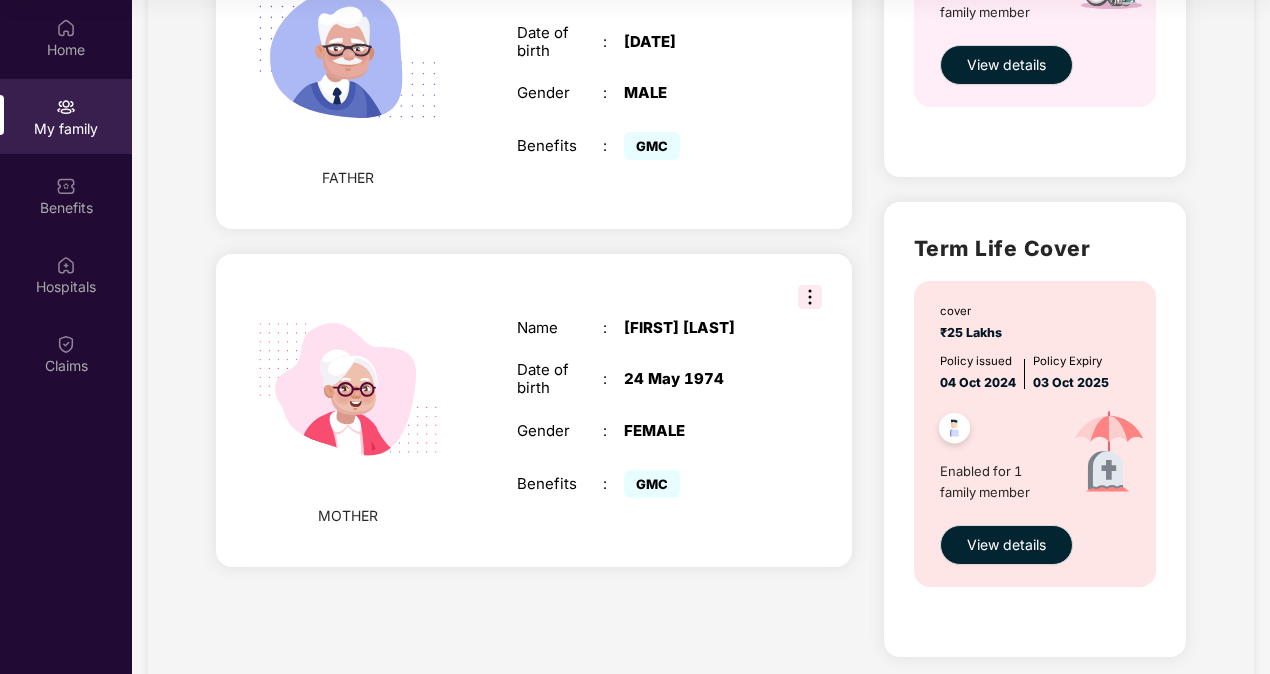 scroll, scrollTop: 964, scrollLeft: 0, axis: vertical 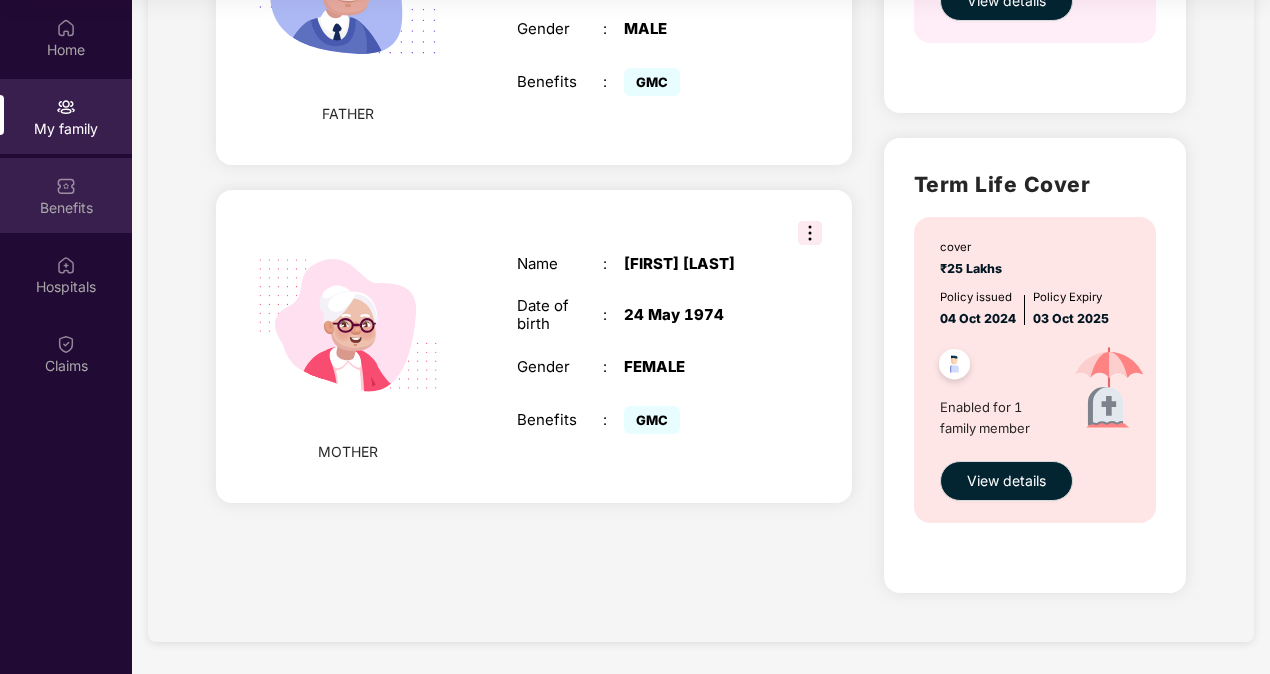 click on "Benefits" at bounding box center (66, 195) 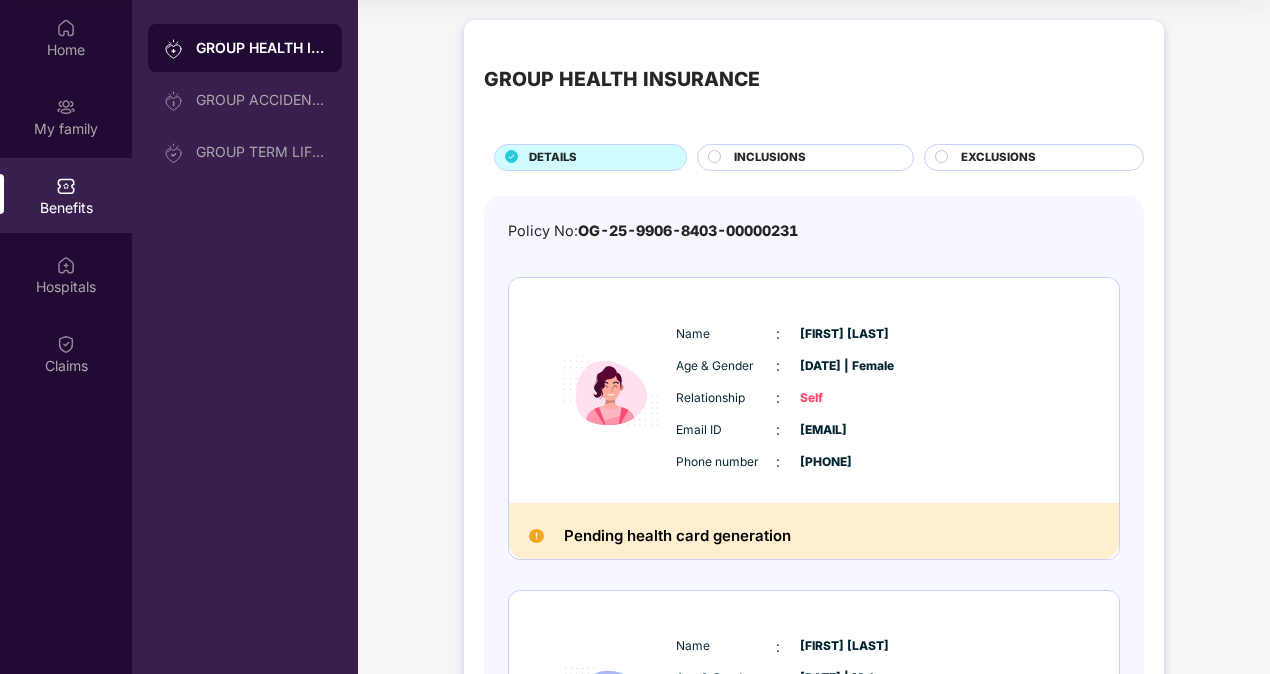 click on "INCLUSIONS" at bounding box center [805, 157] 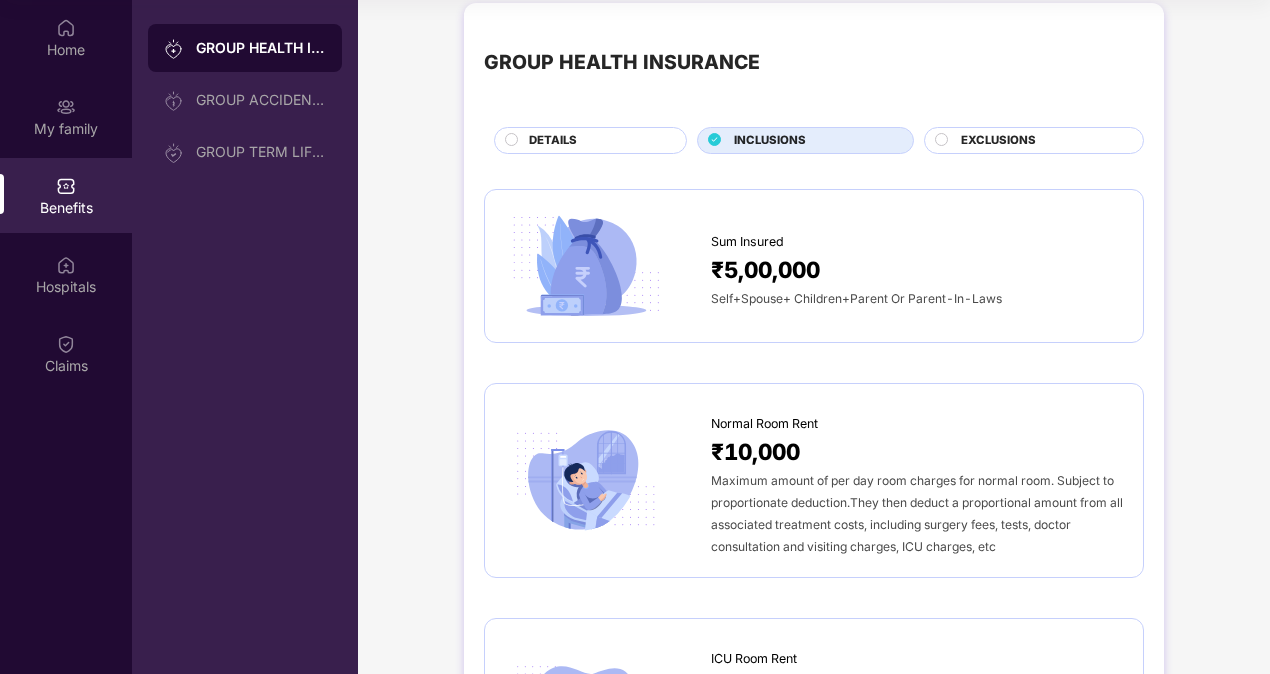 scroll, scrollTop: 0, scrollLeft: 0, axis: both 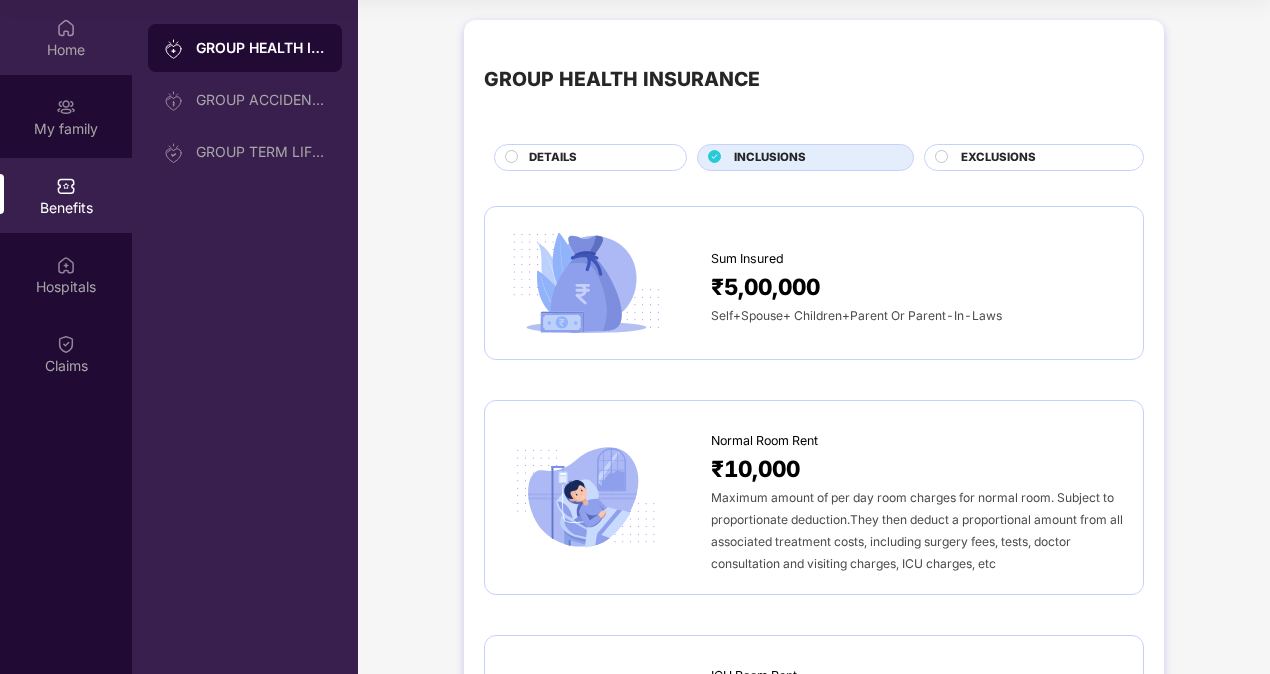 click at bounding box center [66, 28] 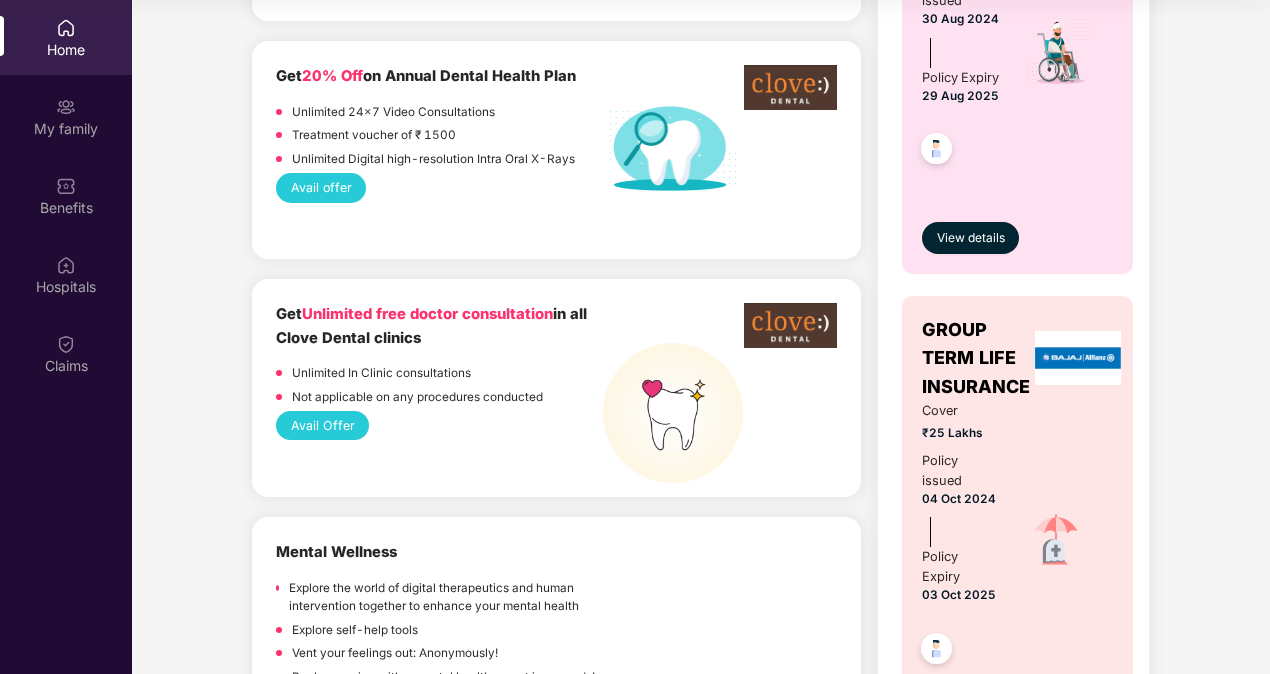 scroll, scrollTop: 1400, scrollLeft: 0, axis: vertical 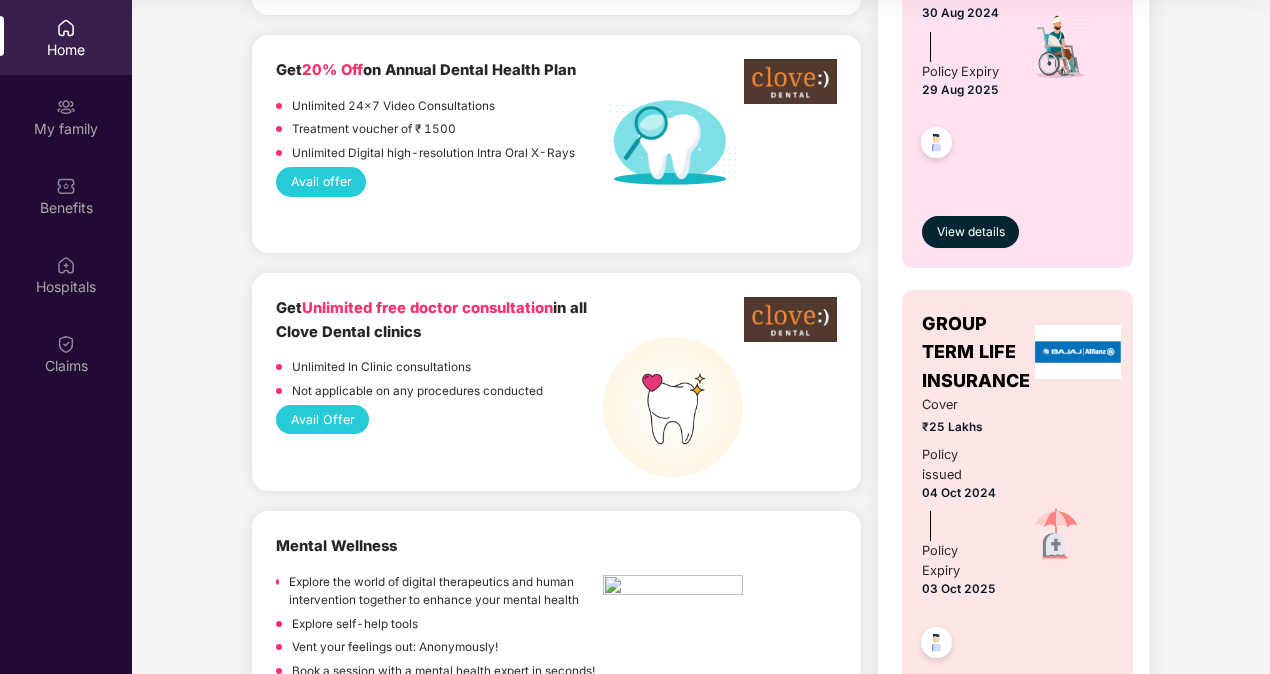 drag, startPoint x: 273, startPoint y: 309, endPoint x: 430, endPoint y: 330, distance: 158.39824 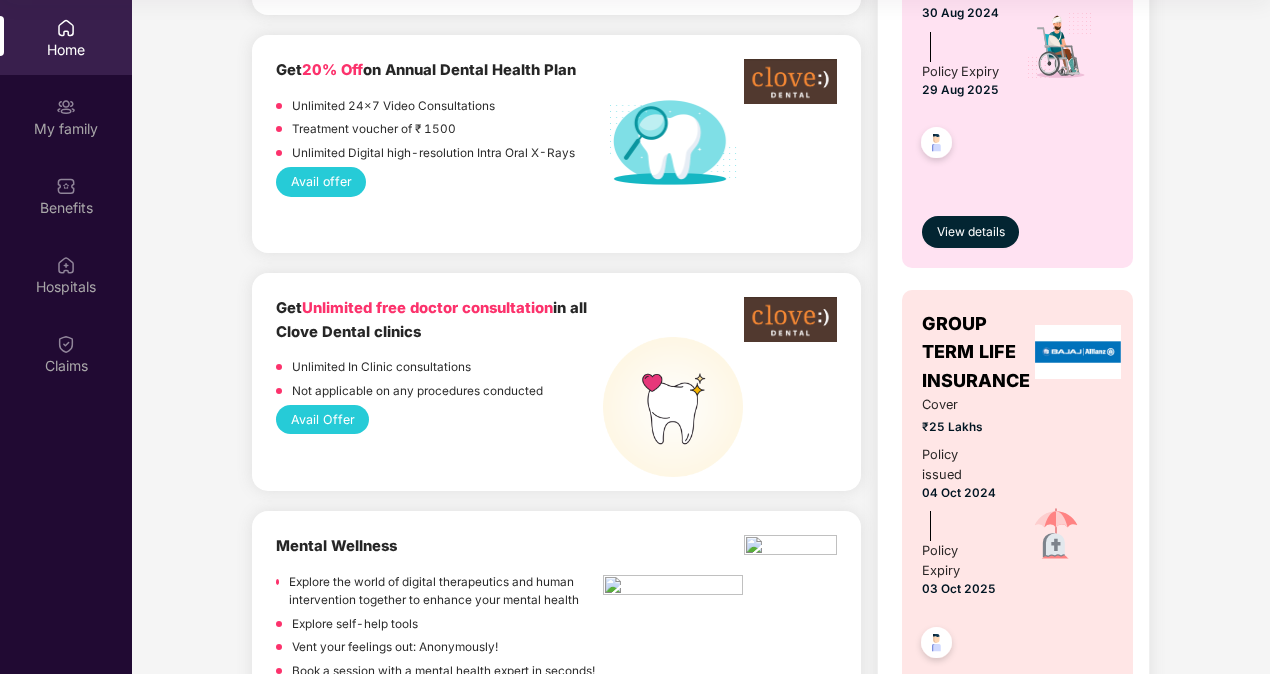 click on "Get  Unlimited free doctor consultation  in all Clove Dental clinics Unlimited In Clinic consultations Not applicable on any procedures conducted Avail Offer" at bounding box center [556, 382] 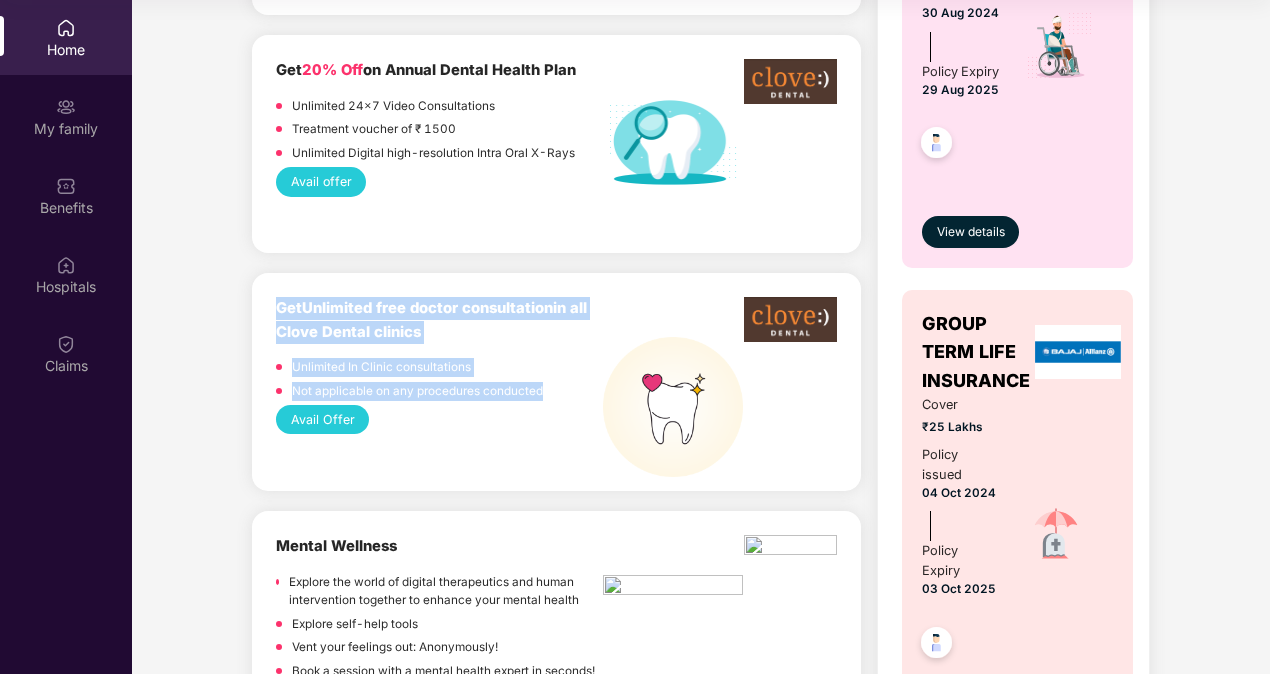 drag, startPoint x: 543, startPoint y: 389, endPoint x: 268, endPoint y: 306, distance: 287.2525 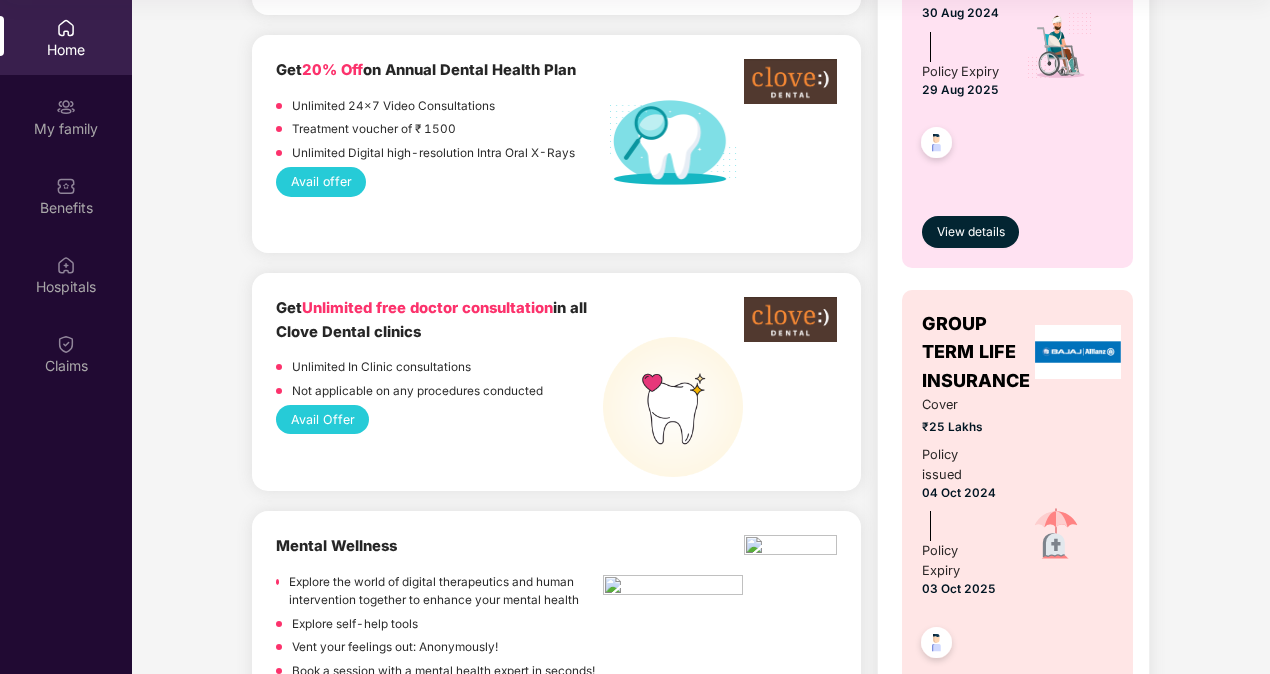 drag, startPoint x: 280, startPoint y: 304, endPoint x: 445, endPoint y: 415, distance: 198.86176 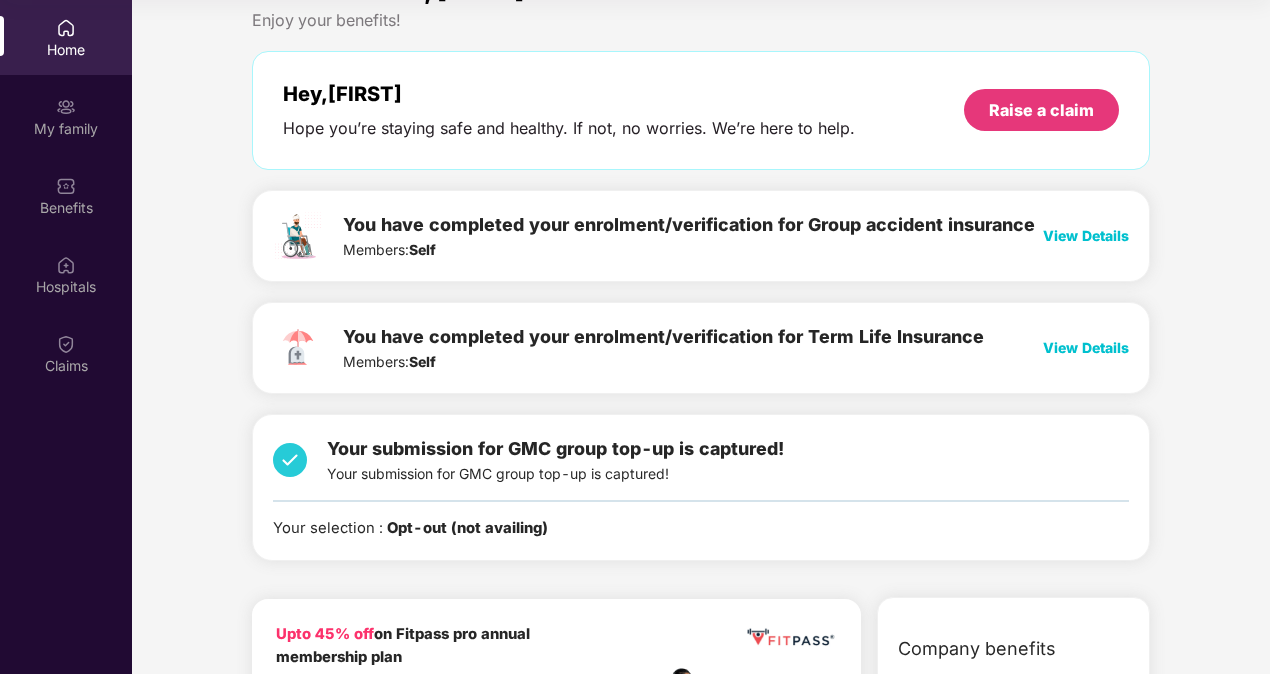 scroll, scrollTop: 0, scrollLeft: 0, axis: both 